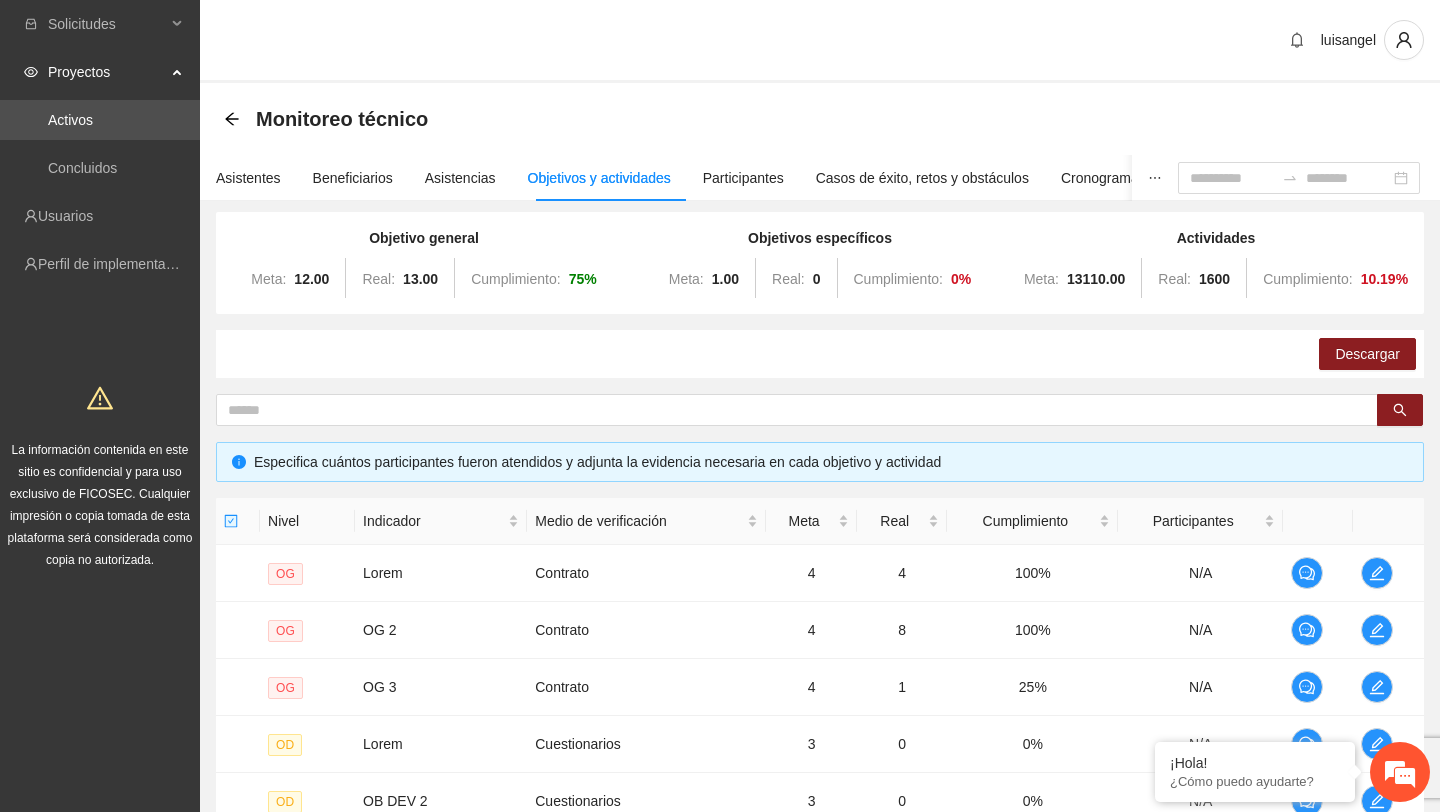 scroll, scrollTop: 0, scrollLeft: 0, axis: both 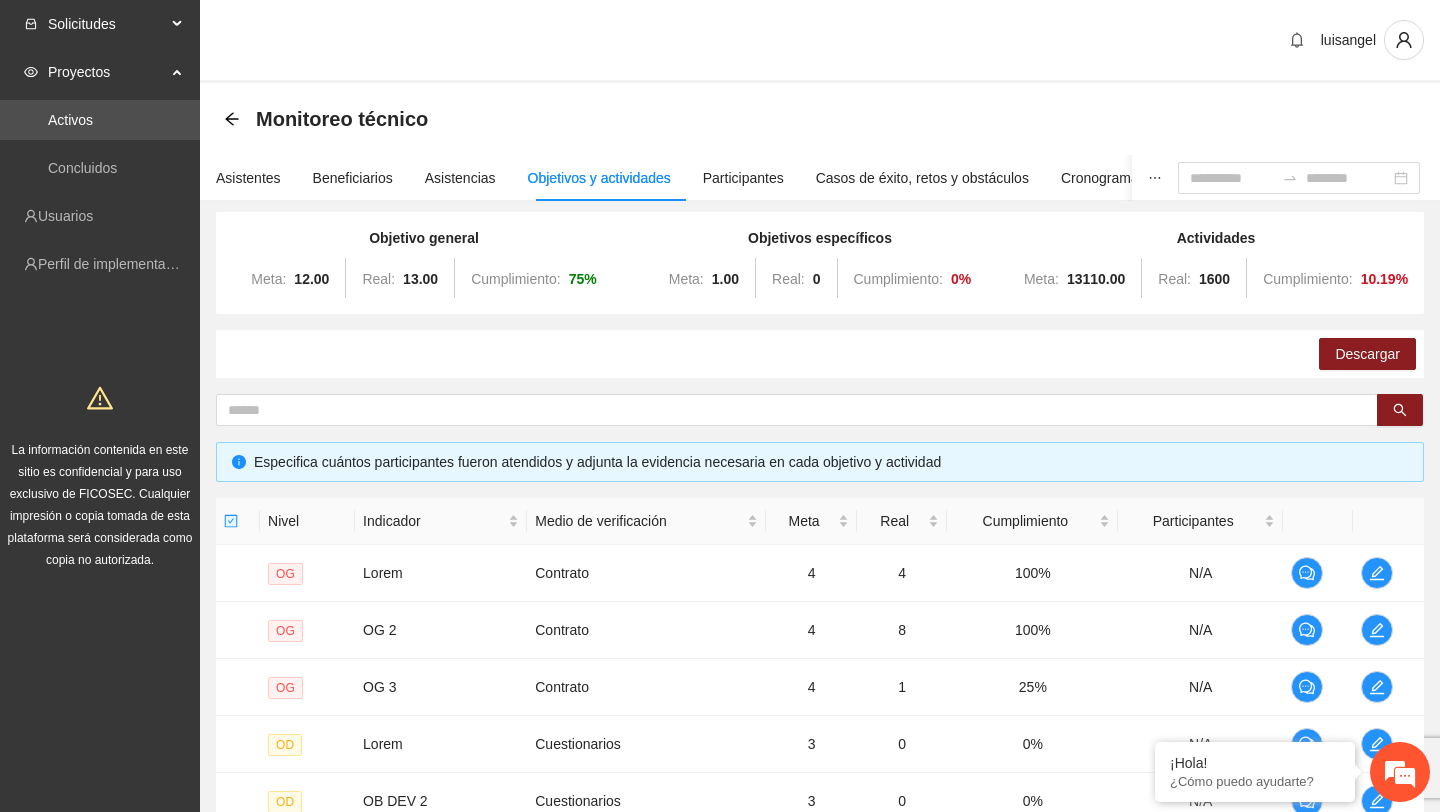 click on "Solicitudes" at bounding box center (107, 24) 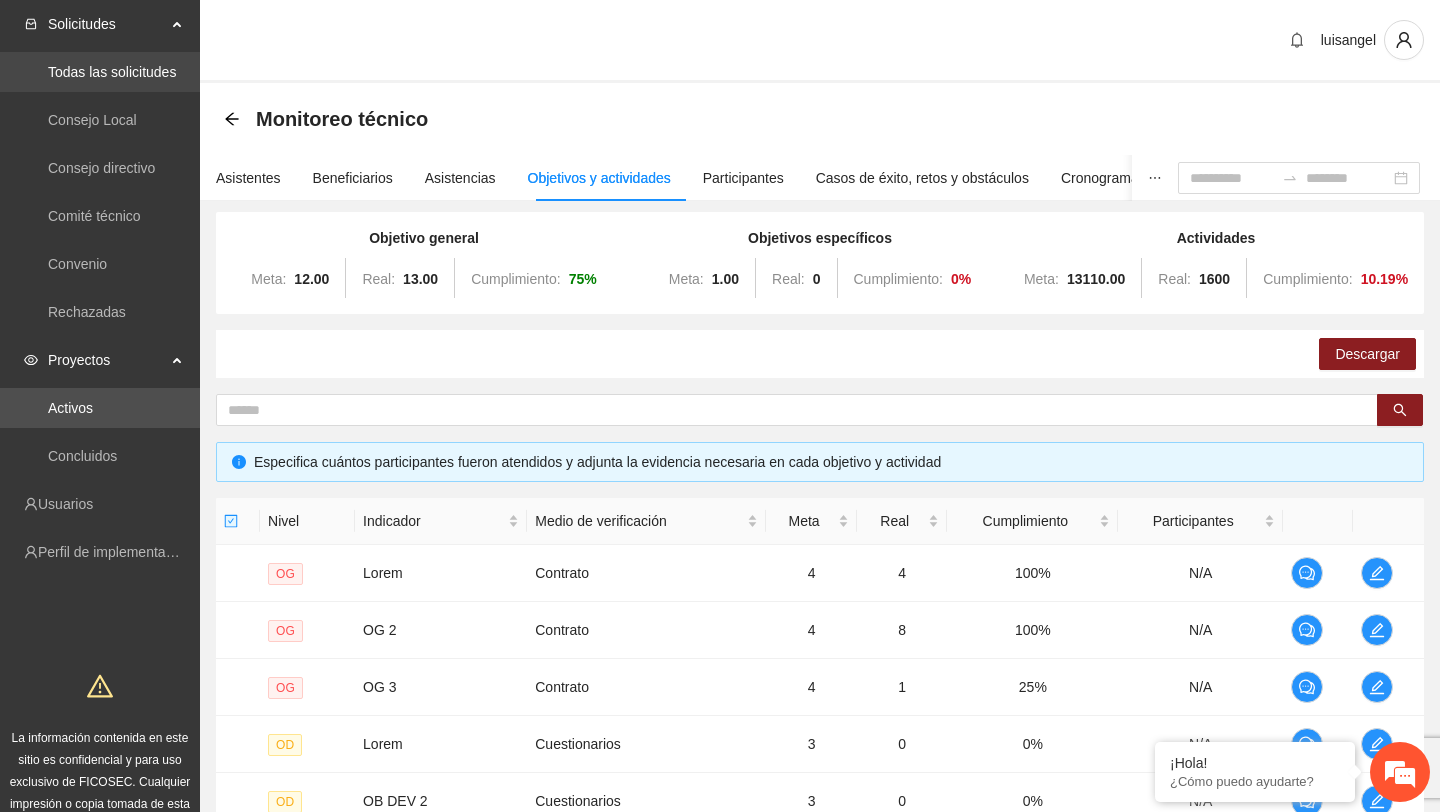 click on "Todas las solicitudes" at bounding box center [112, 72] 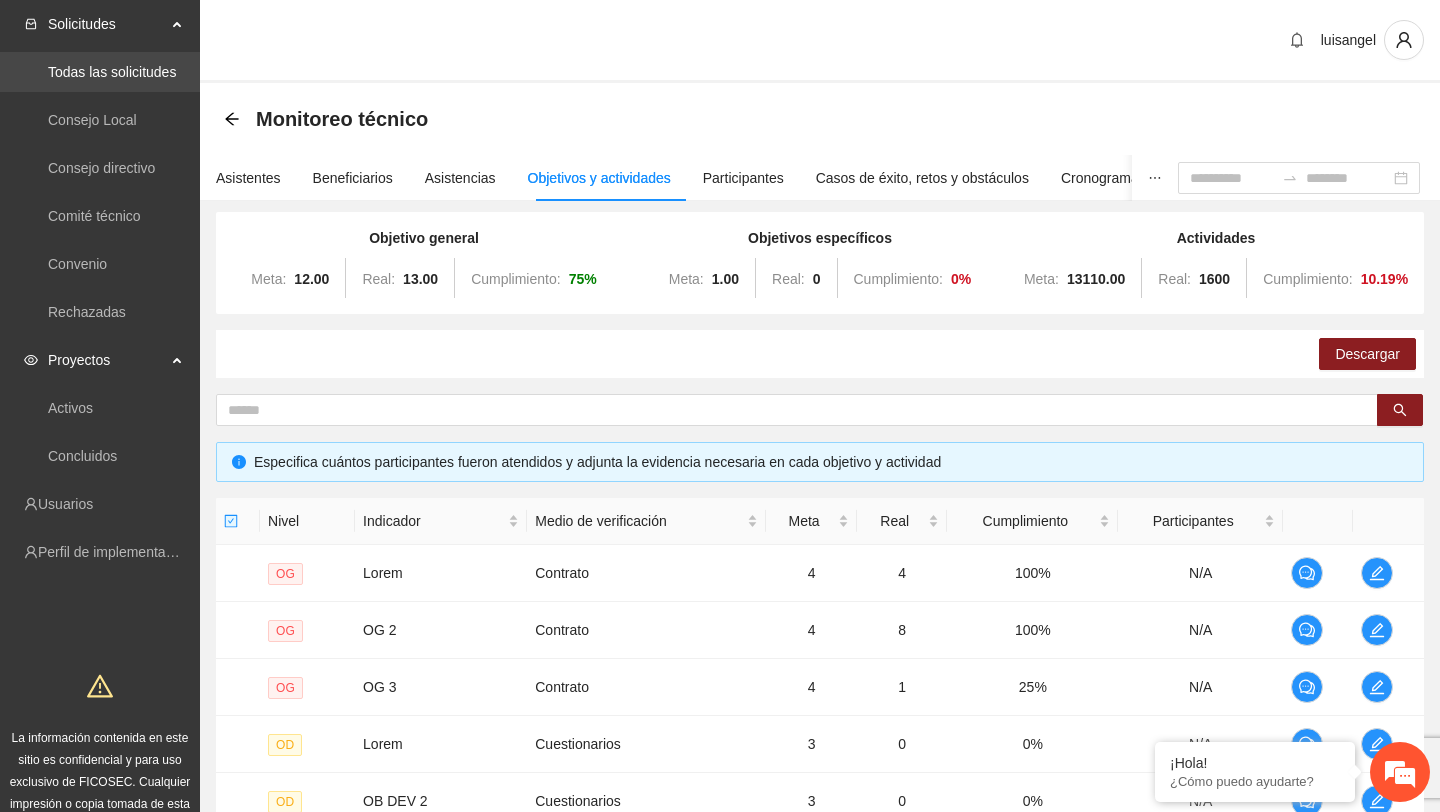 click on "Todas las solicitudes" at bounding box center (112, 72) 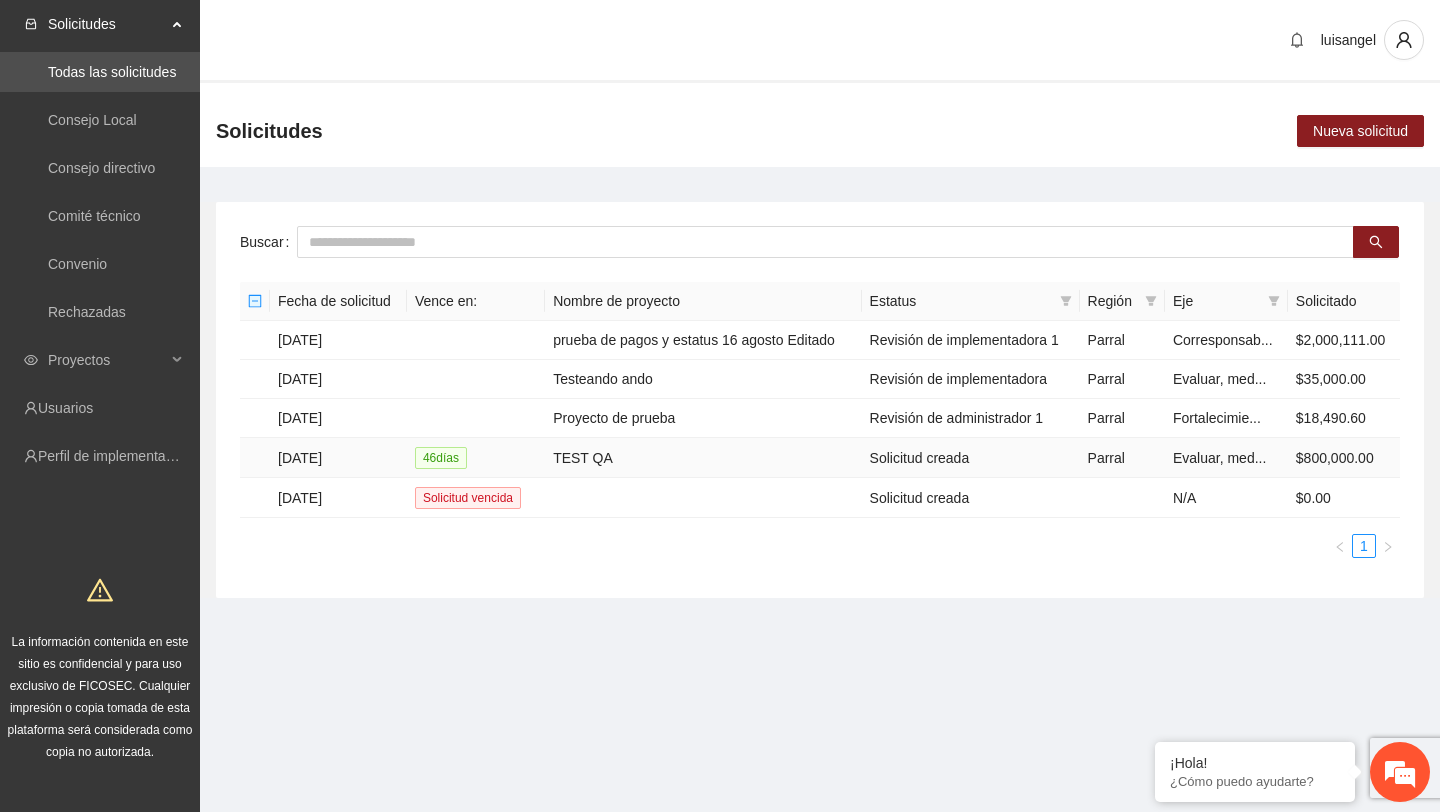 click on "TEST QA" at bounding box center [703, 458] 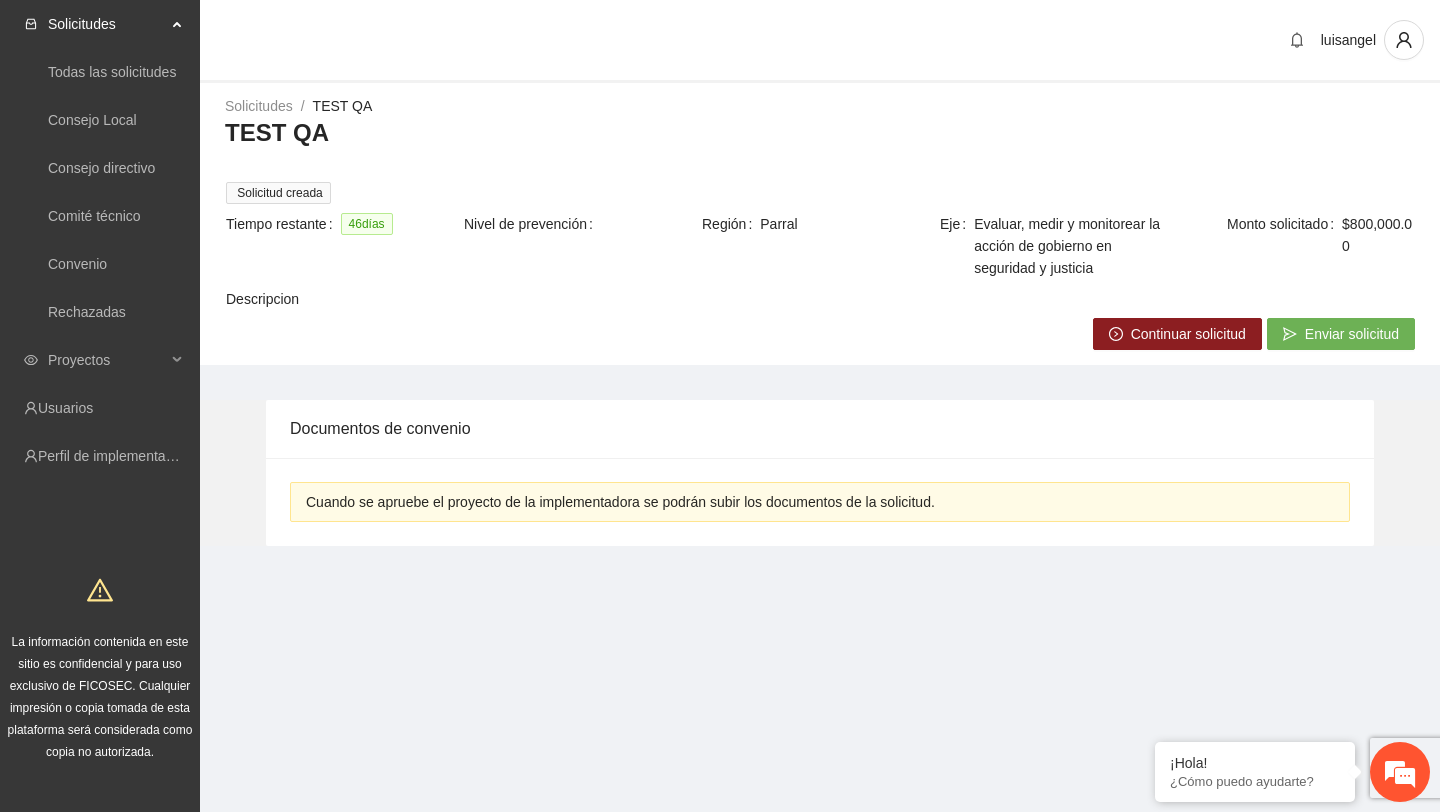 click on "Continuar solicitud" at bounding box center [1177, 334] 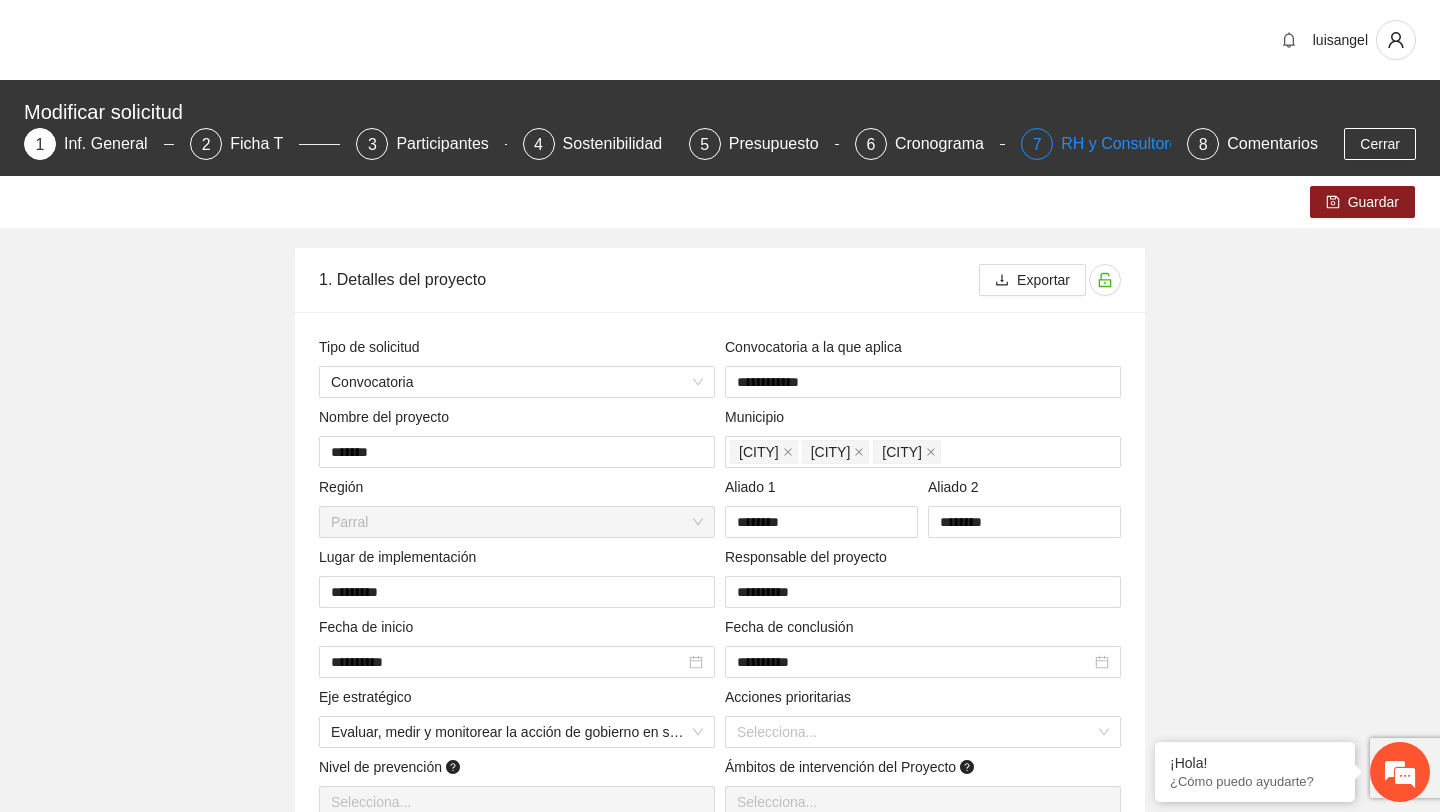 click on "RH y Consultores" at bounding box center (1131, 144) 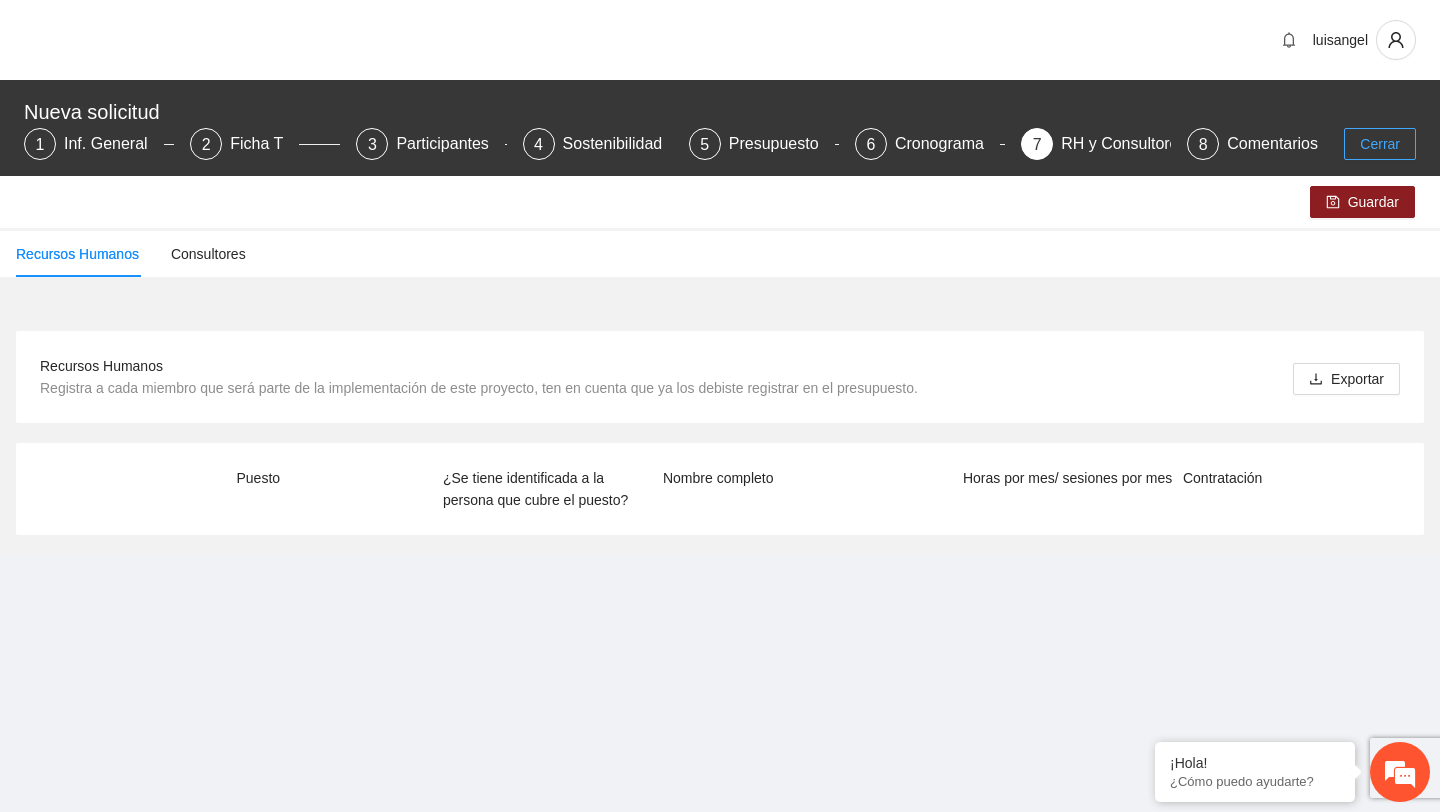 click on "Cerrar" at bounding box center [1380, 144] 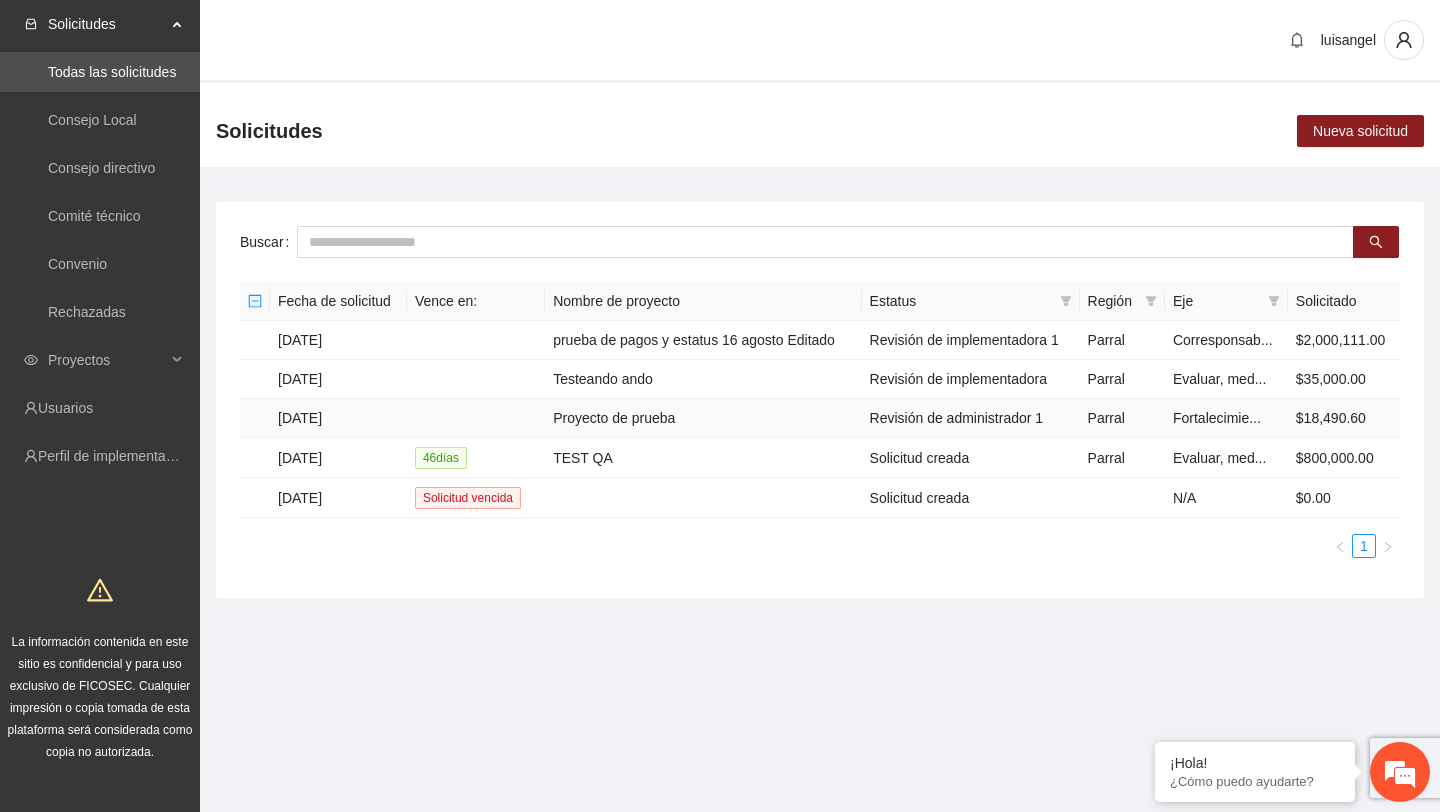 click on "Proyecto de prueba" at bounding box center [703, 418] 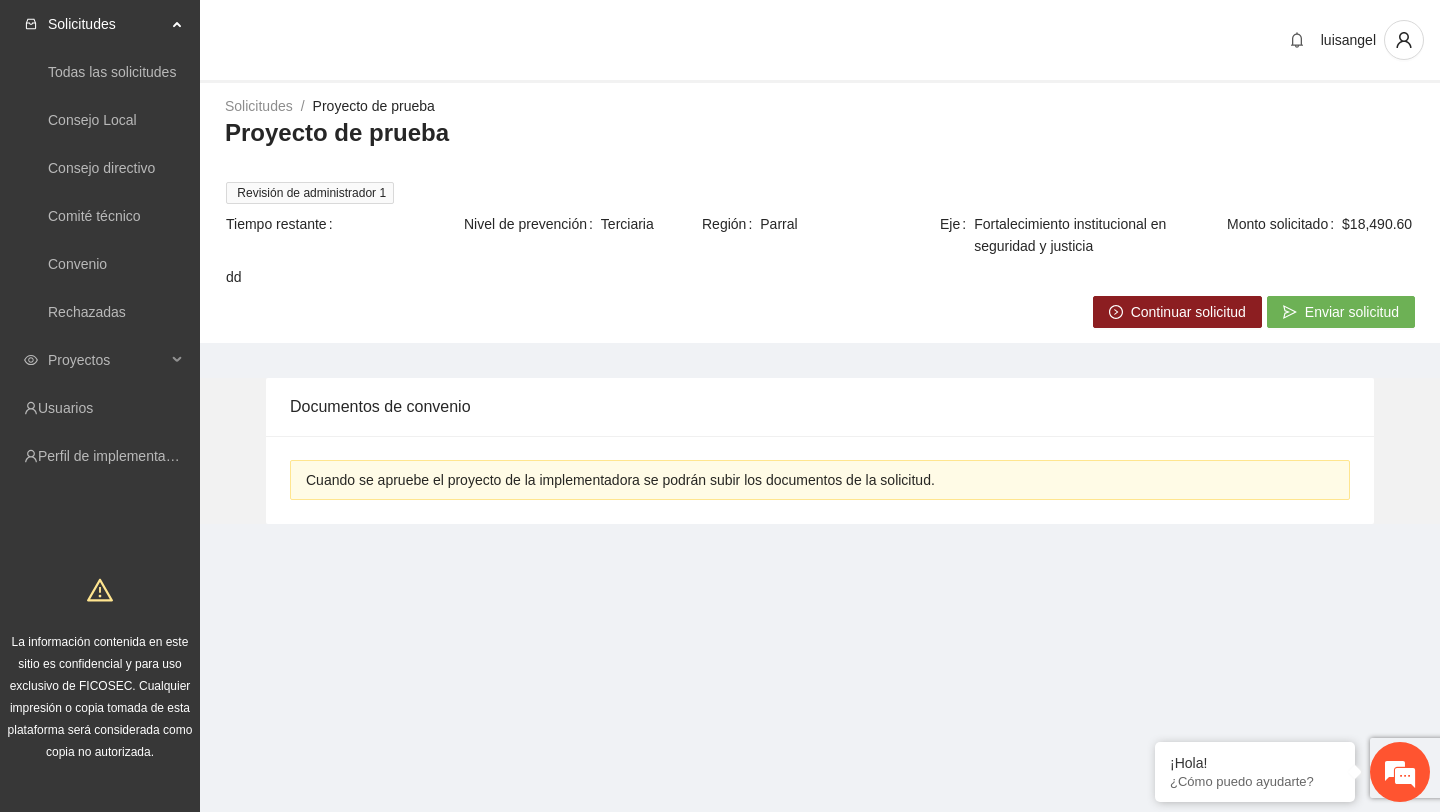 click on "TEST QA Solicitudes / Proyecto de prueba / Proyecto de prueba Revisión de administrador 1 Tiempo restante Nivel de prevención Terciaria Región [REGION] Eje Fortalecimiento institucional en seguridad y justicia Monto solicitado $18,490.60 dd Continuar solicitud Enviar solicitud" at bounding box center (820, 171) 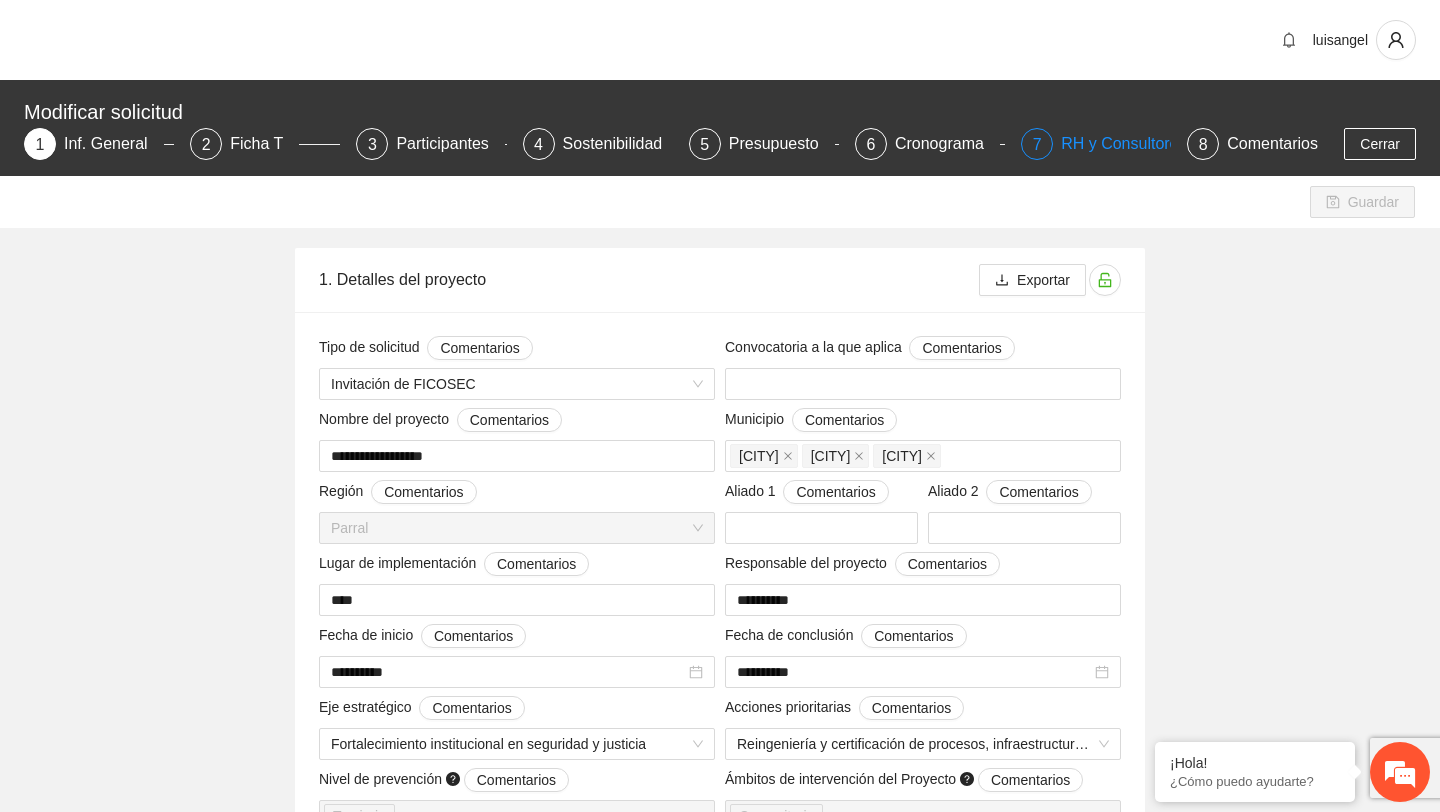 click on "RH y Consultores" at bounding box center (1131, 144) 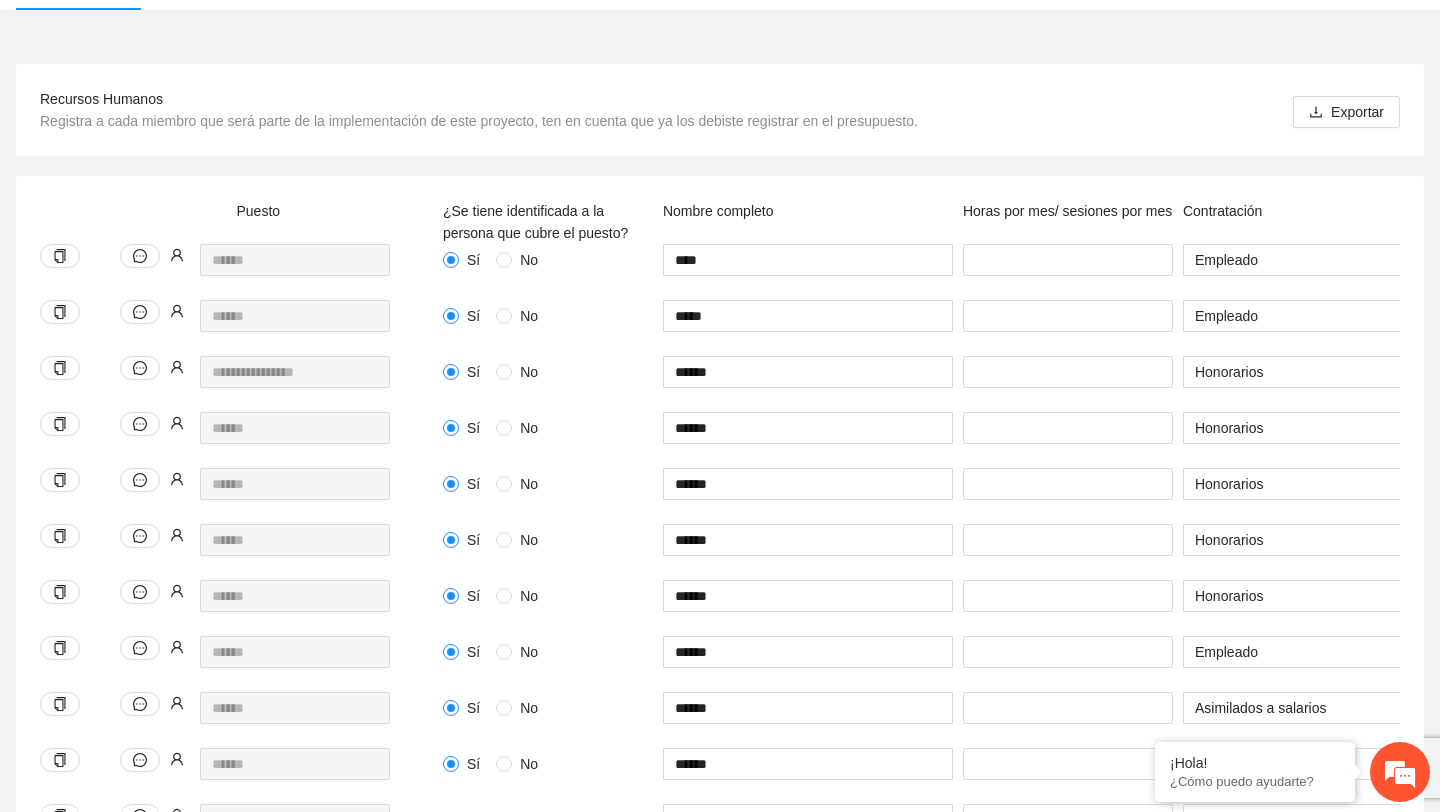 scroll, scrollTop: 0, scrollLeft: 0, axis: both 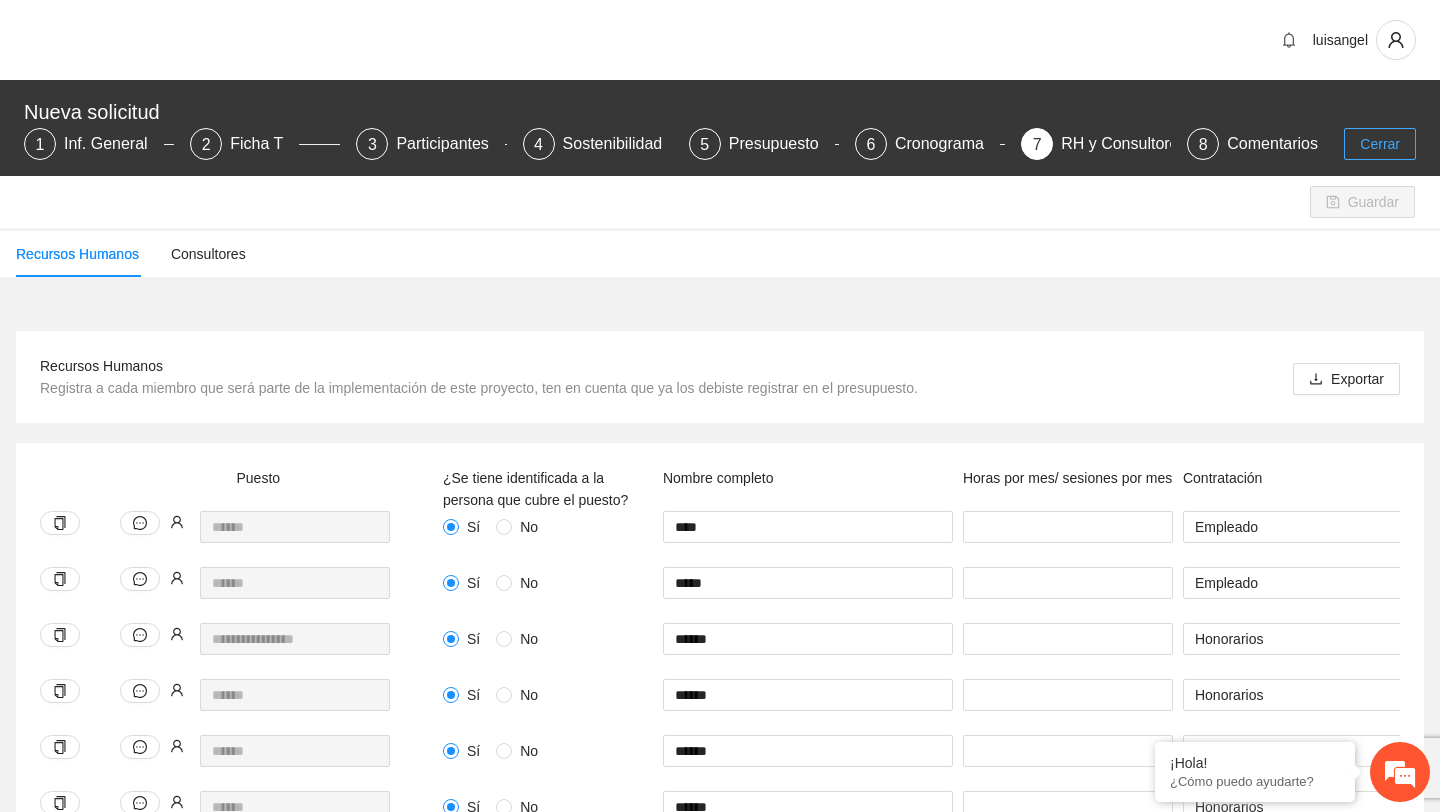 click on "Cerrar" at bounding box center [1380, 144] 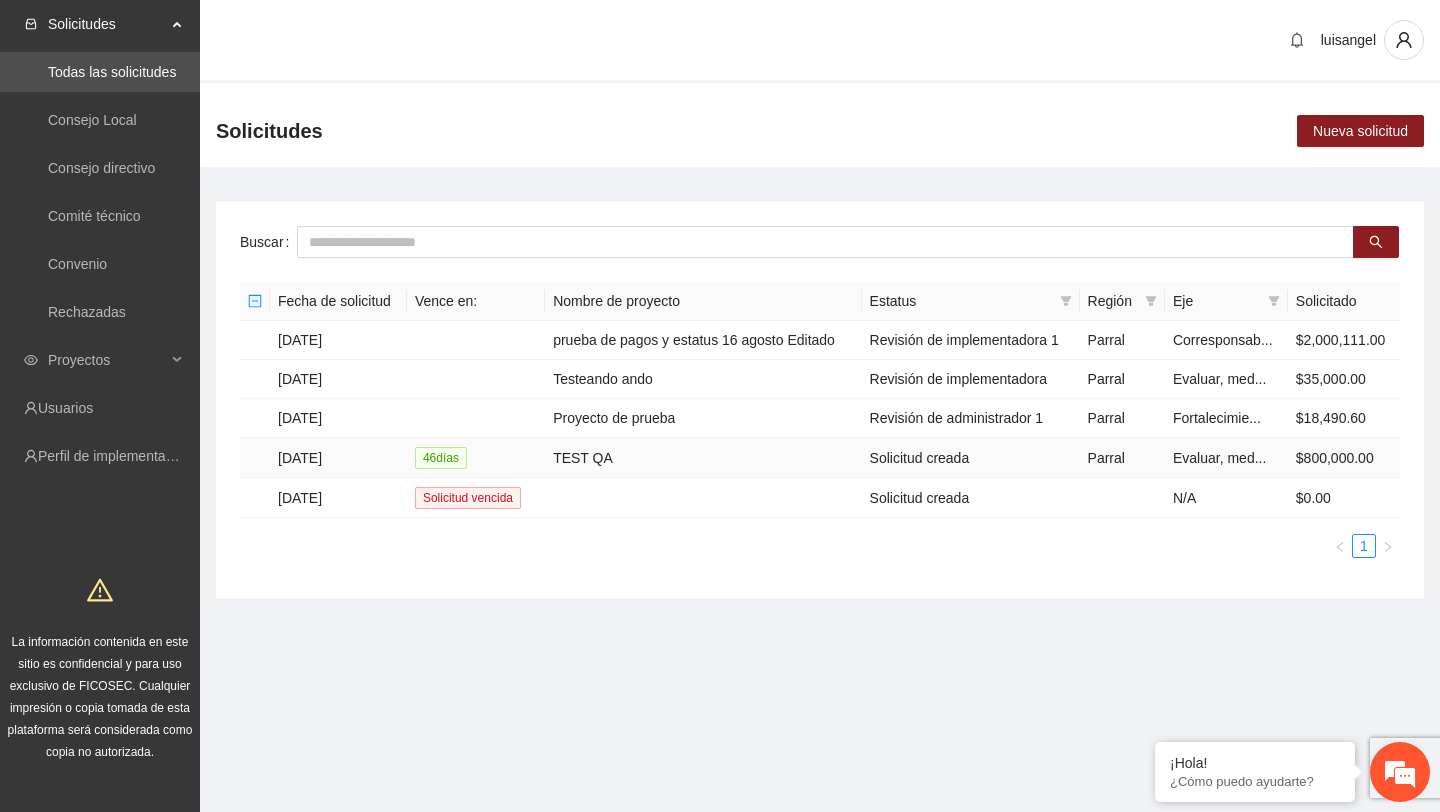 click on "TEST QA" at bounding box center (703, 458) 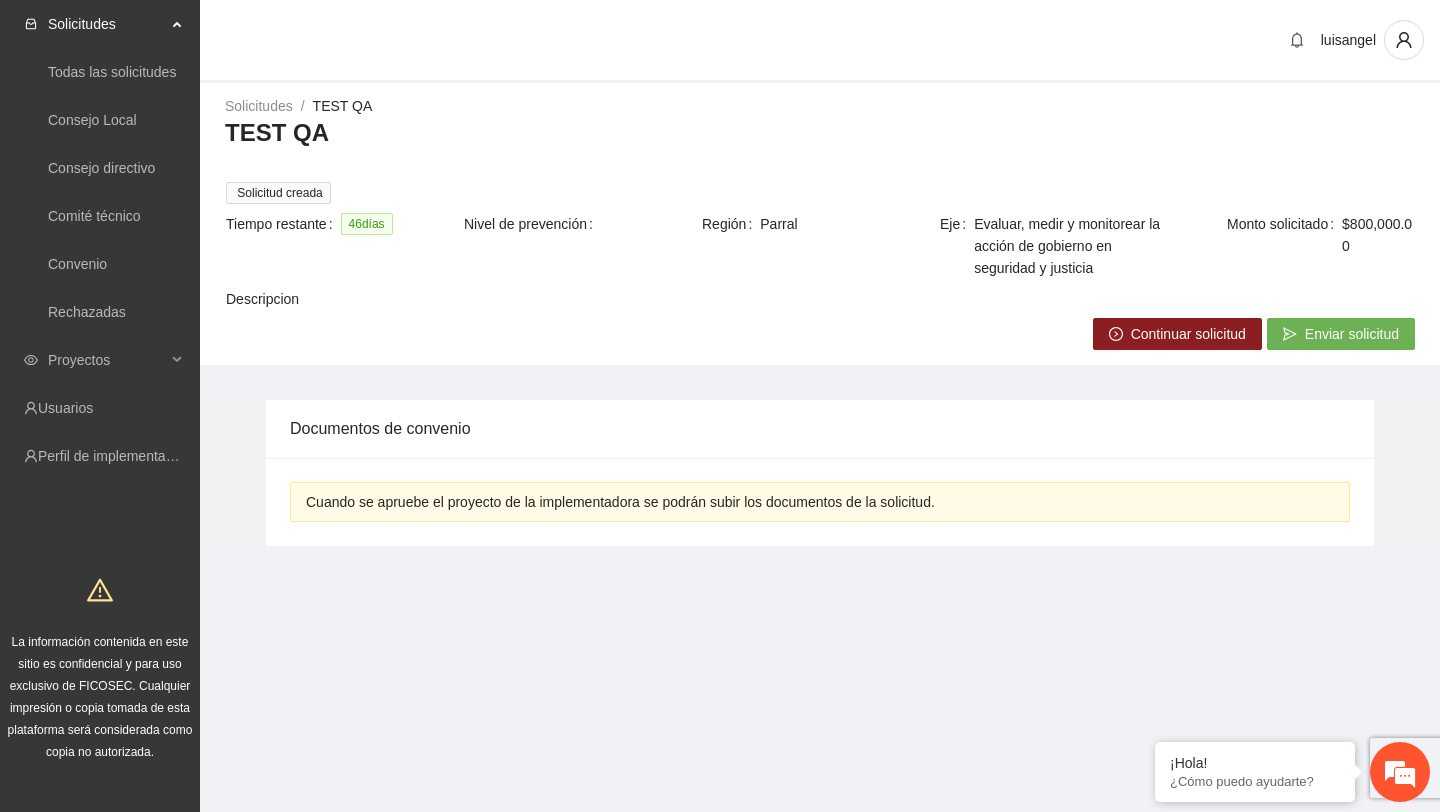 click on "TEST QA Solicitudes / TEST QA / TEST QA Solicitud creada Tiempo restante 46 día s Nivel de prevención Región [REGION] Eje Evaluar, medir y monitorear la acción de gobierno en seguridad y justicia Monto solicitado $800,000.00 Descripcion Continuar solicitud Enviar solicitud" at bounding box center [820, 182] 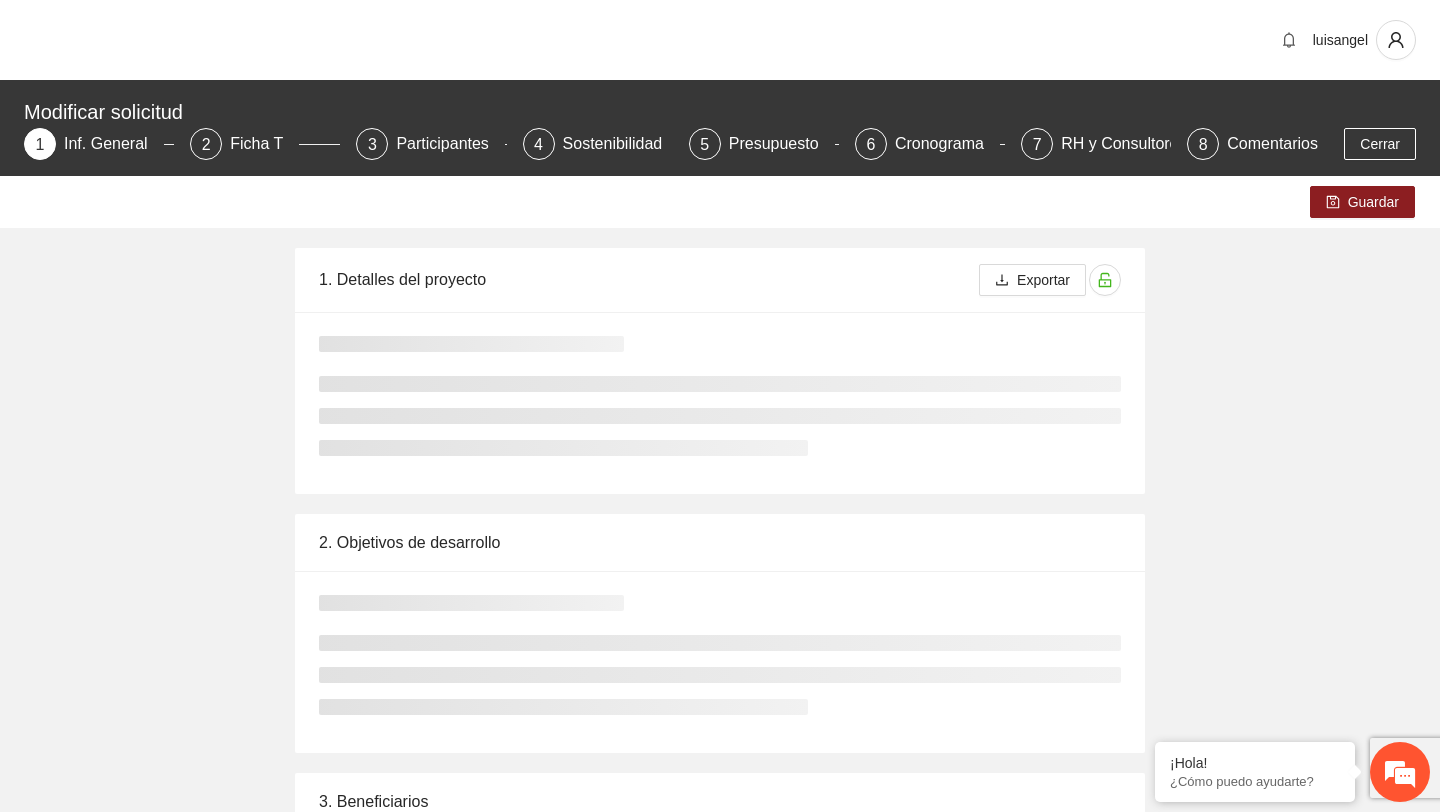 type 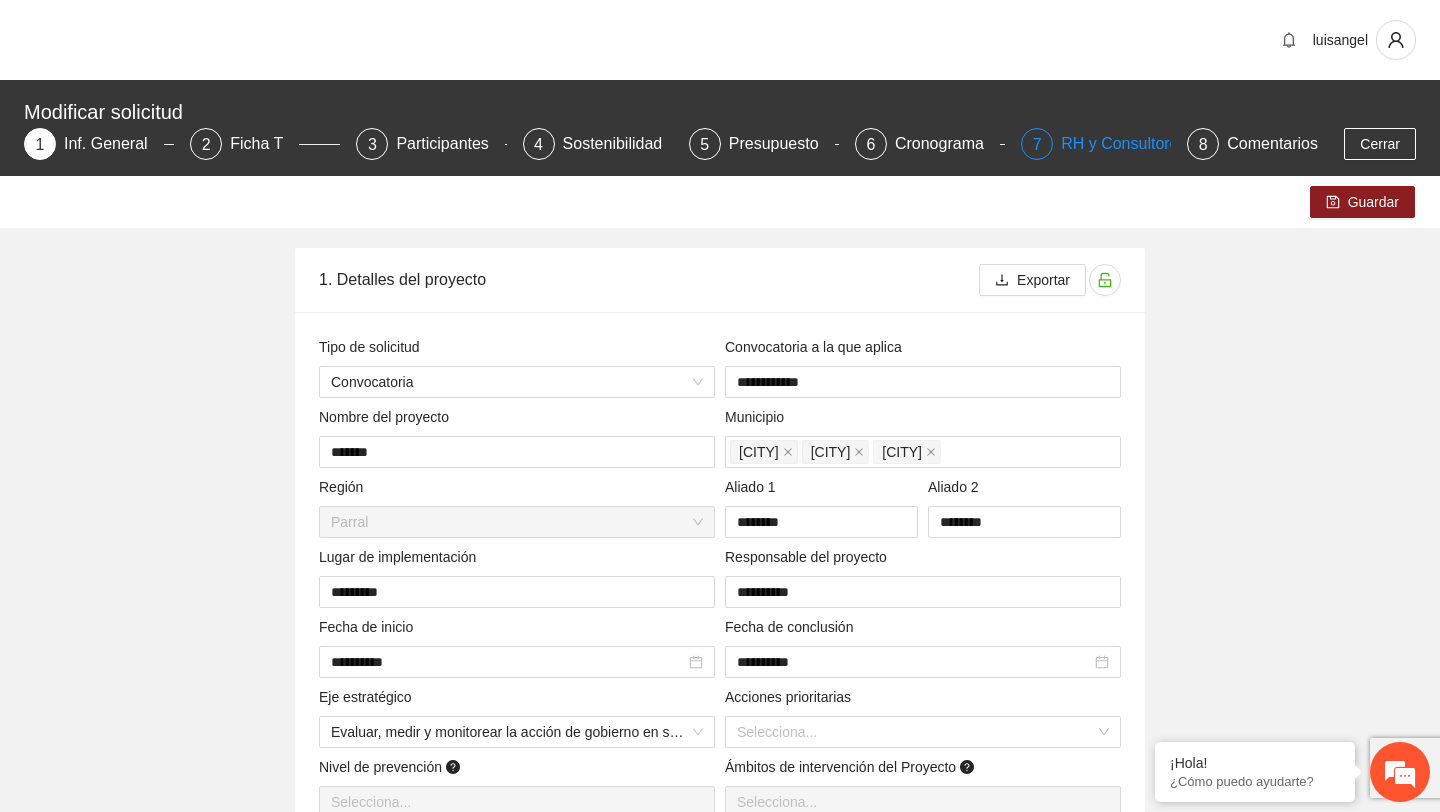 click on "RH y Consultores" at bounding box center [1131, 144] 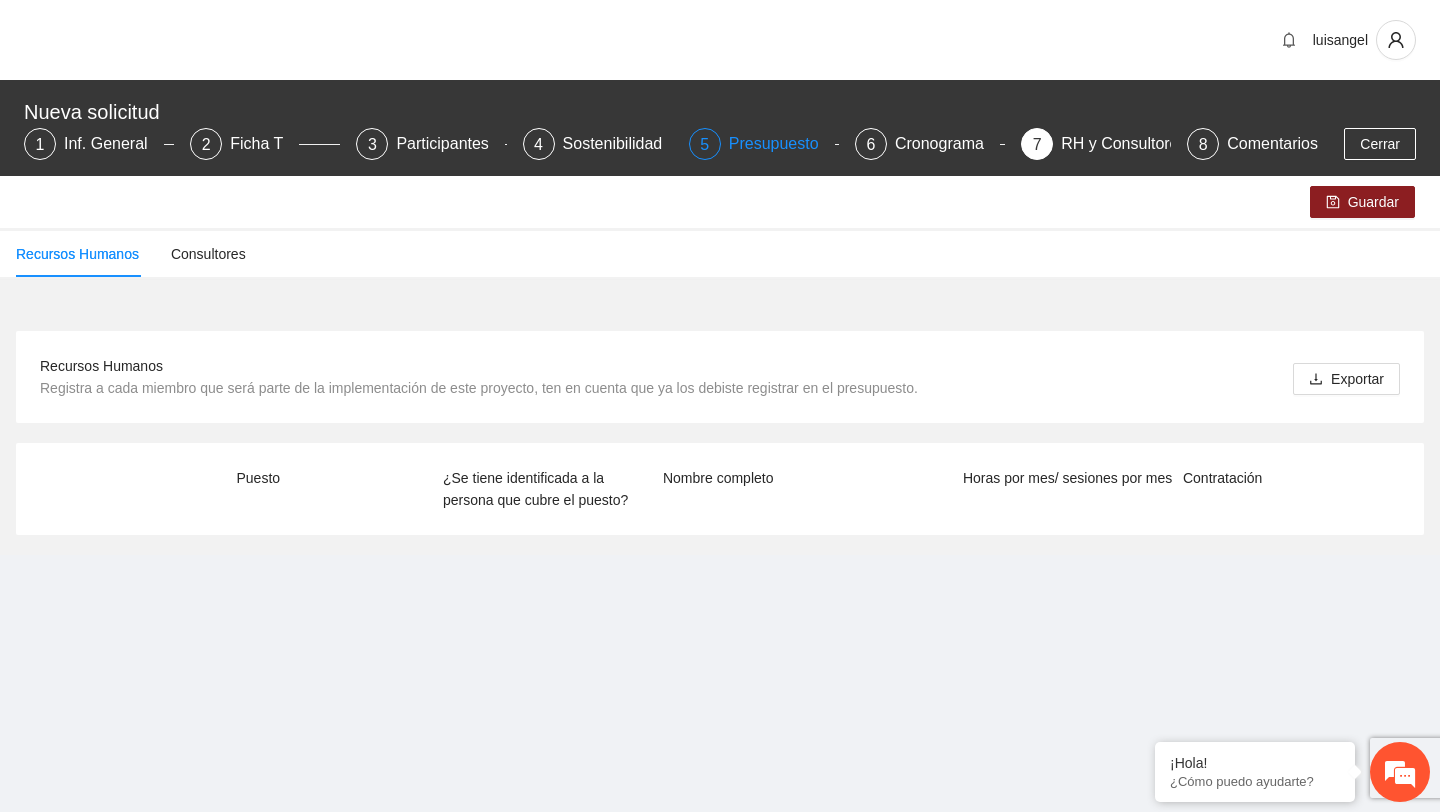 click on "Presupuesto" at bounding box center [782, 144] 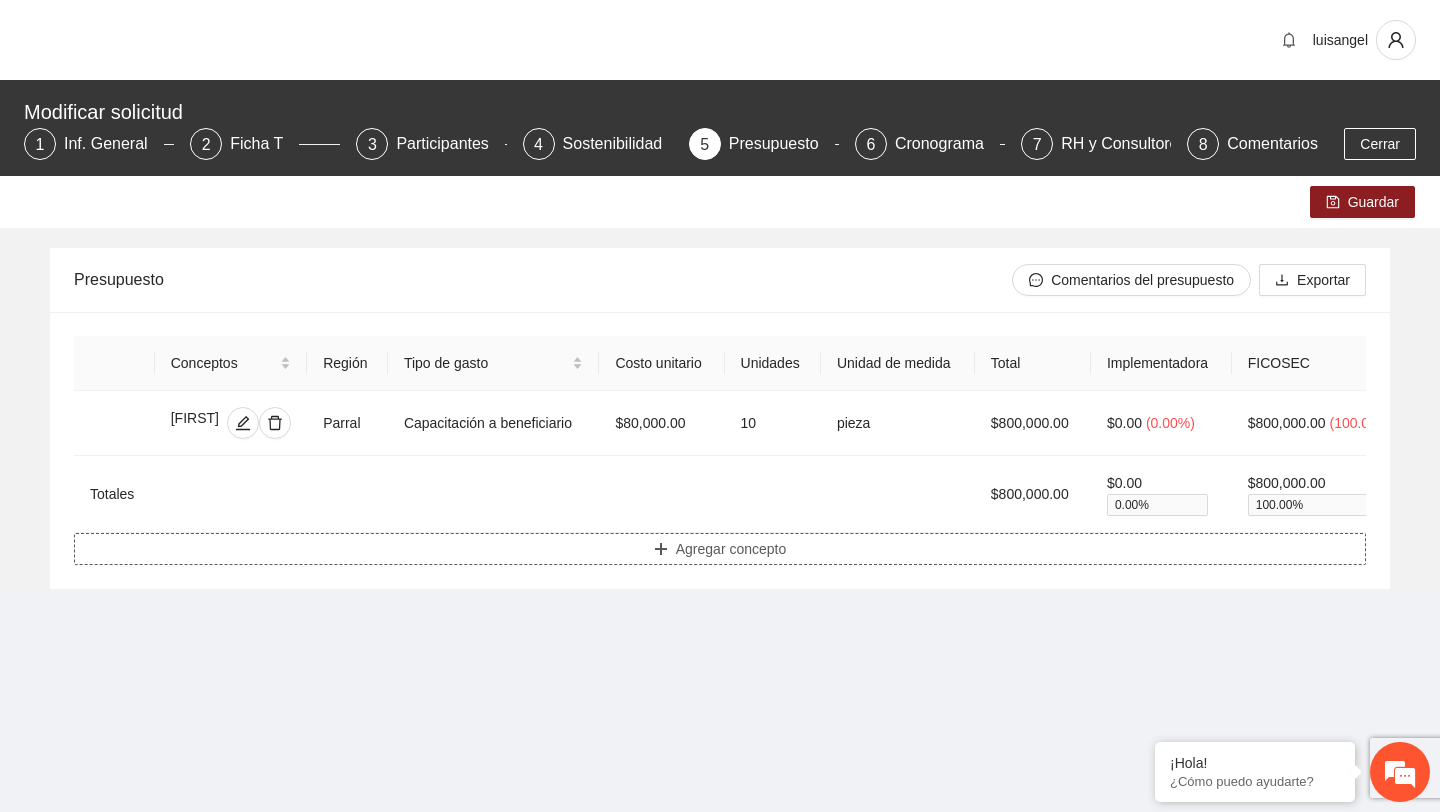 click on "Agregar concepto" at bounding box center [720, 549] 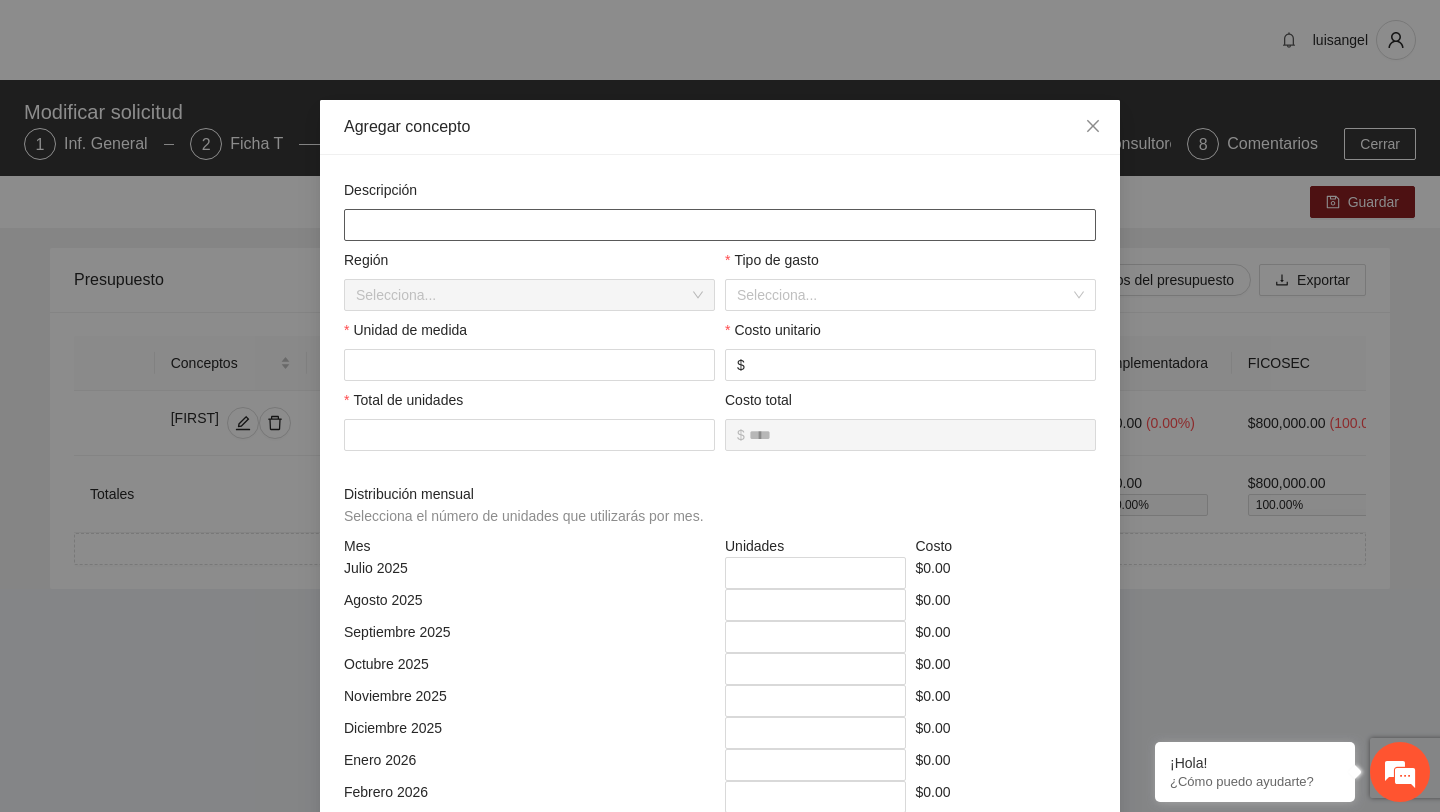 click at bounding box center [720, 225] 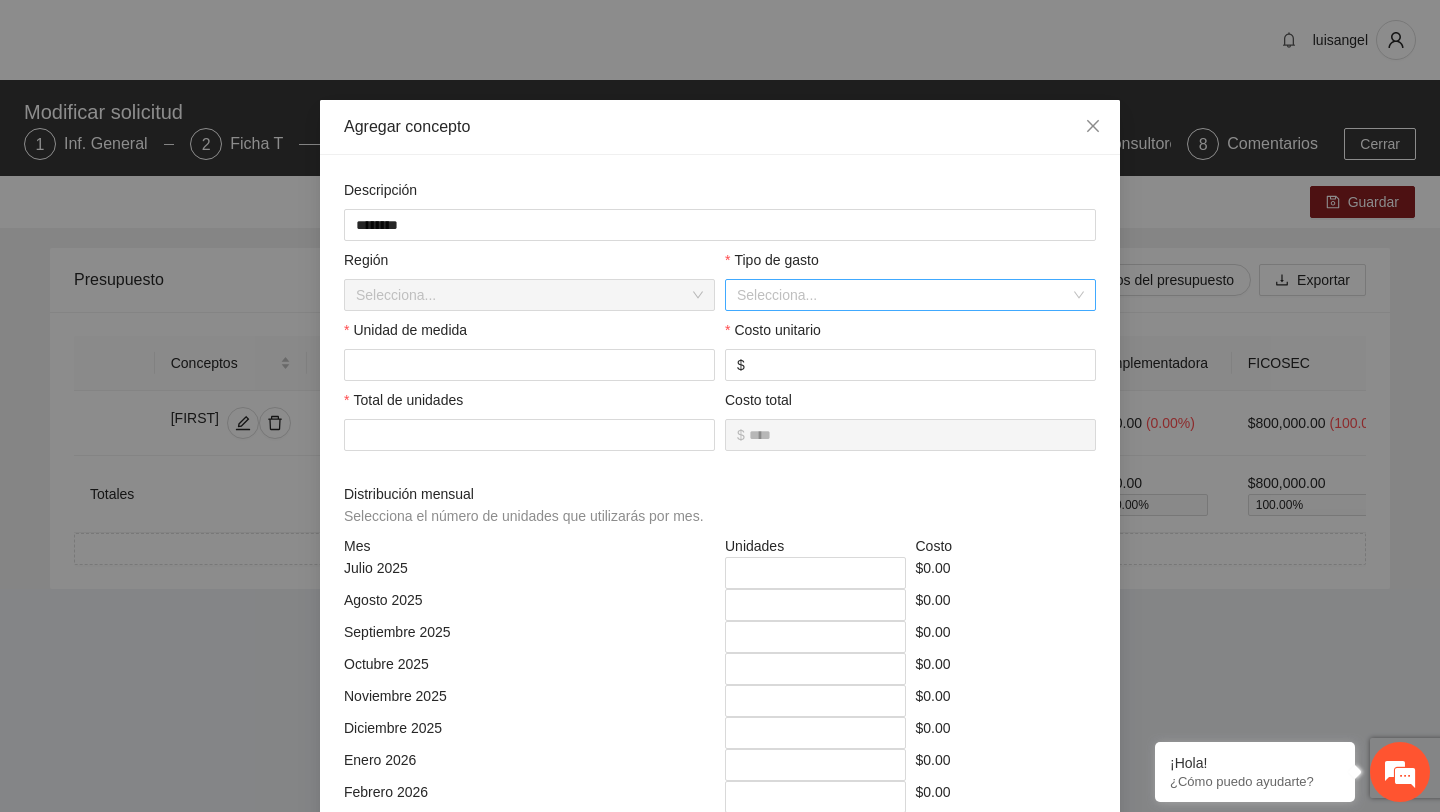 click at bounding box center [903, 295] 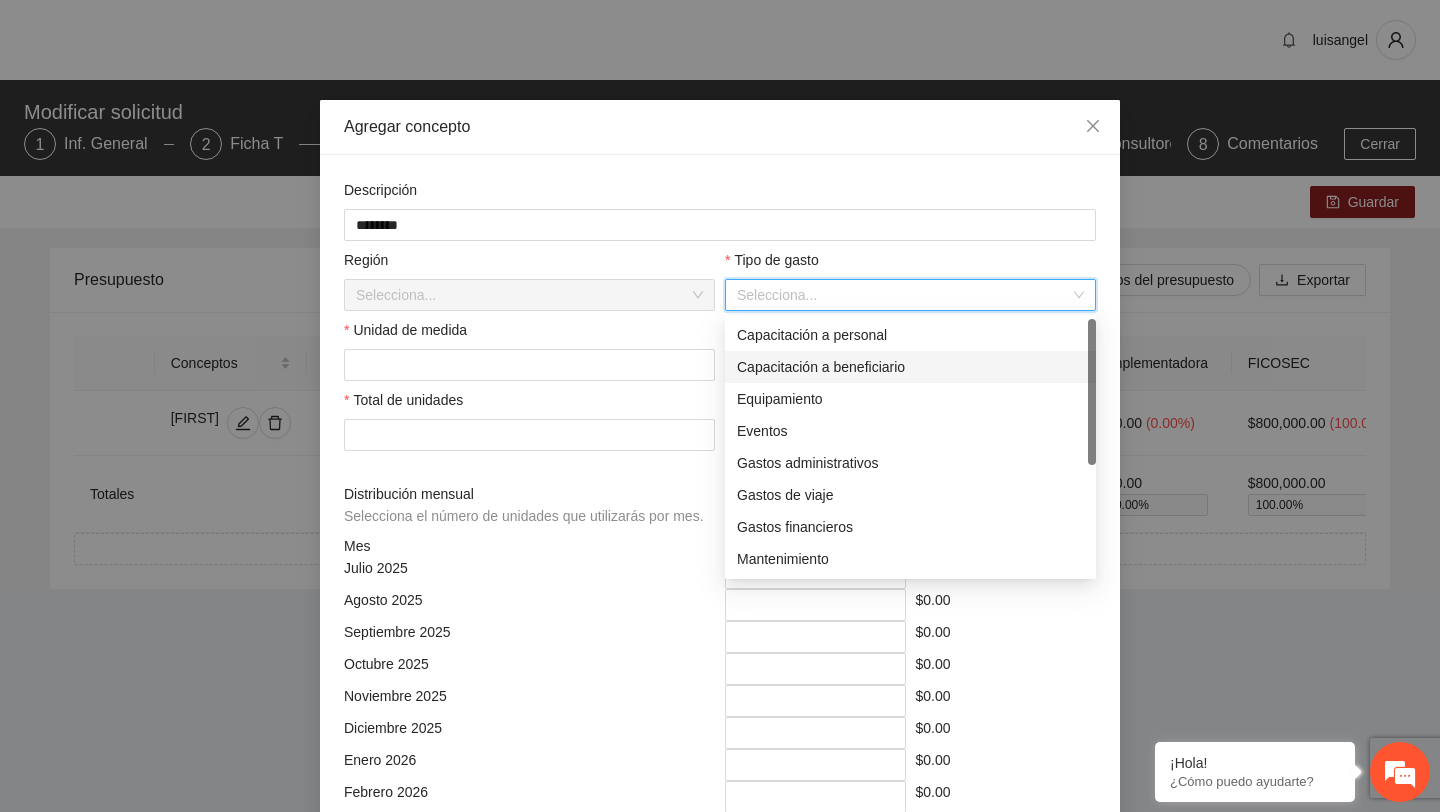 click on "Capacitación a beneficiario" at bounding box center (910, 367) 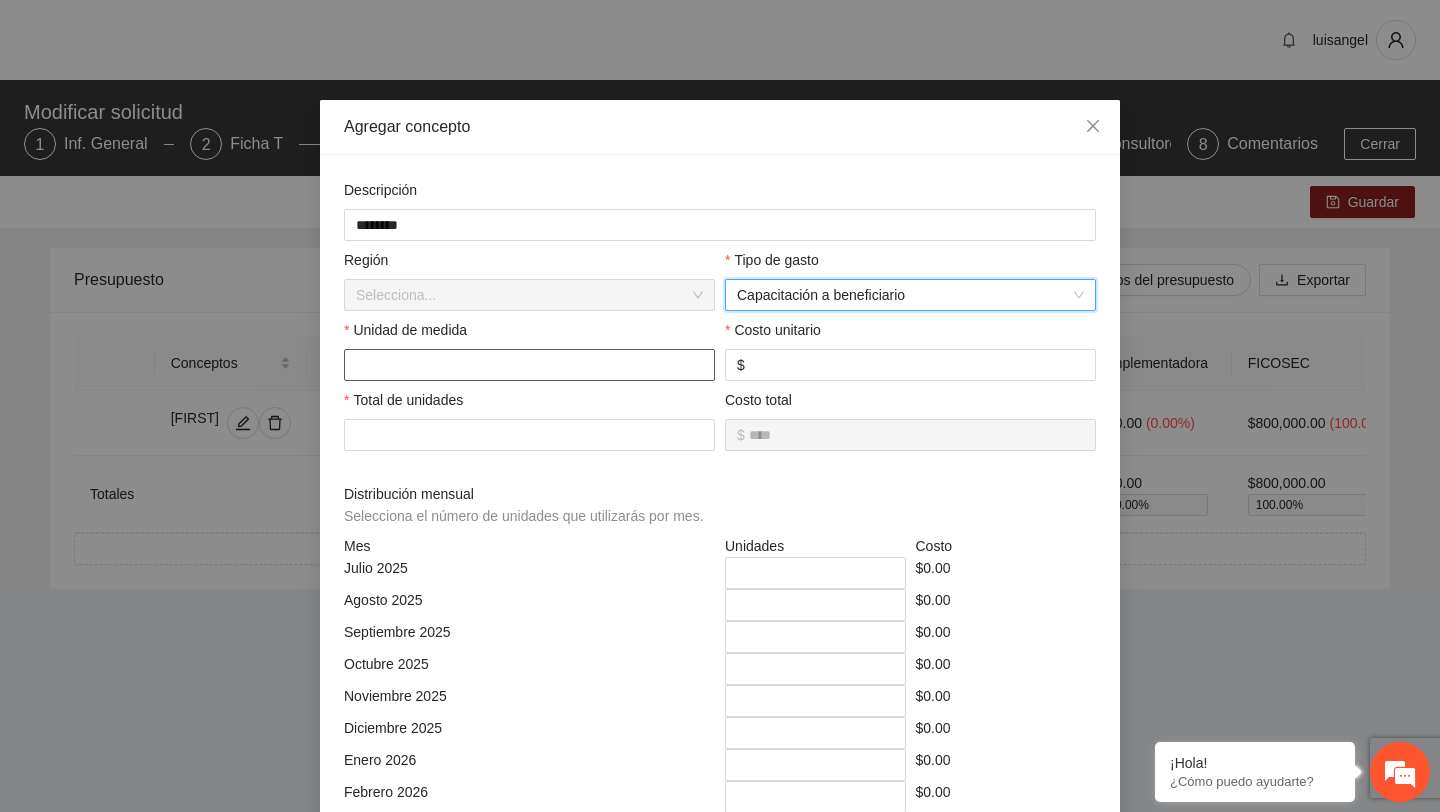 click at bounding box center (529, 365) 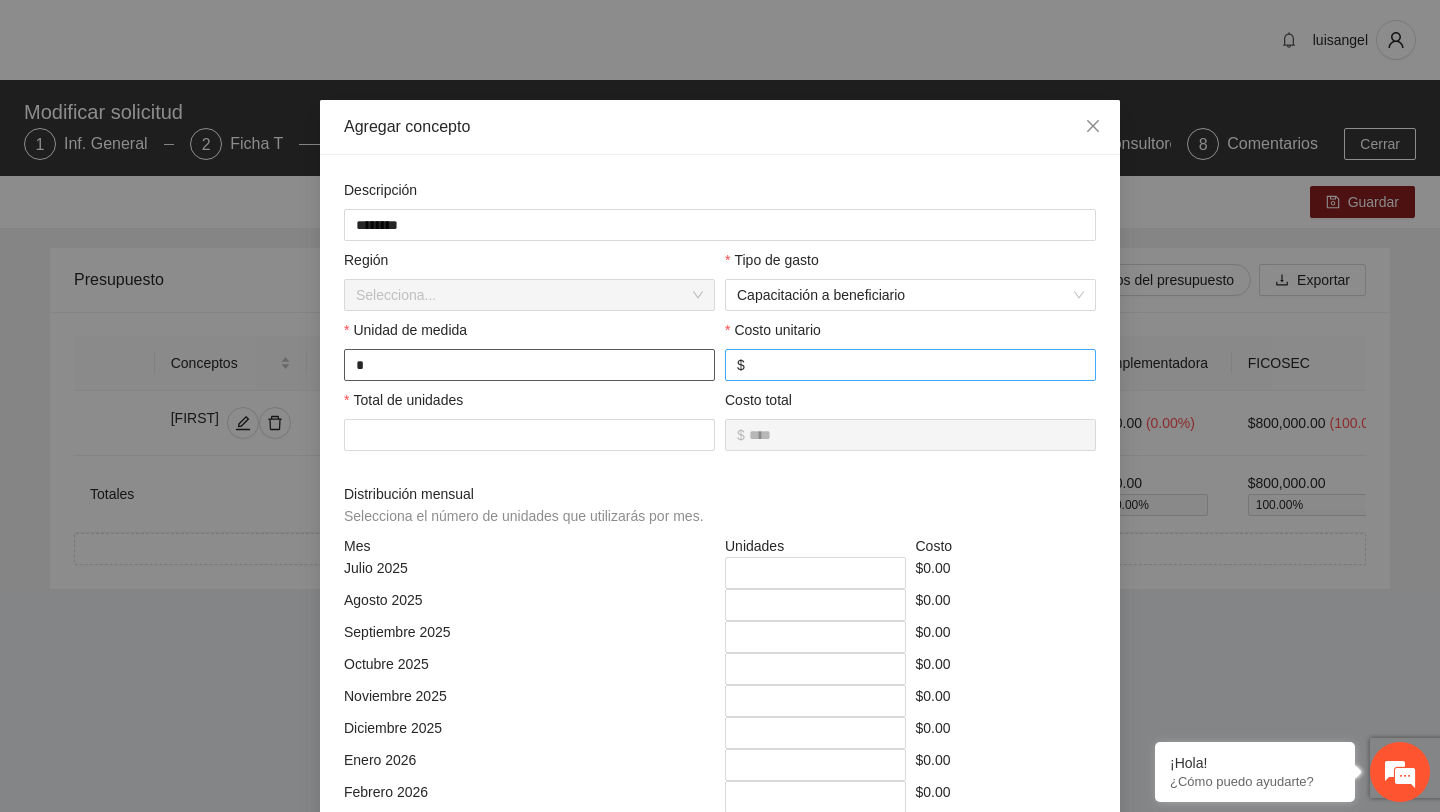 type on "*" 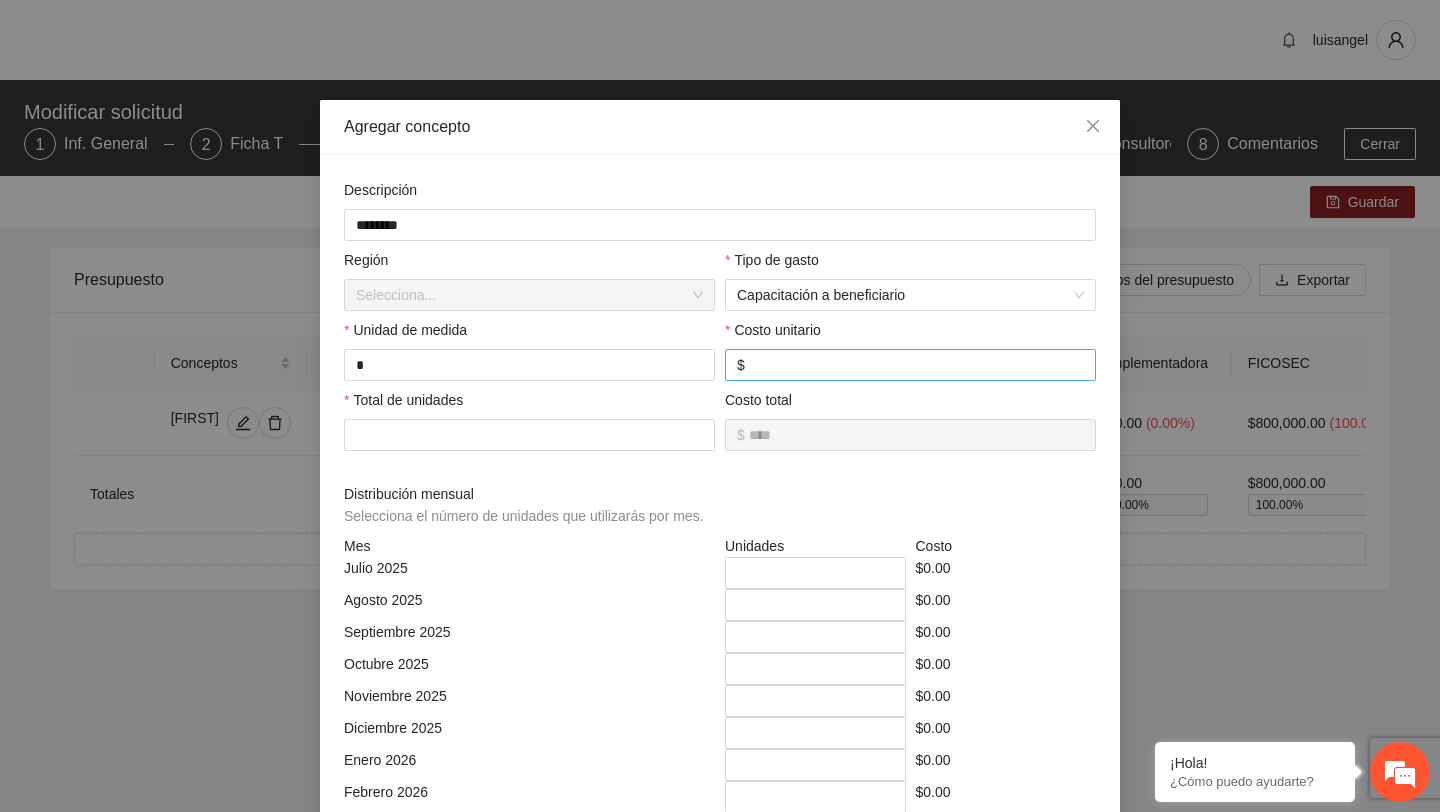click at bounding box center [916, 365] 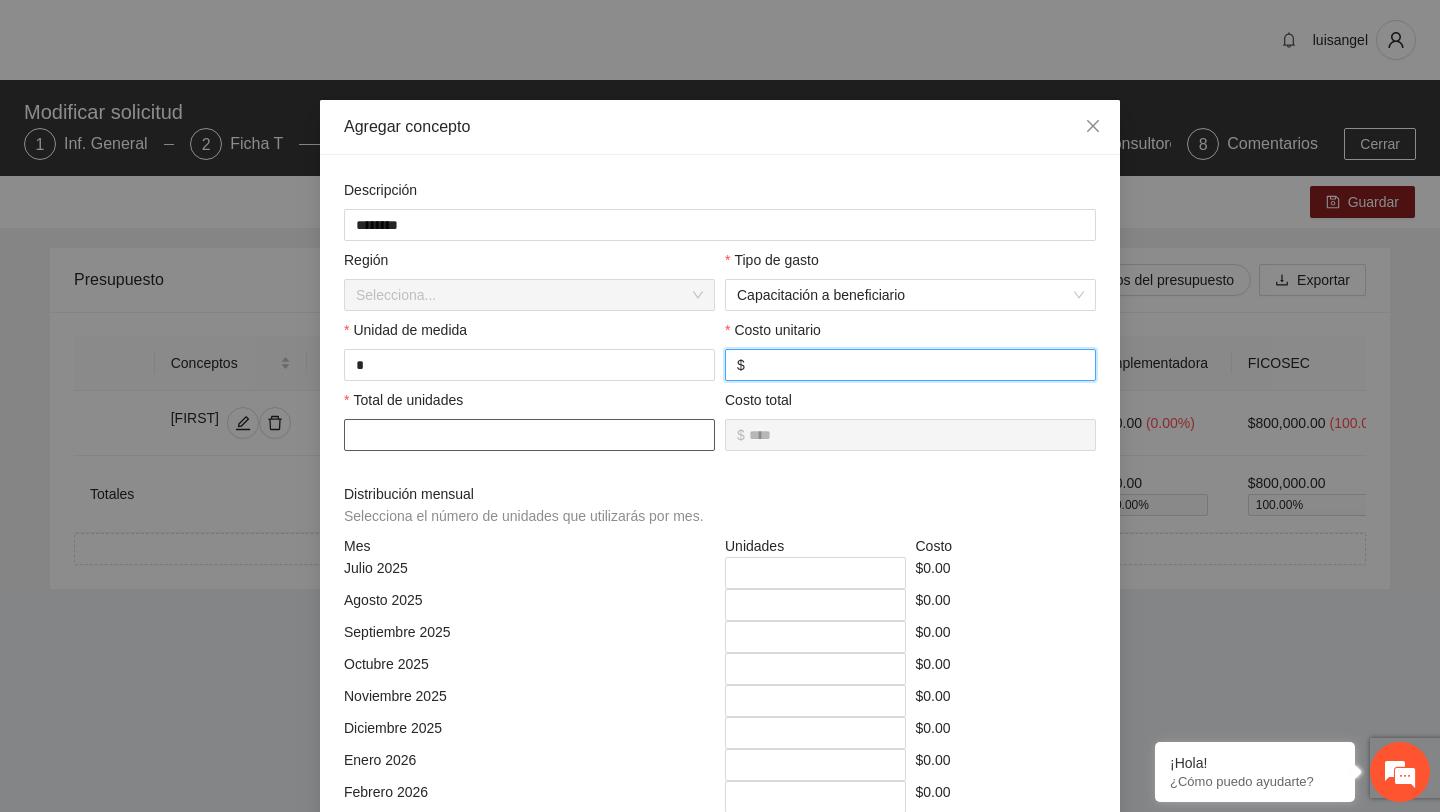 type on "******" 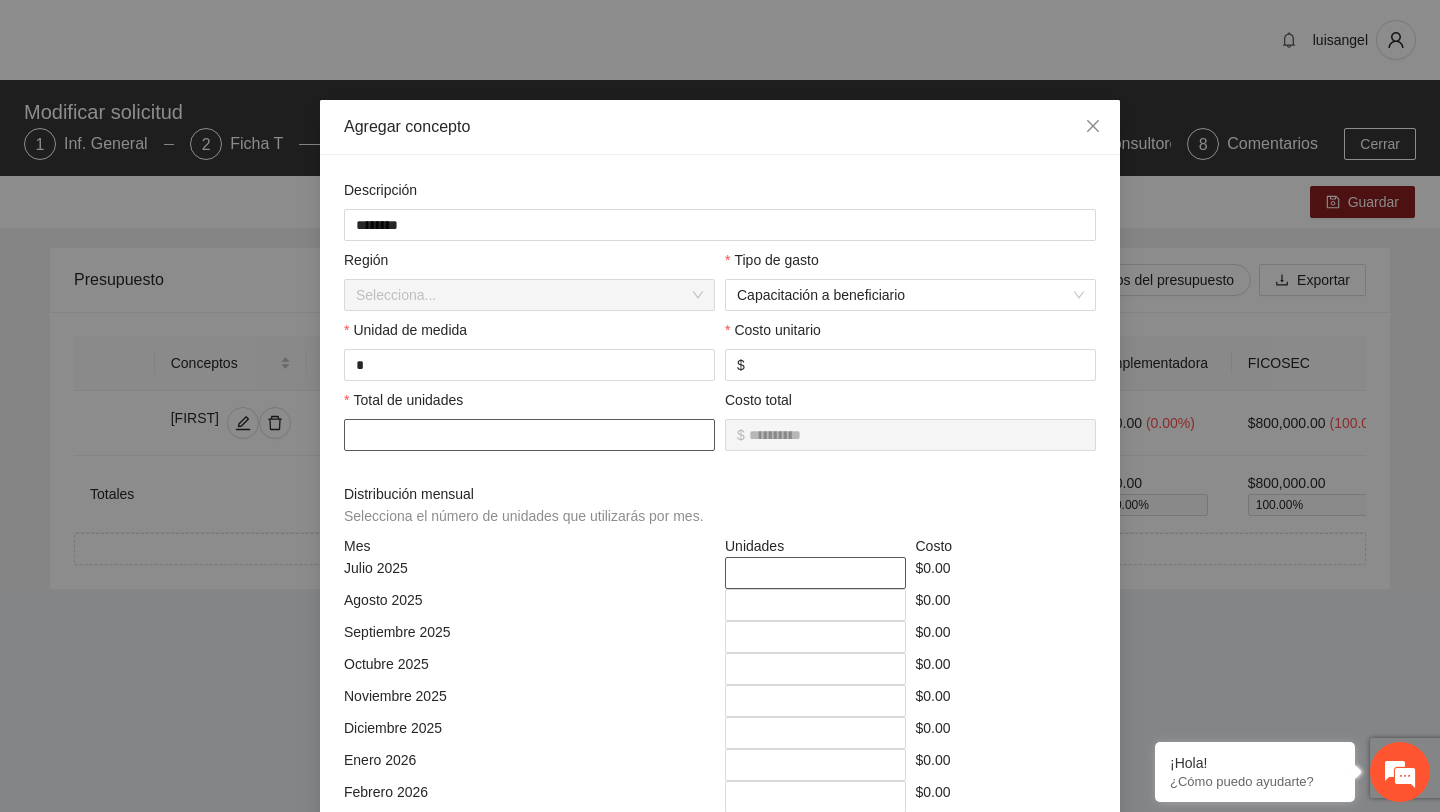 type on "*" 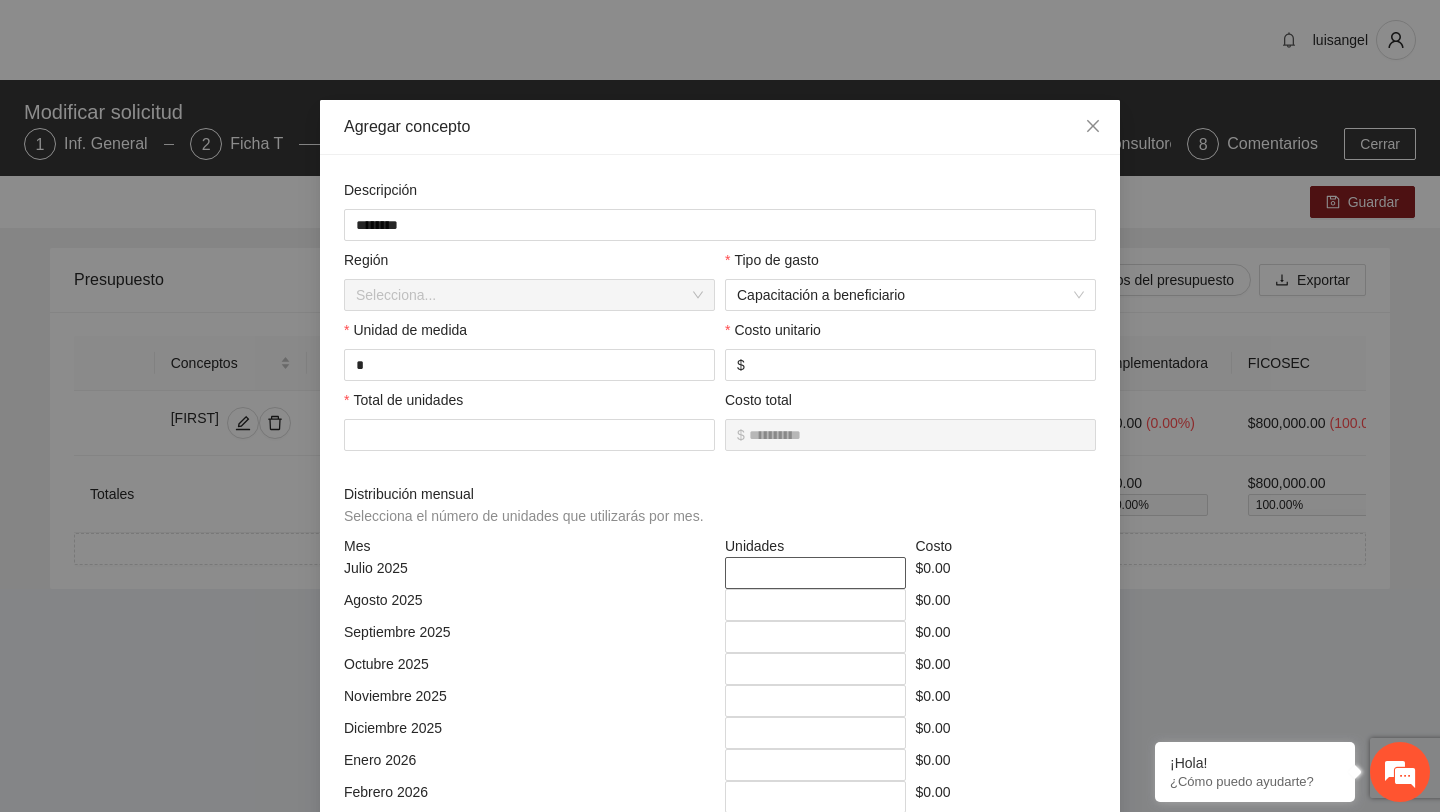click on "*" at bounding box center (815, 573) 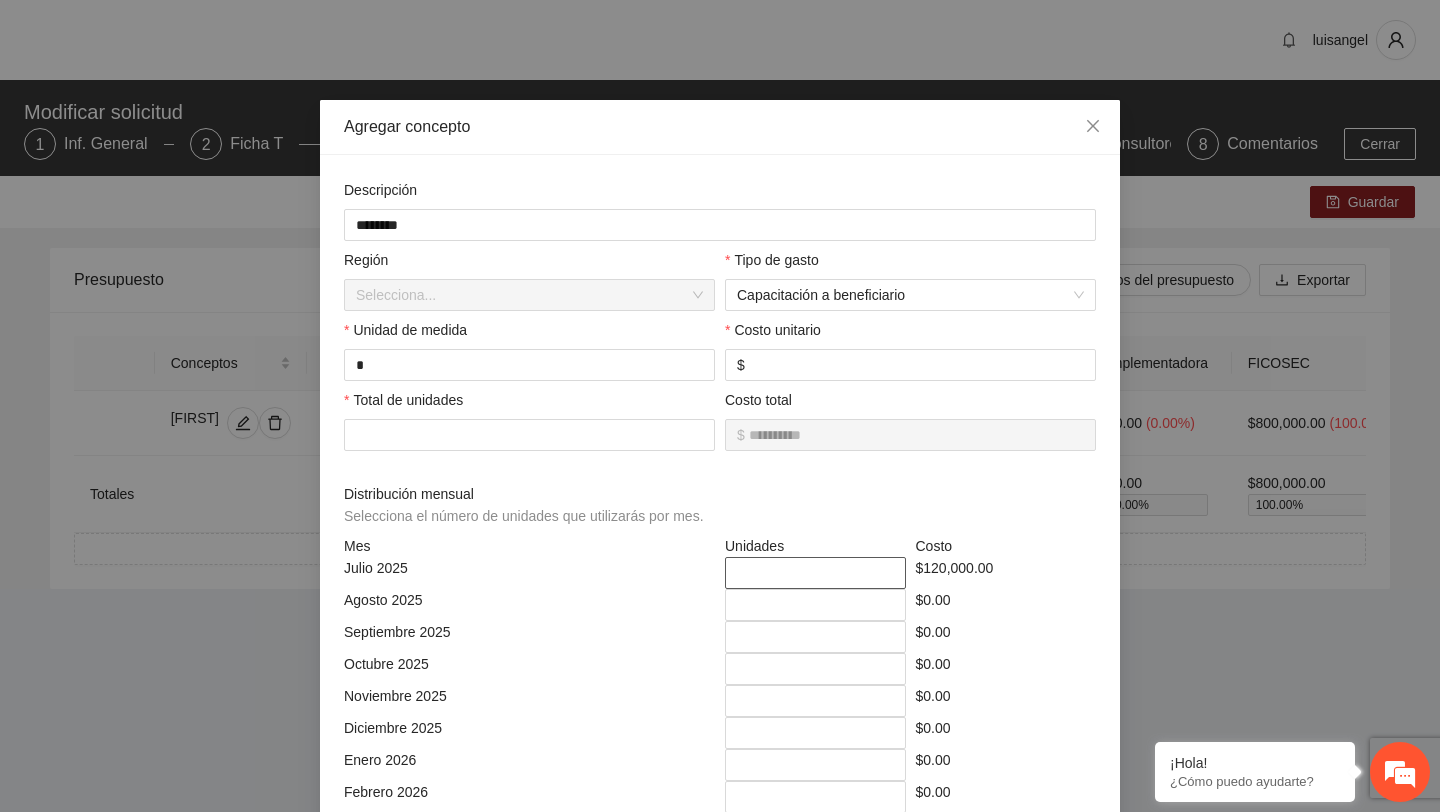 type on "*" 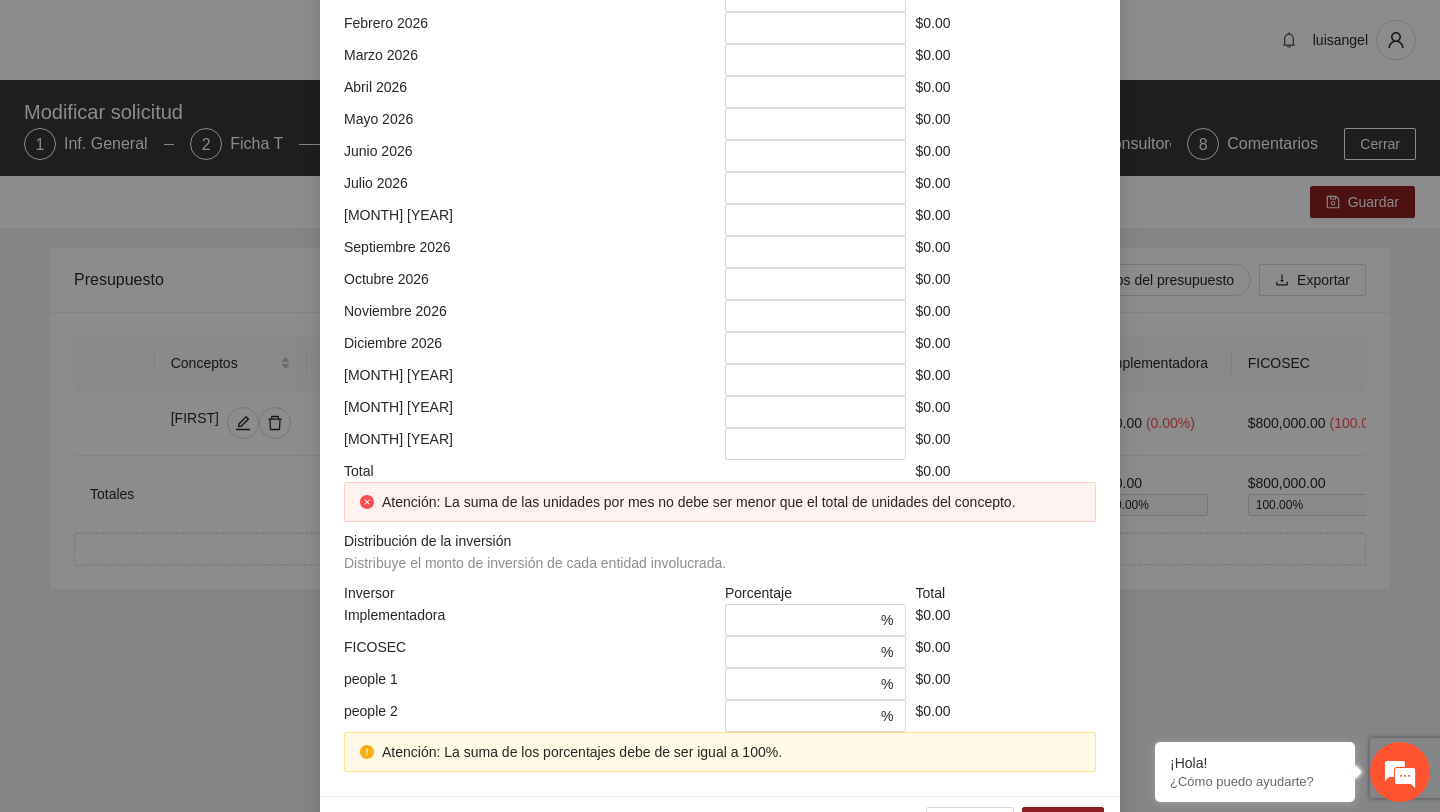 scroll, scrollTop: 830, scrollLeft: 0, axis: vertical 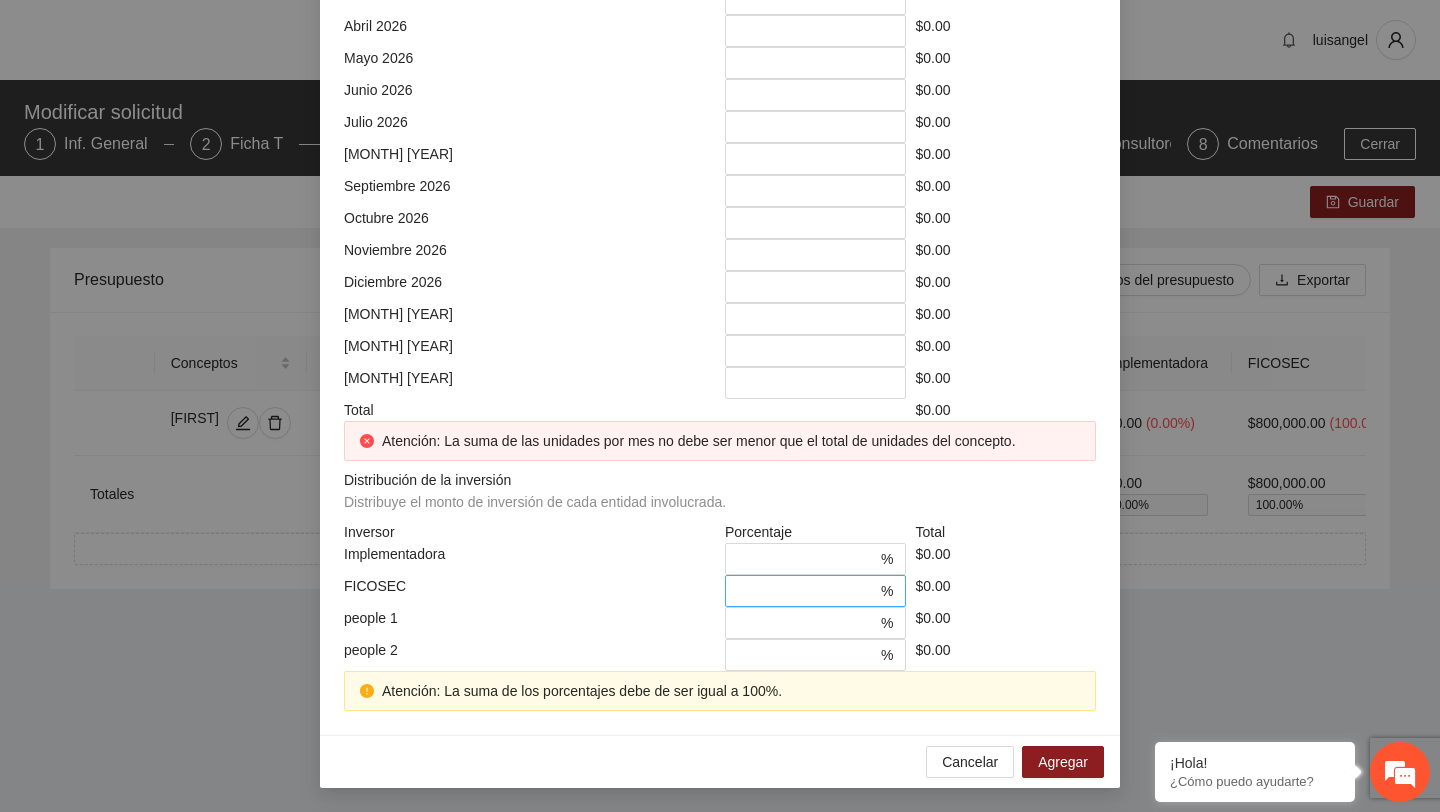 click on "*" at bounding box center [807, 591] 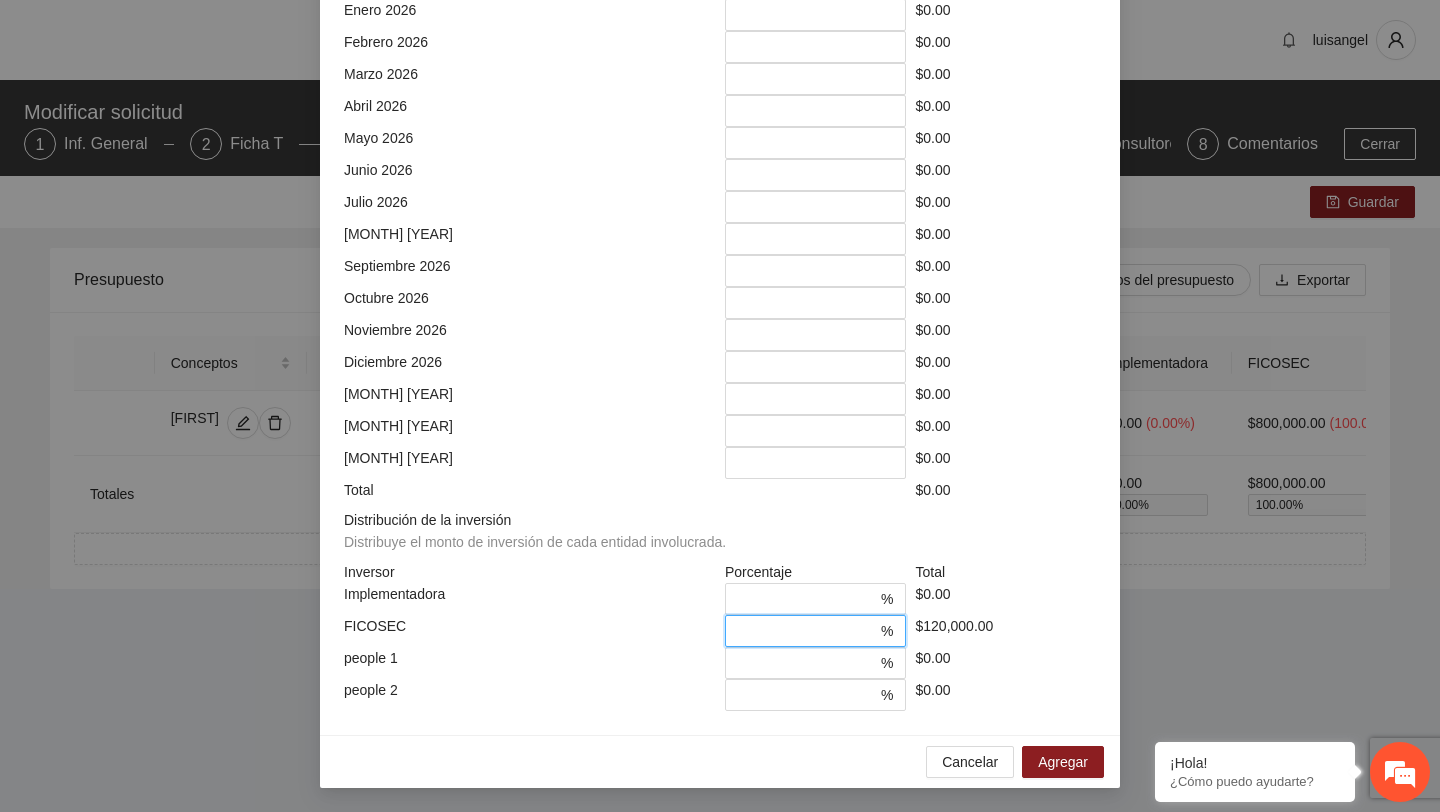 scroll, scrollTop: 750, scrollLeft: 0, axis: vertical 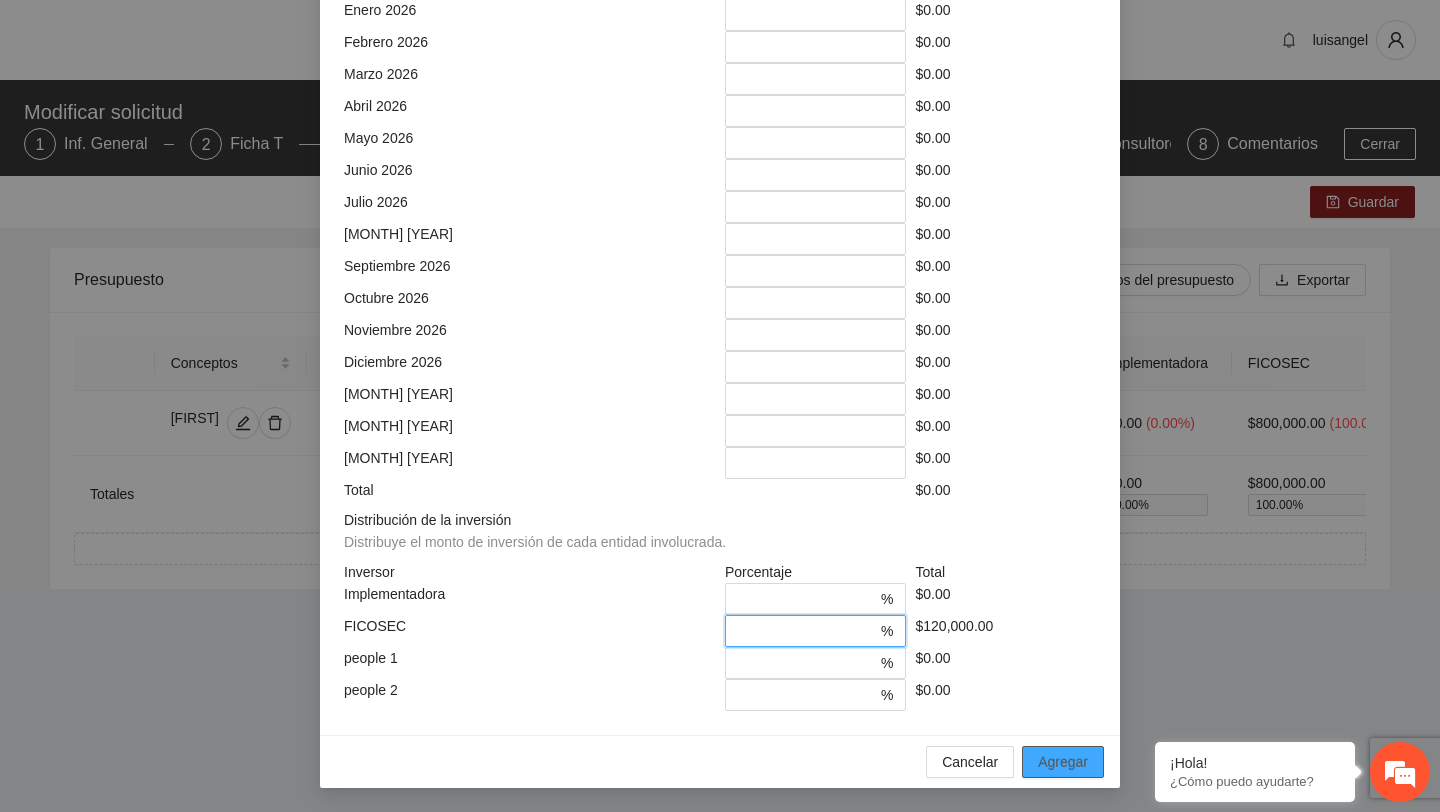 type on "***" 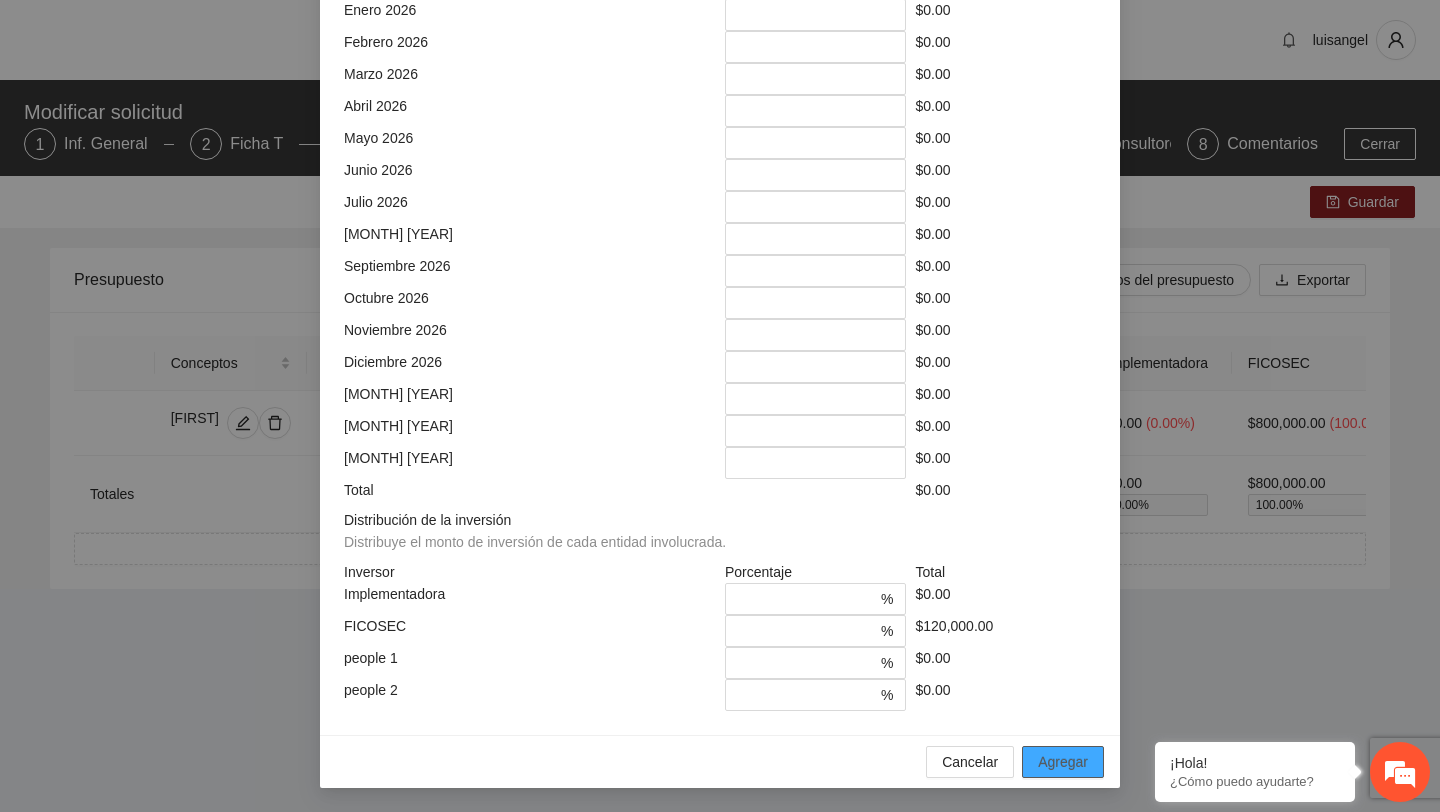 click on "Agregar" at bounding box center (1063, 762) 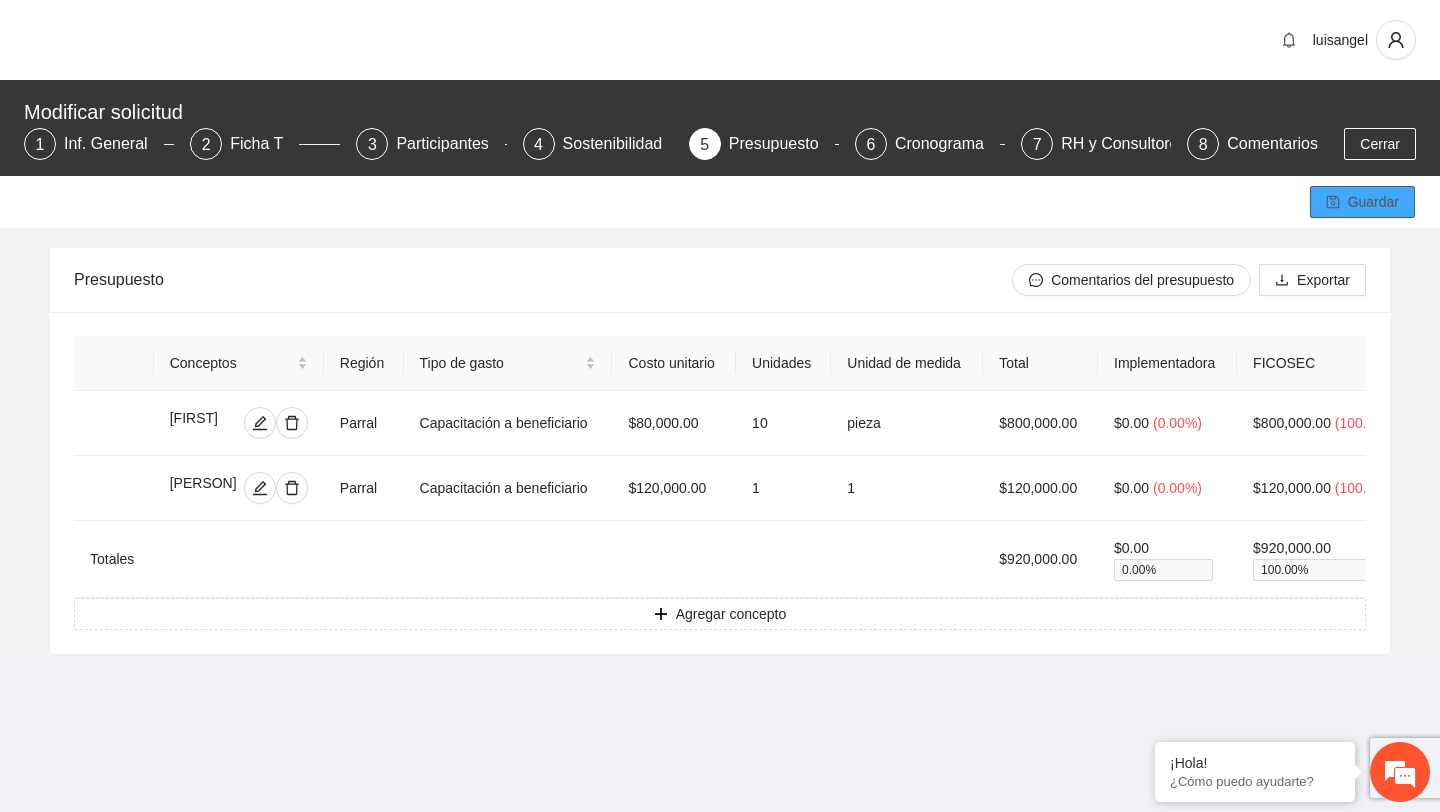 click at bounding box center [1333, 203] 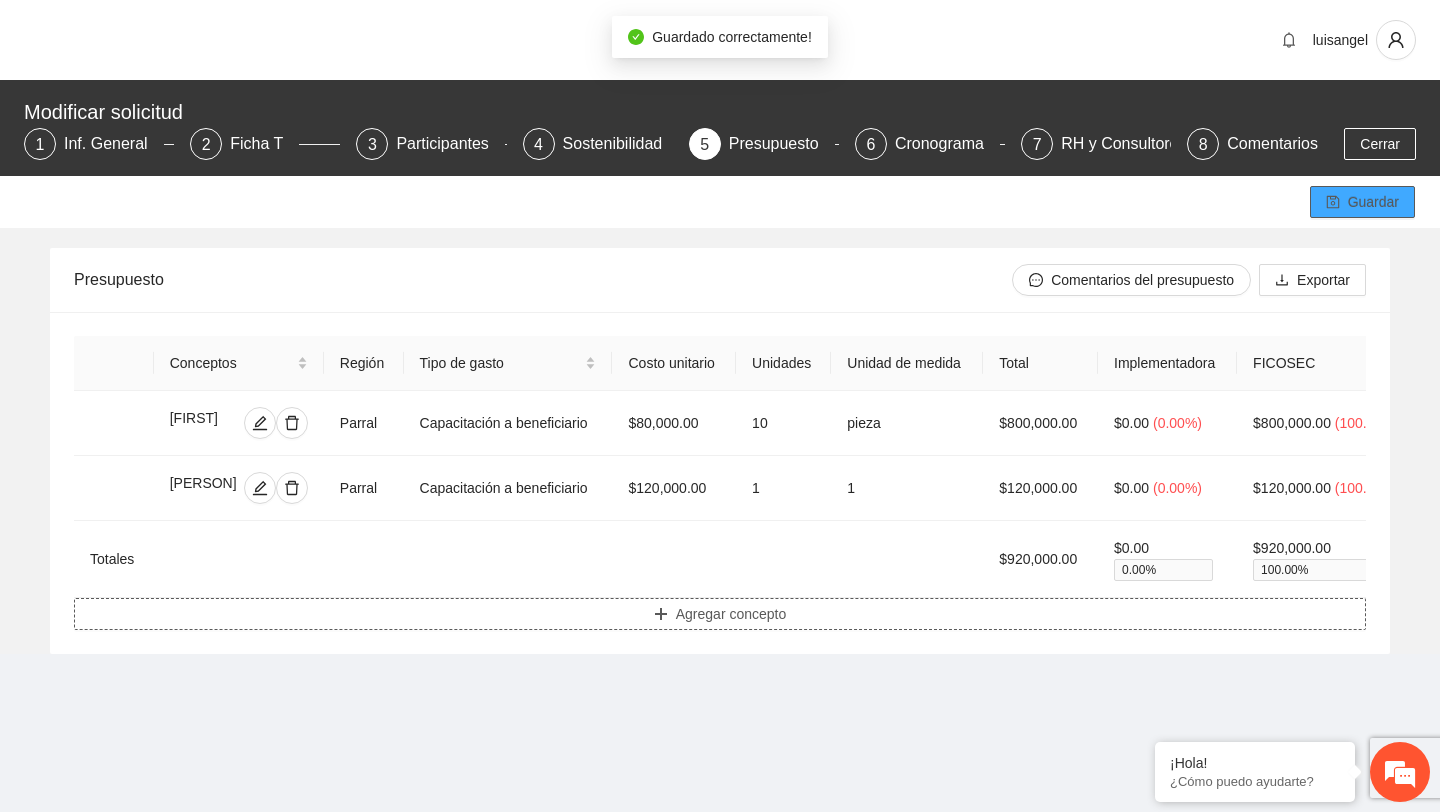 click on "Agregar concepto" at bounding box center [731, 614] 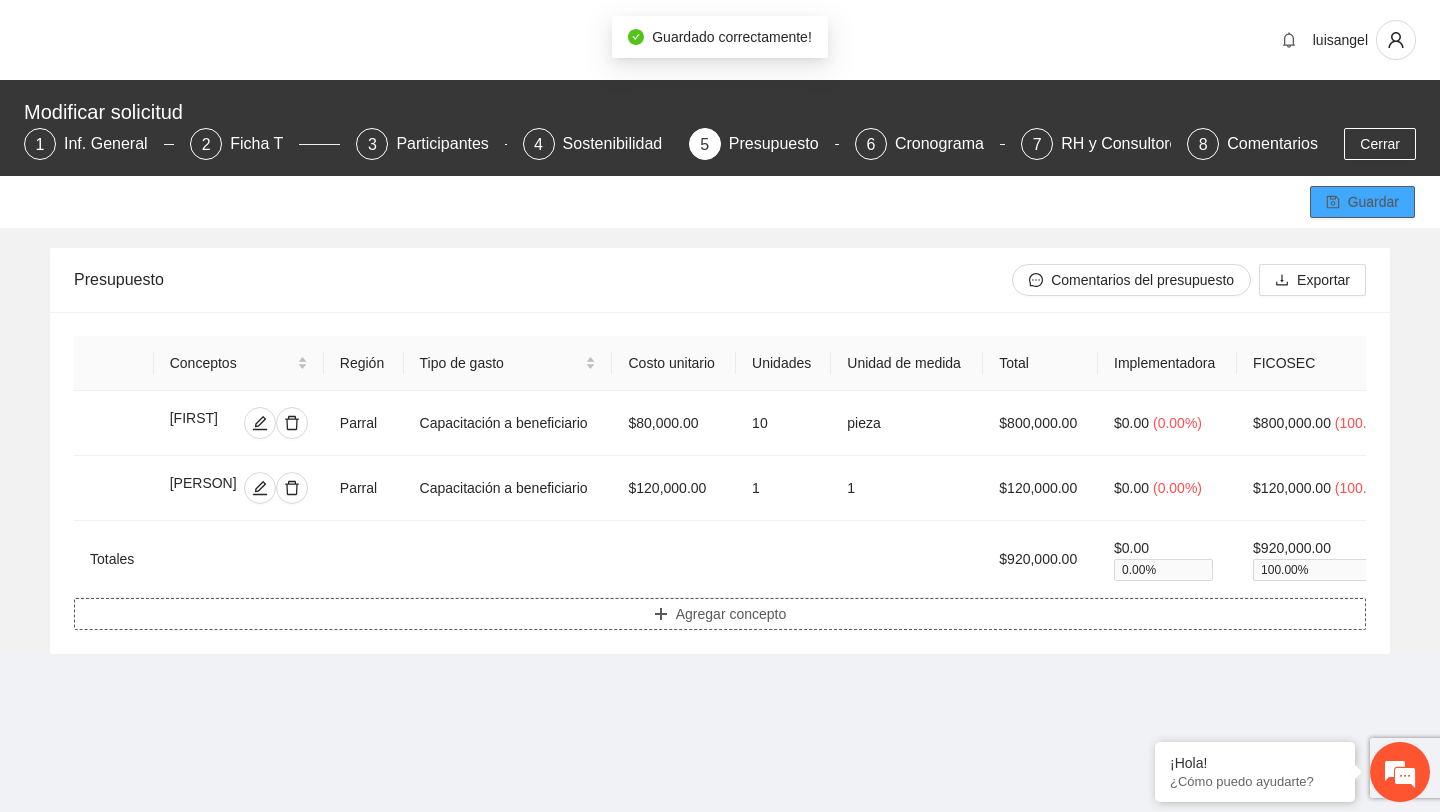type on "****" 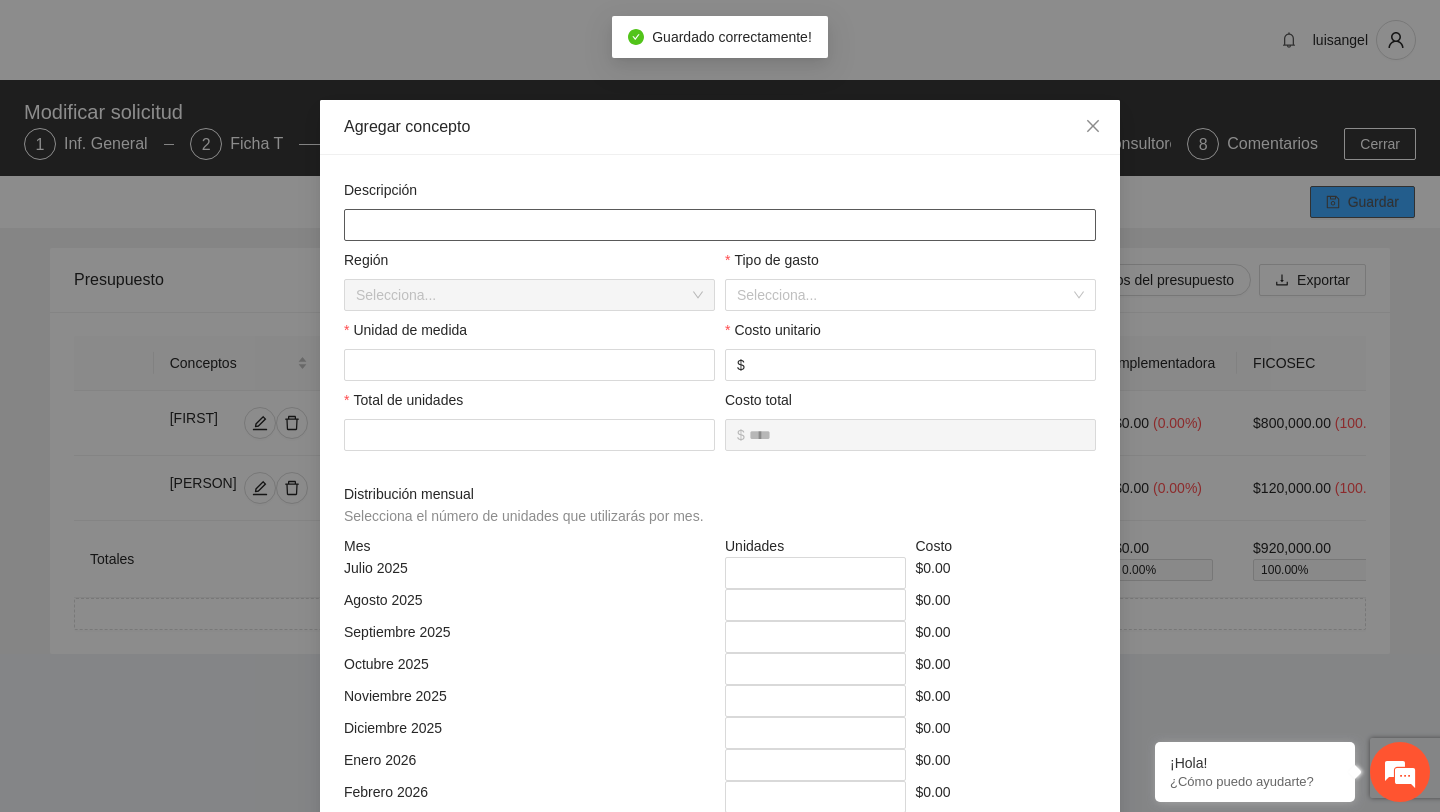 click at bounding box center [720, 225] 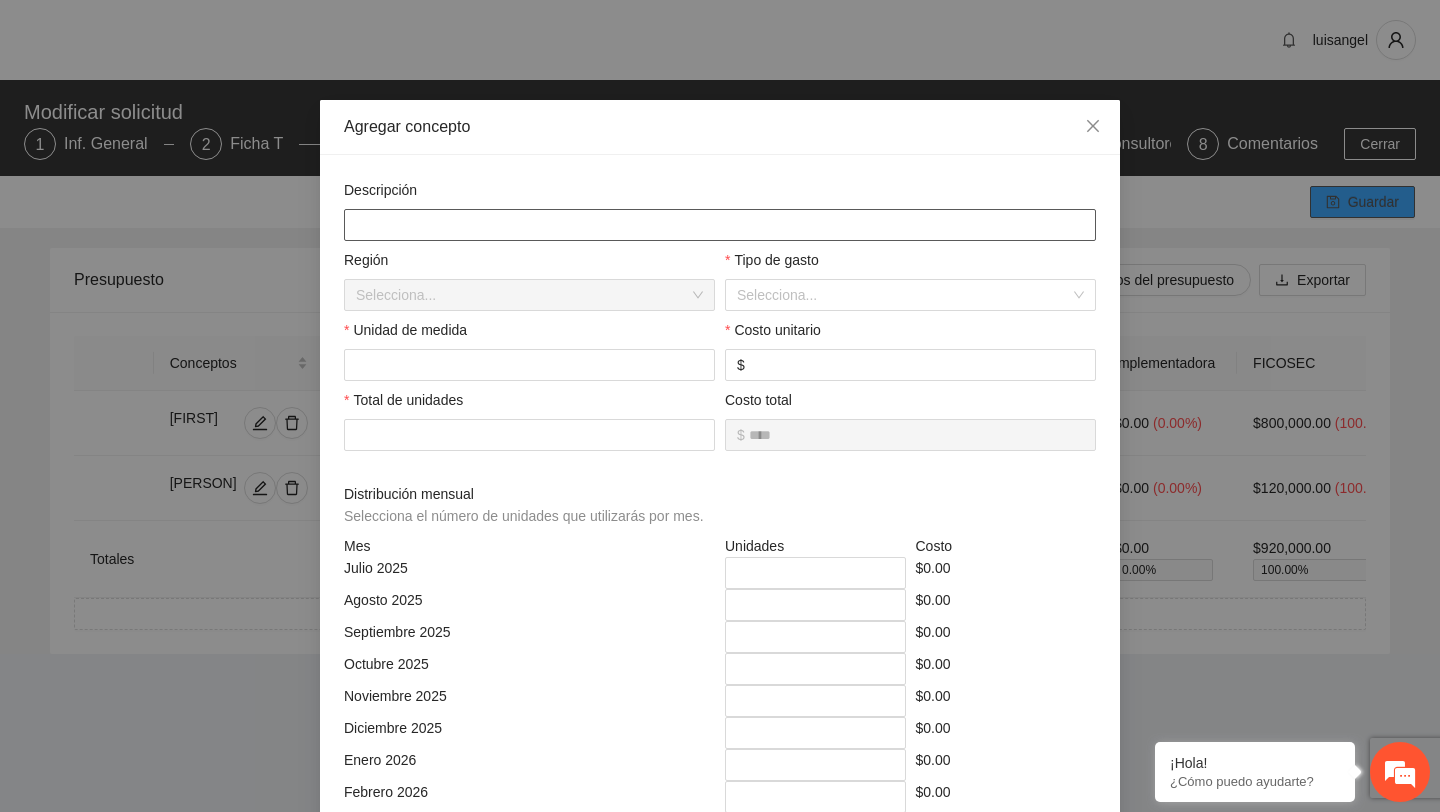 type on "********" 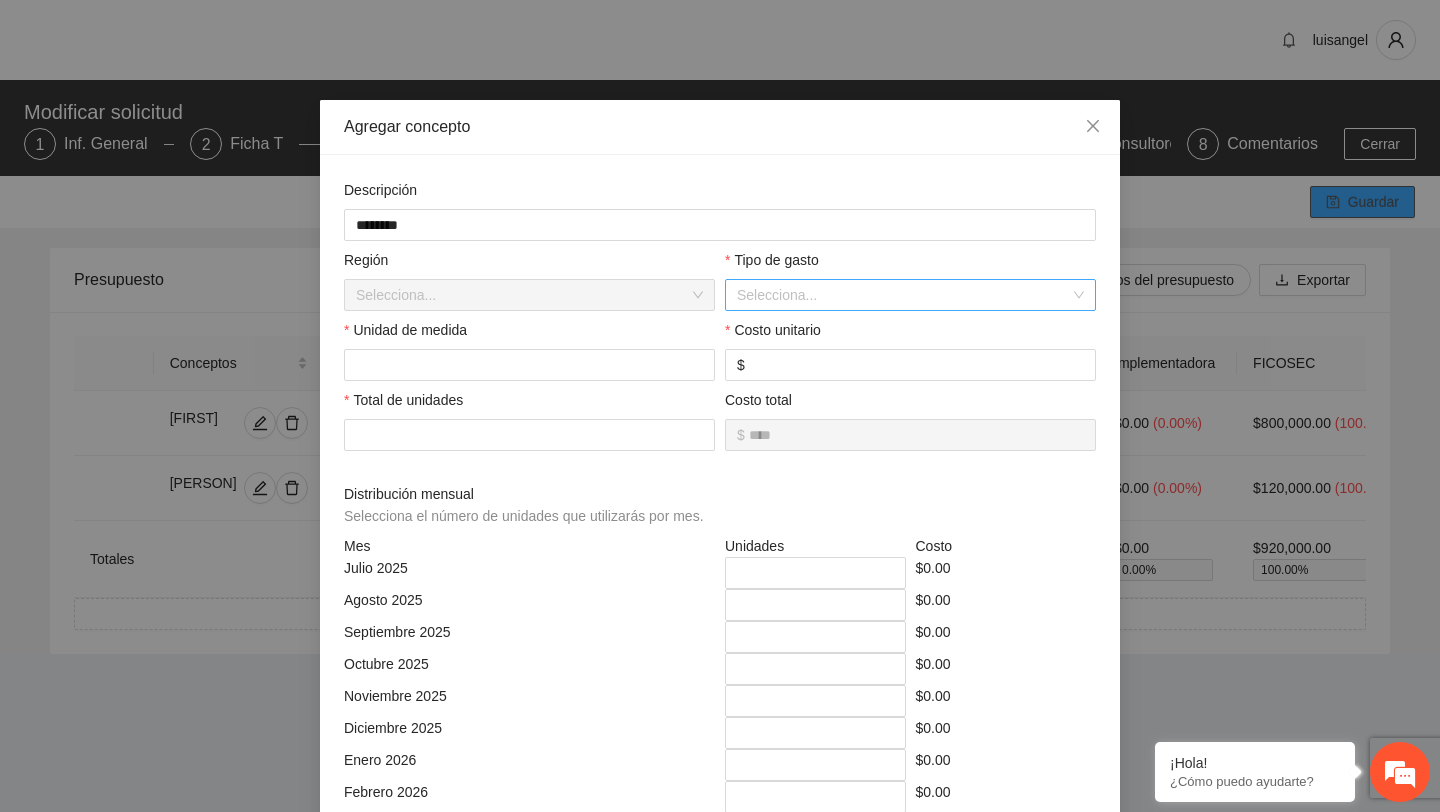 click at bounding box center [903, 295] 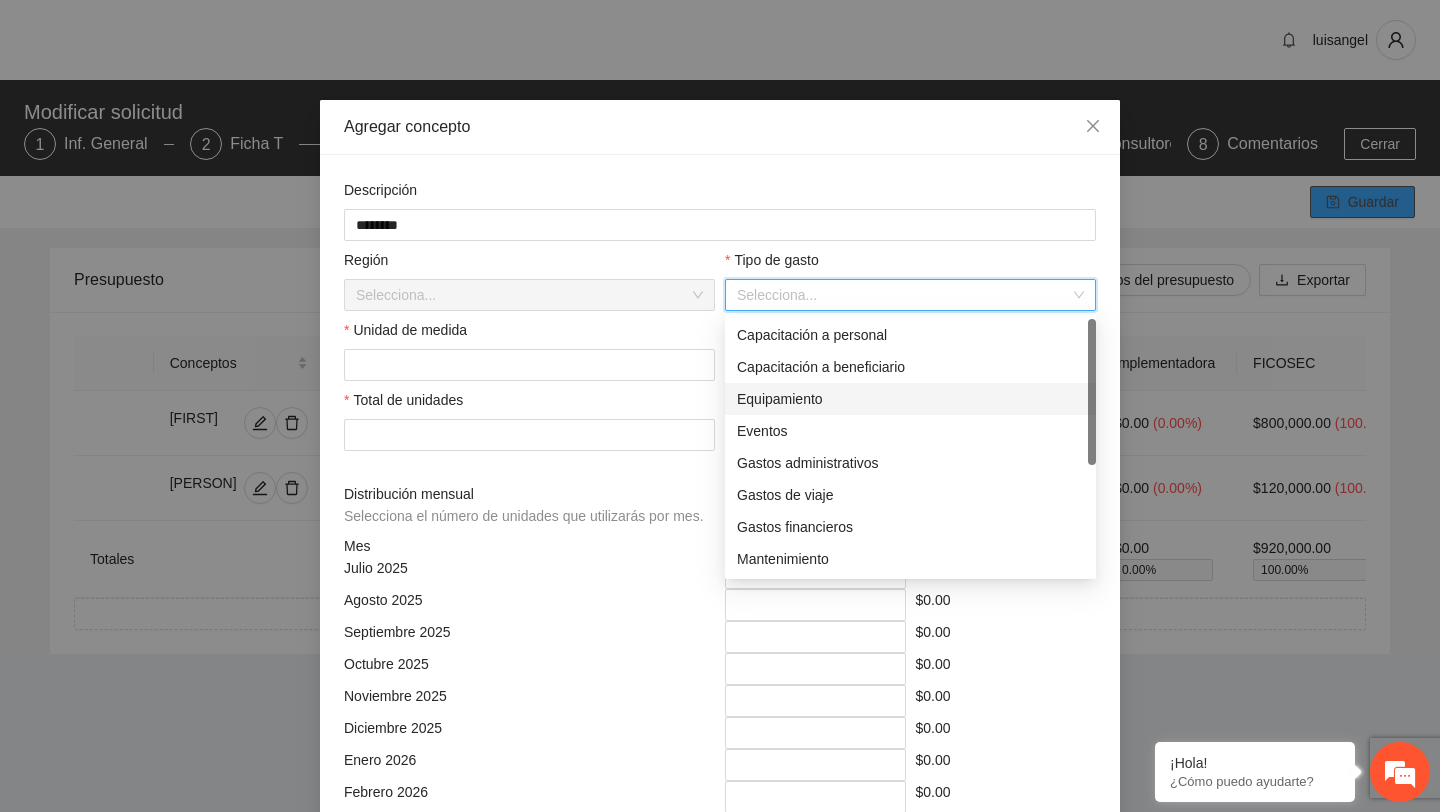 click on "Equipamiento" at bounding box center [910, 399] 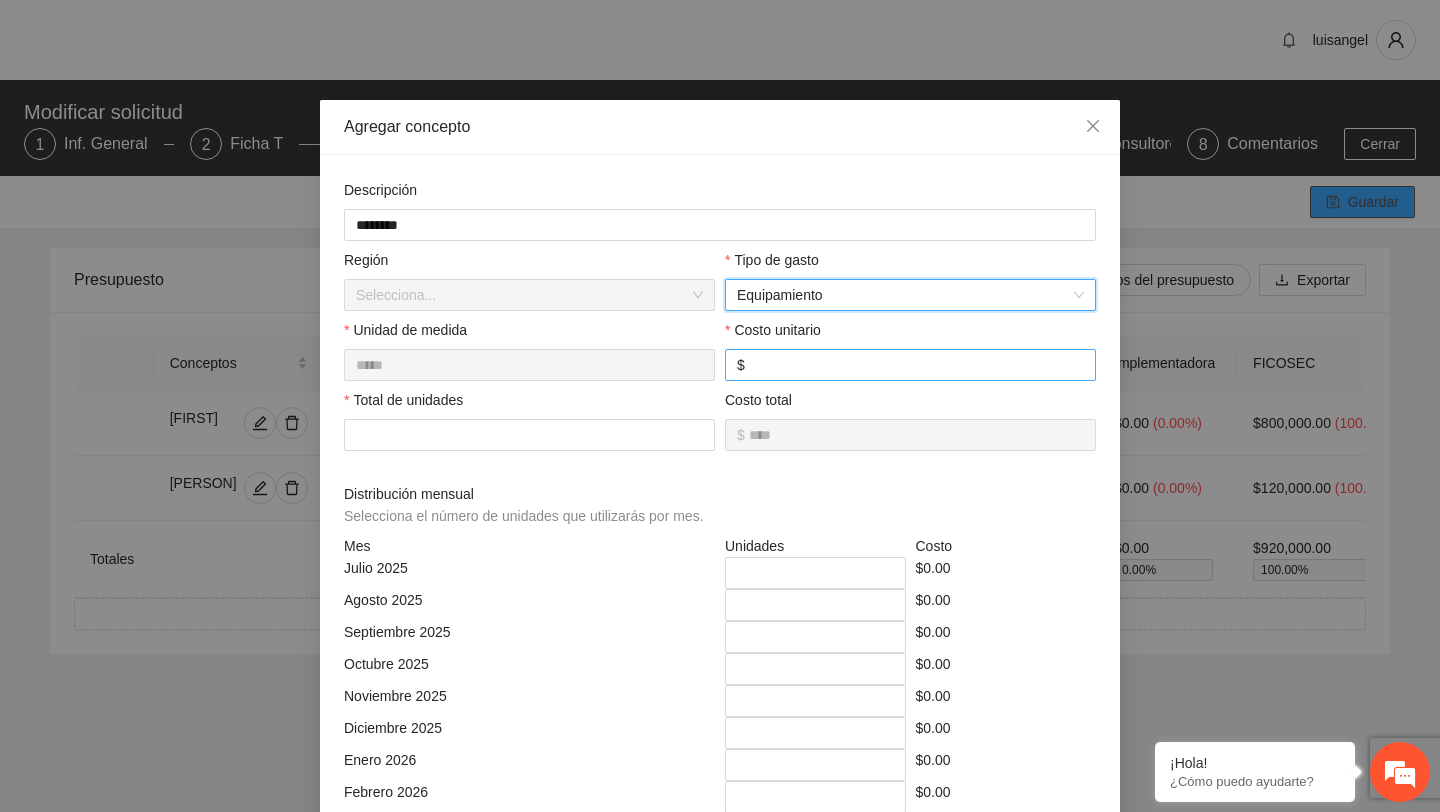 click on "$" at bounding box center [910, 365] 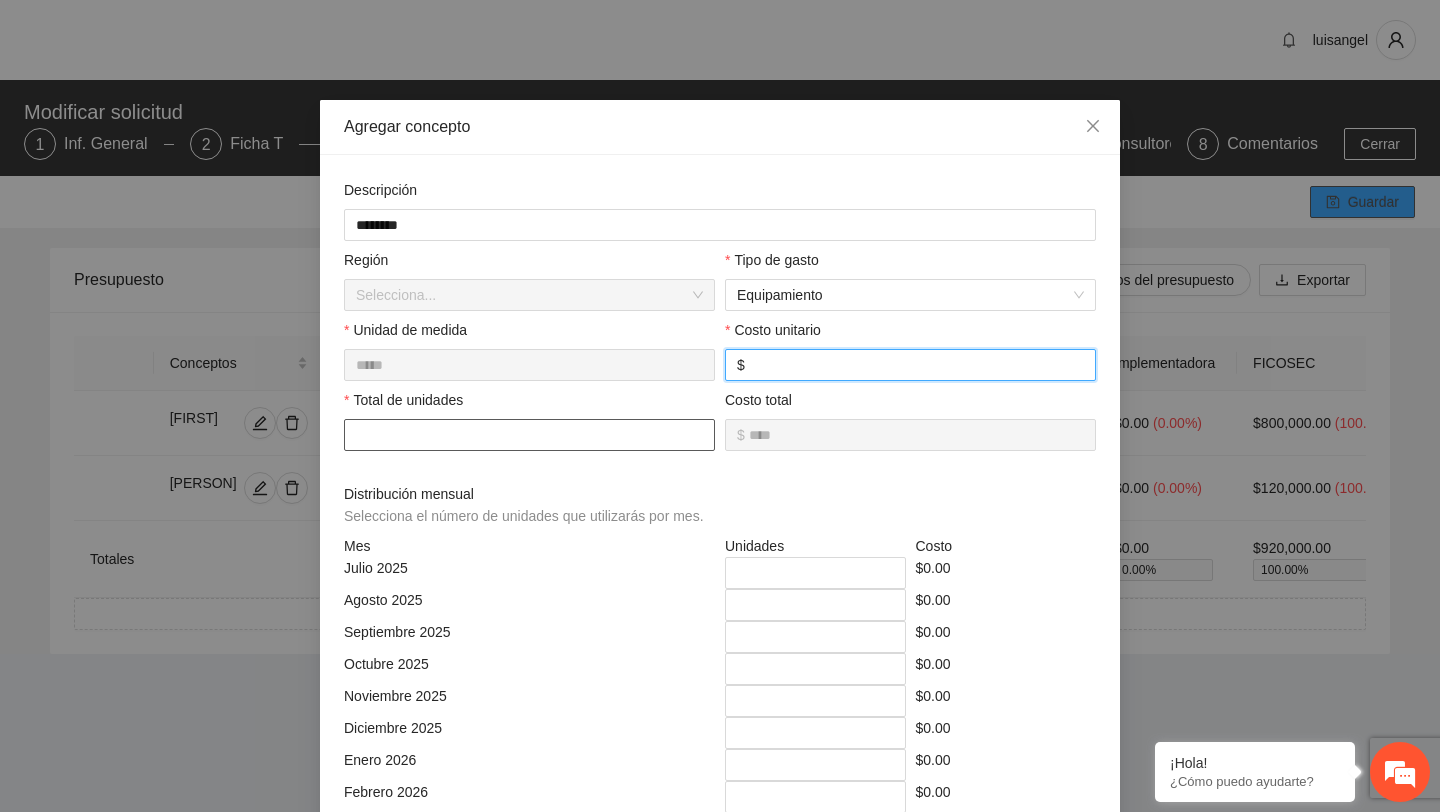 type on "***" 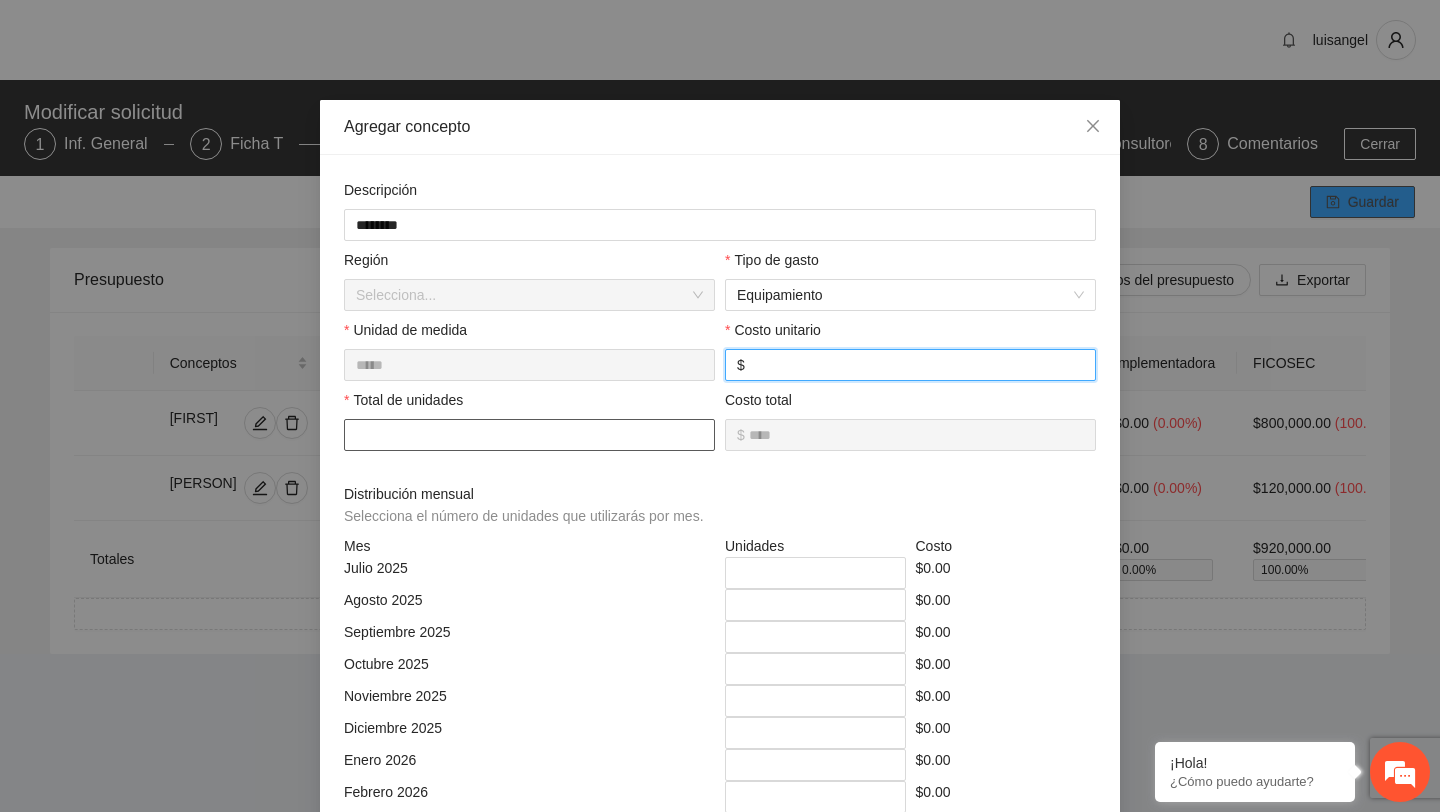 click at bounding box center (529, 435) 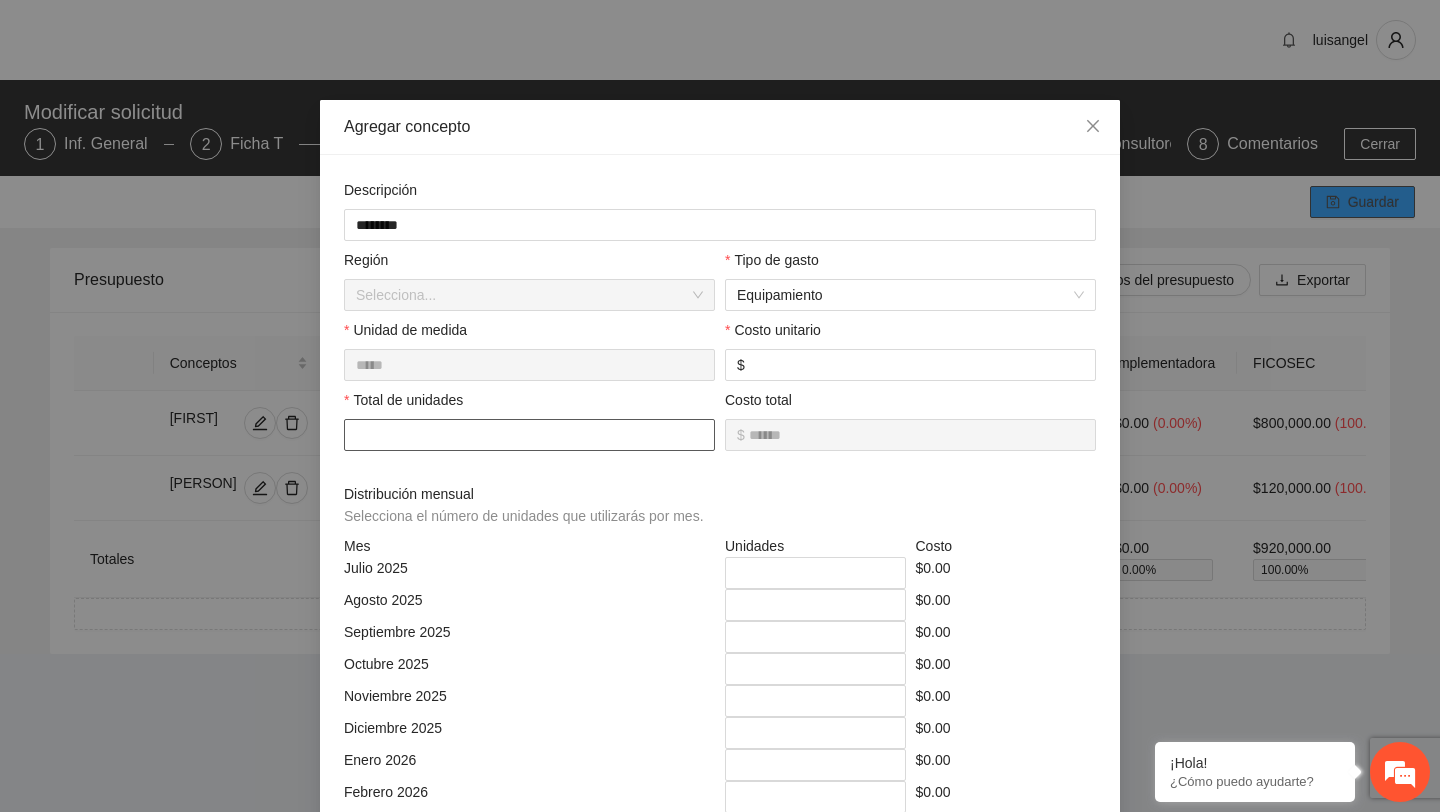 type on "********" 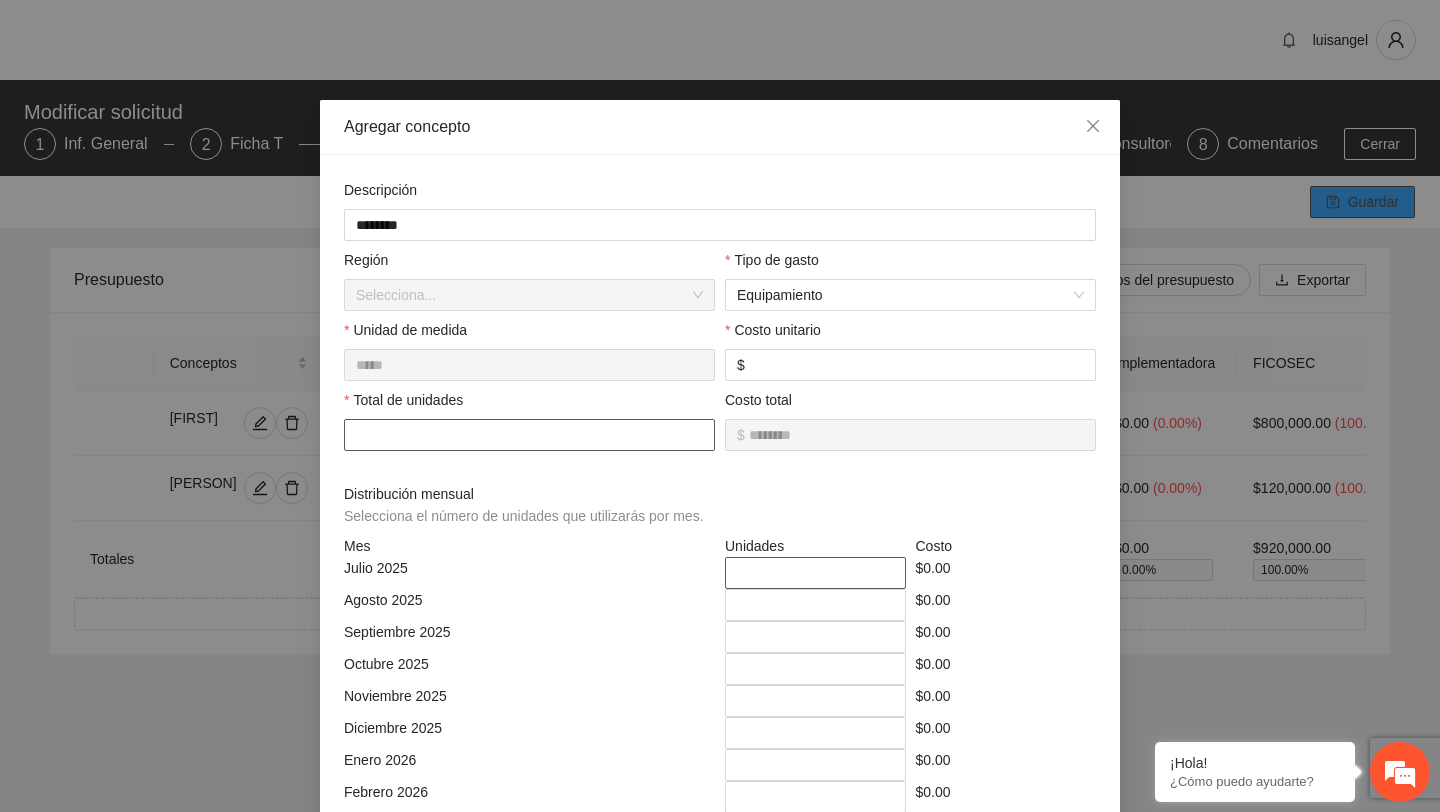 type on "**" 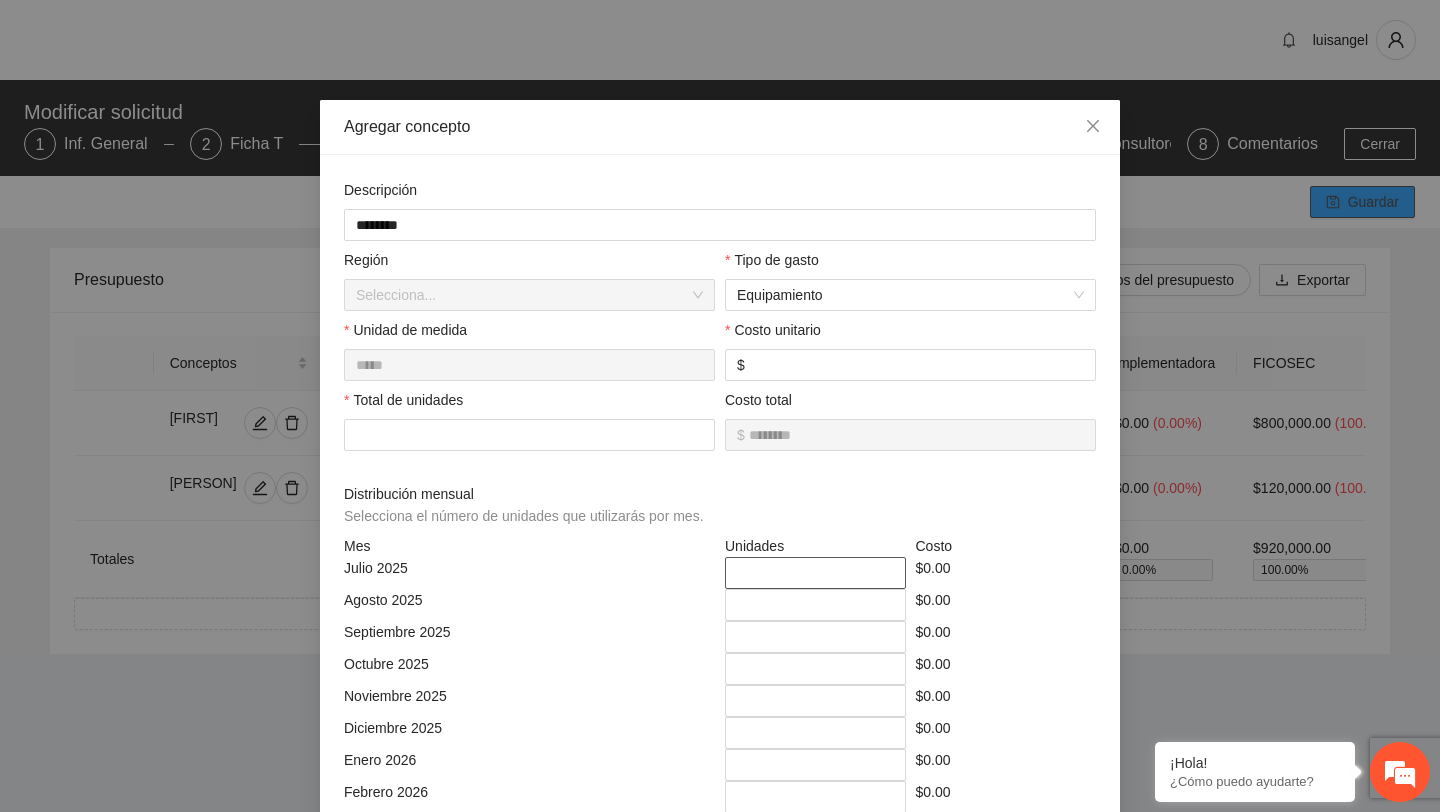 click on "*" at bounding box center (815, 573) 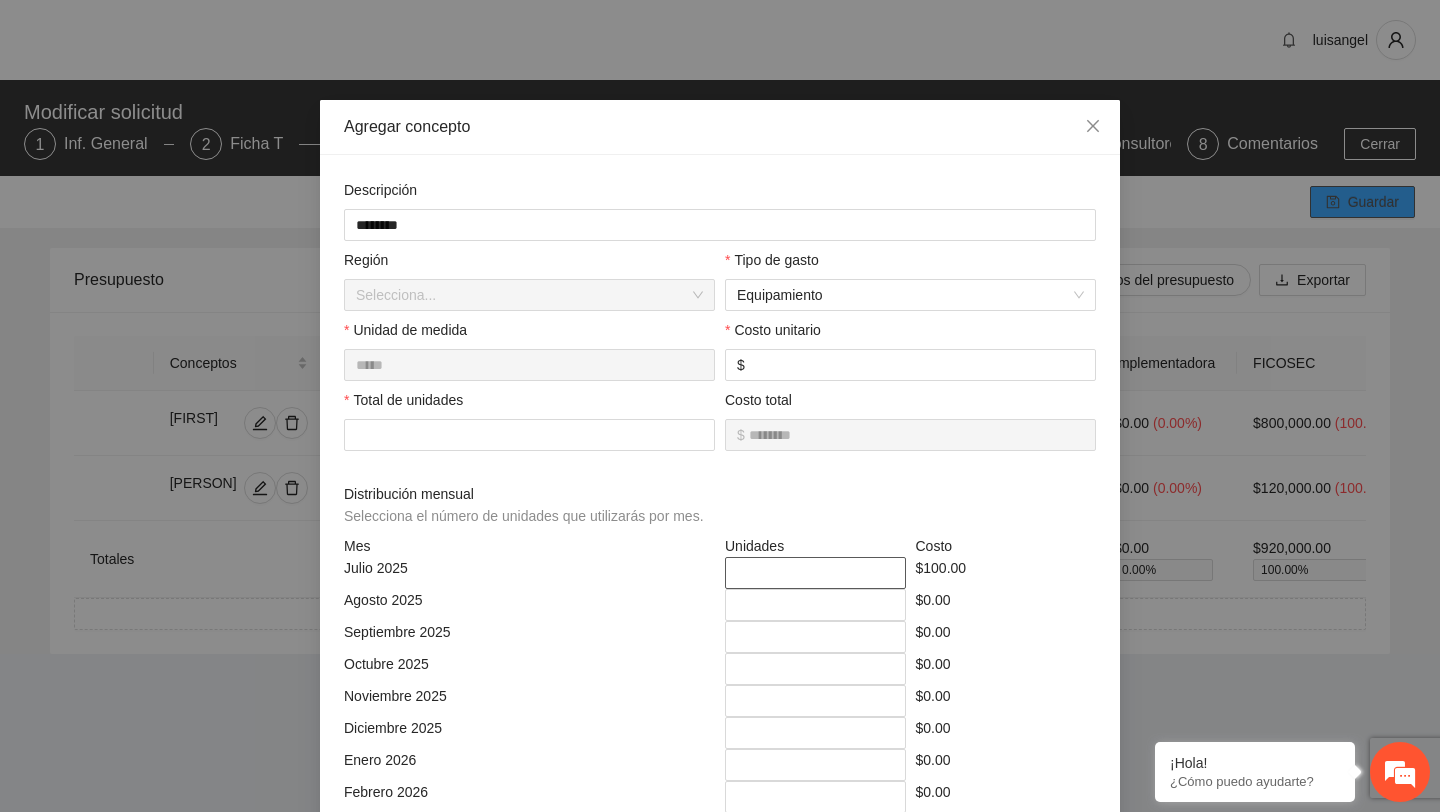 type on "*" 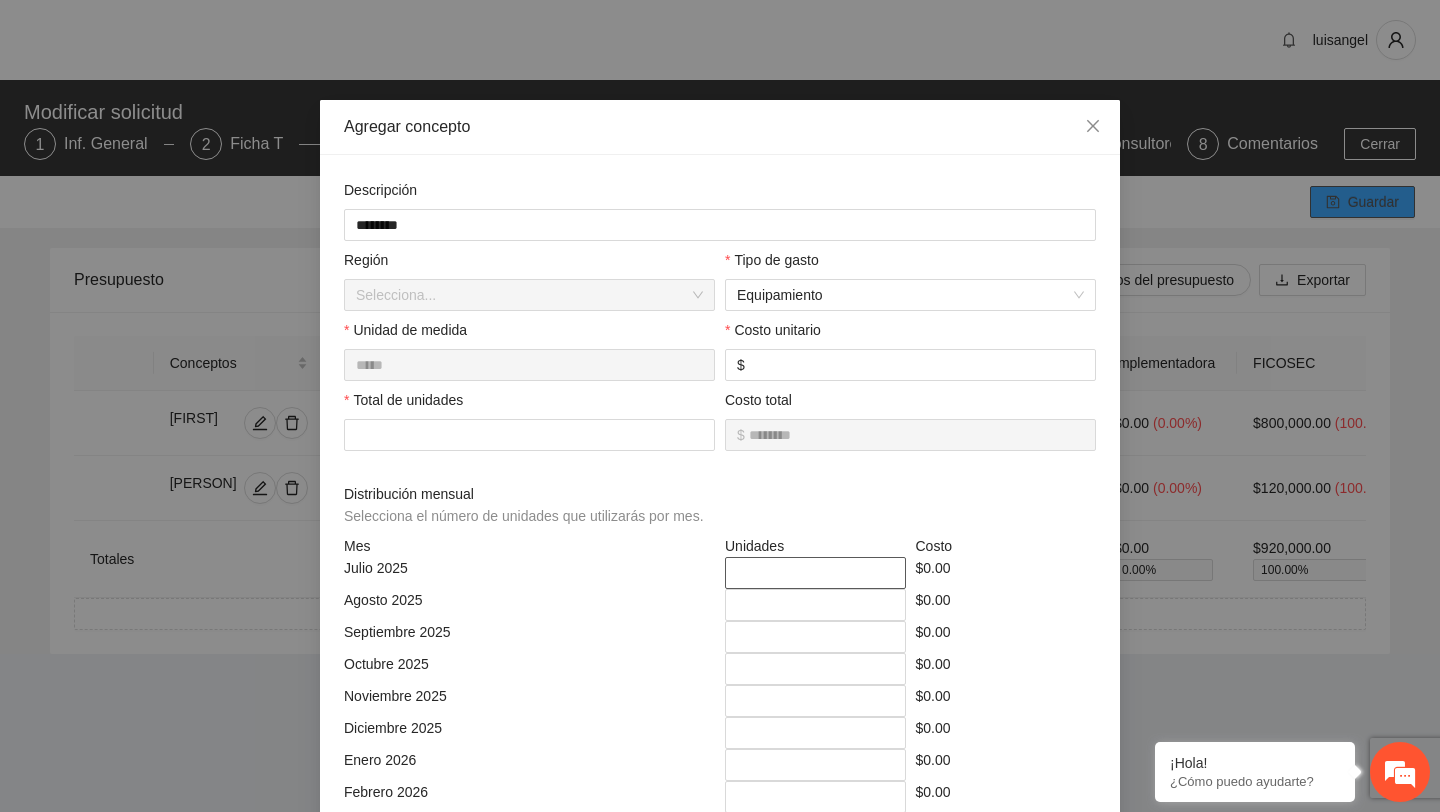 scroll, scrollTop: 830, scrollLeft: 0, axis: vertical 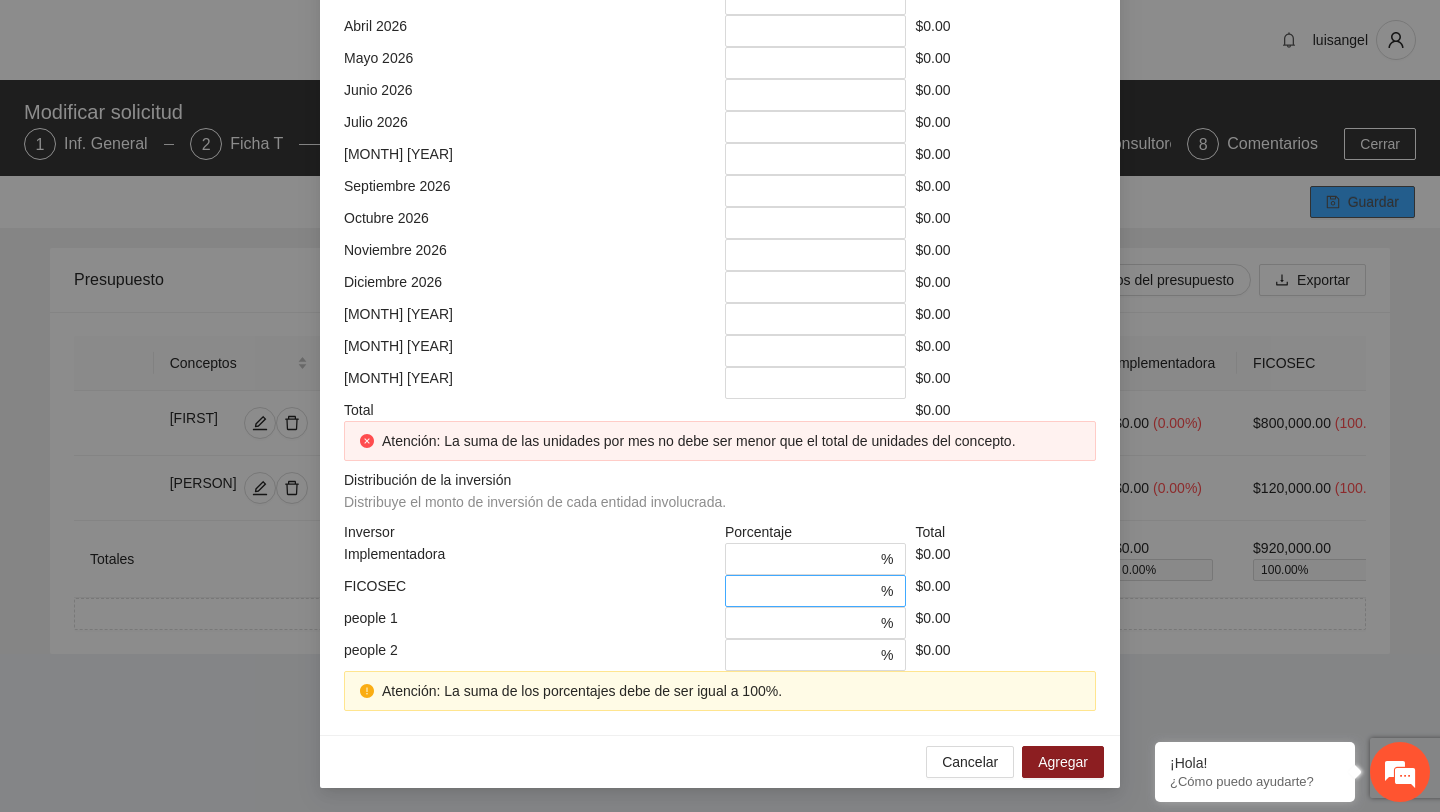 click on "*" at bounding box center [807, 591] 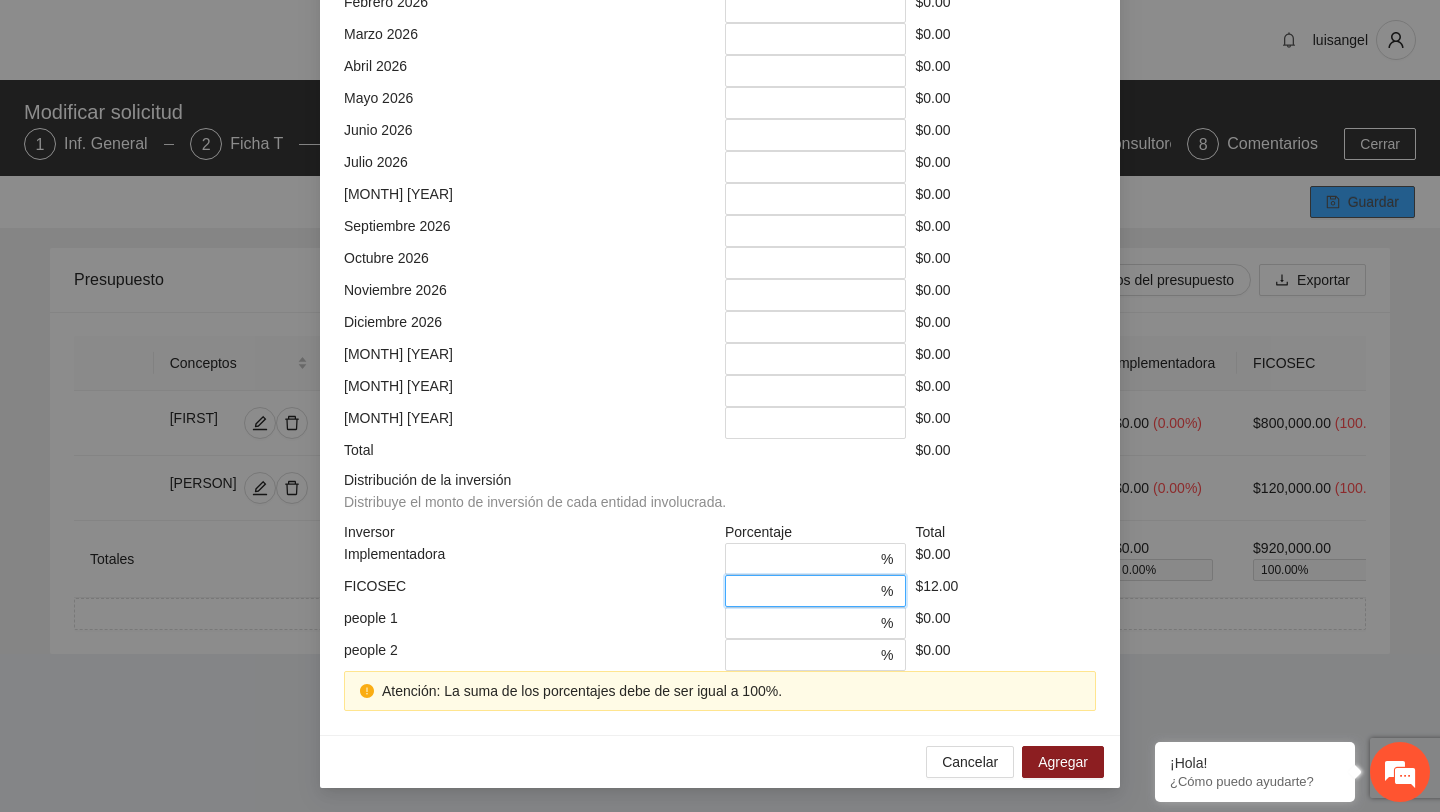 scroll, scrollTop: 790, scrollLeft: 0, axis: vertical 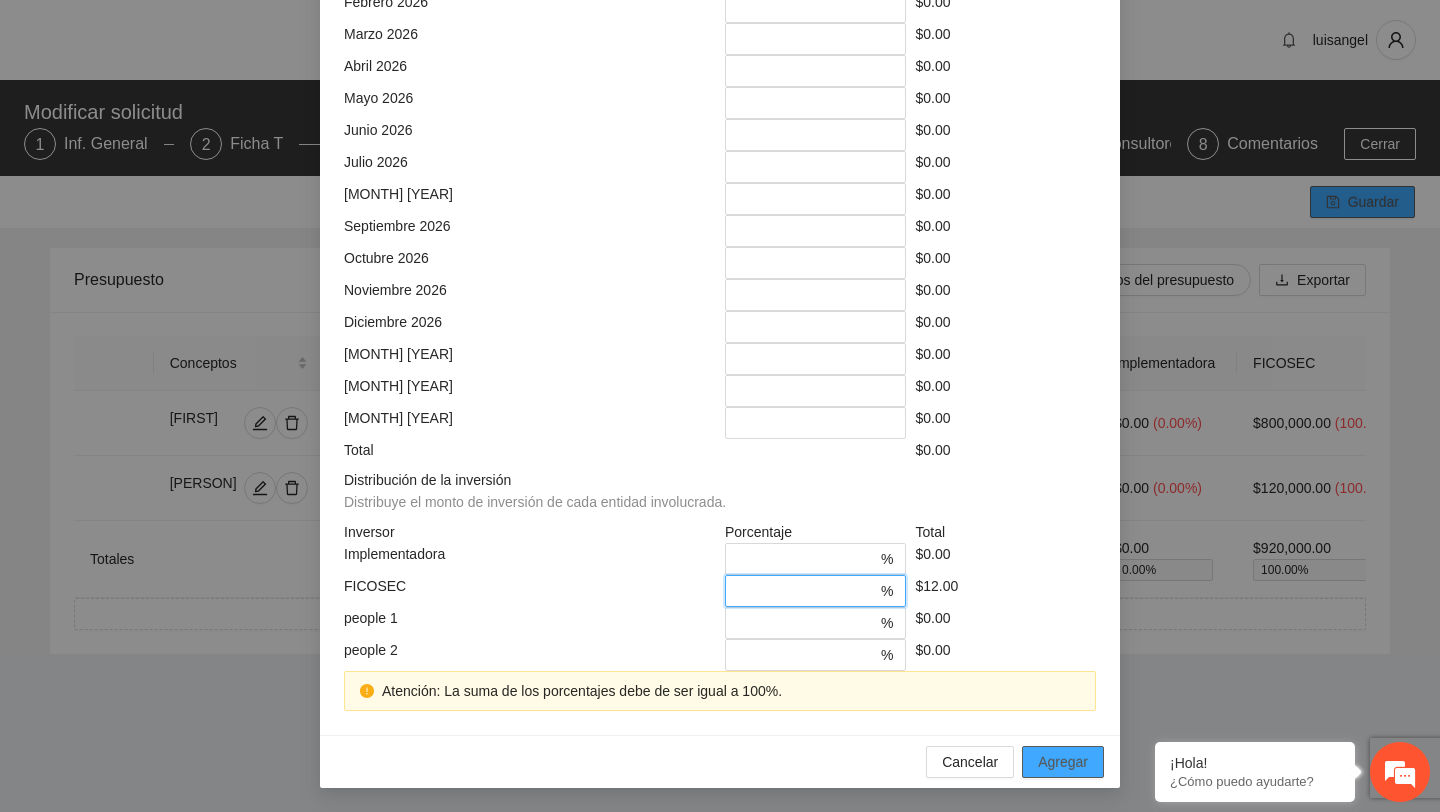 type on "*" 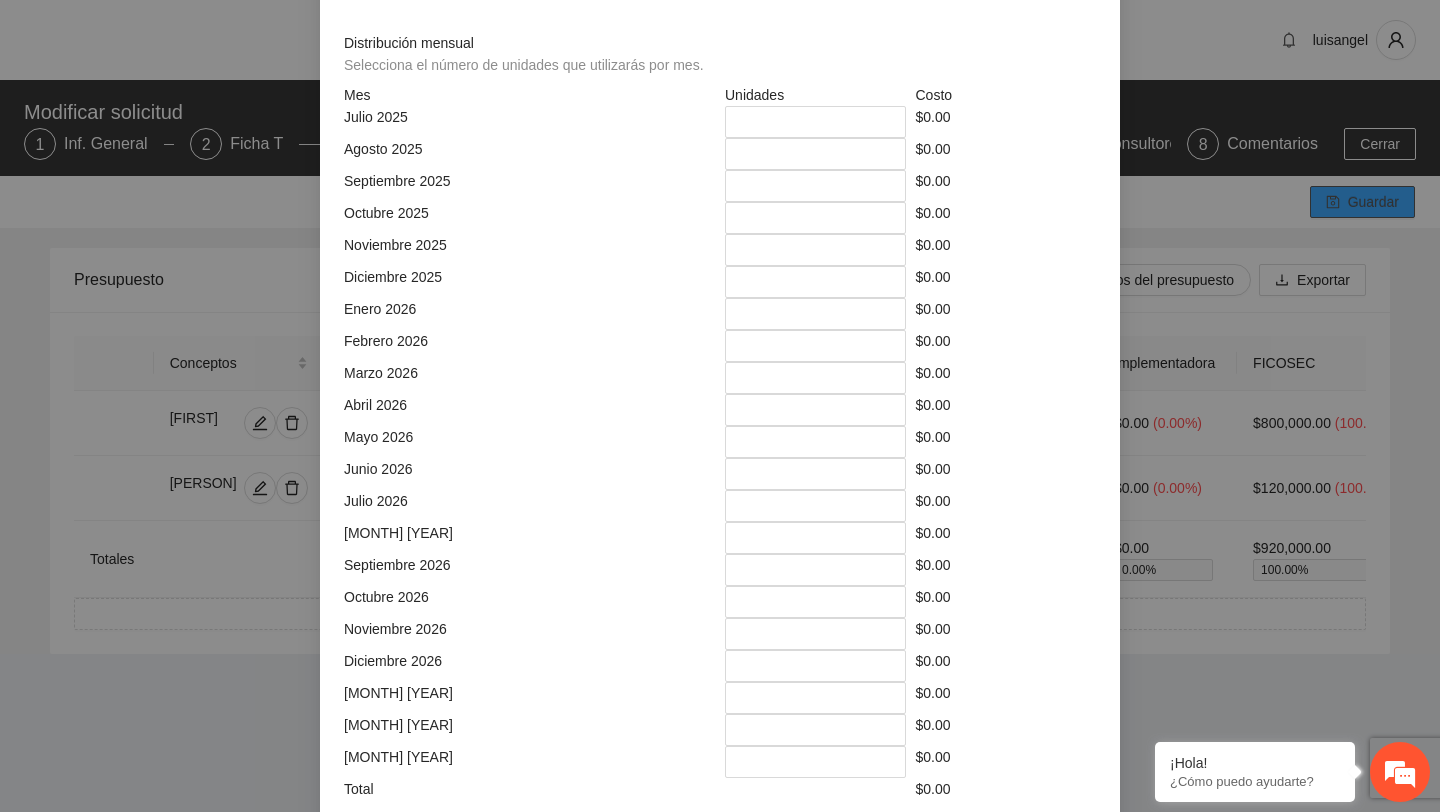 scroll, scrollTop: 0, scrollLeft: 0, axis: both 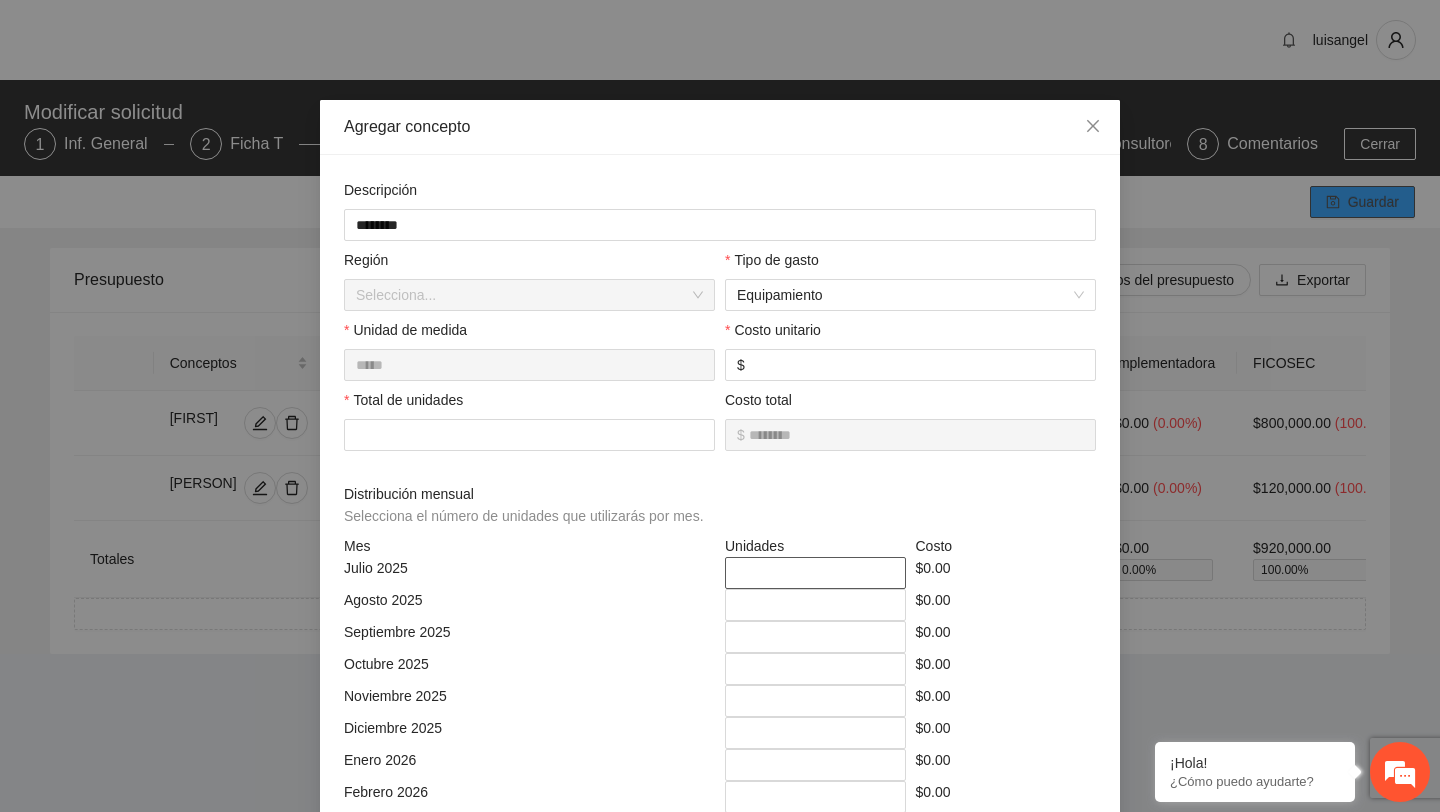 click on "*" at bounding box center [815, 573] 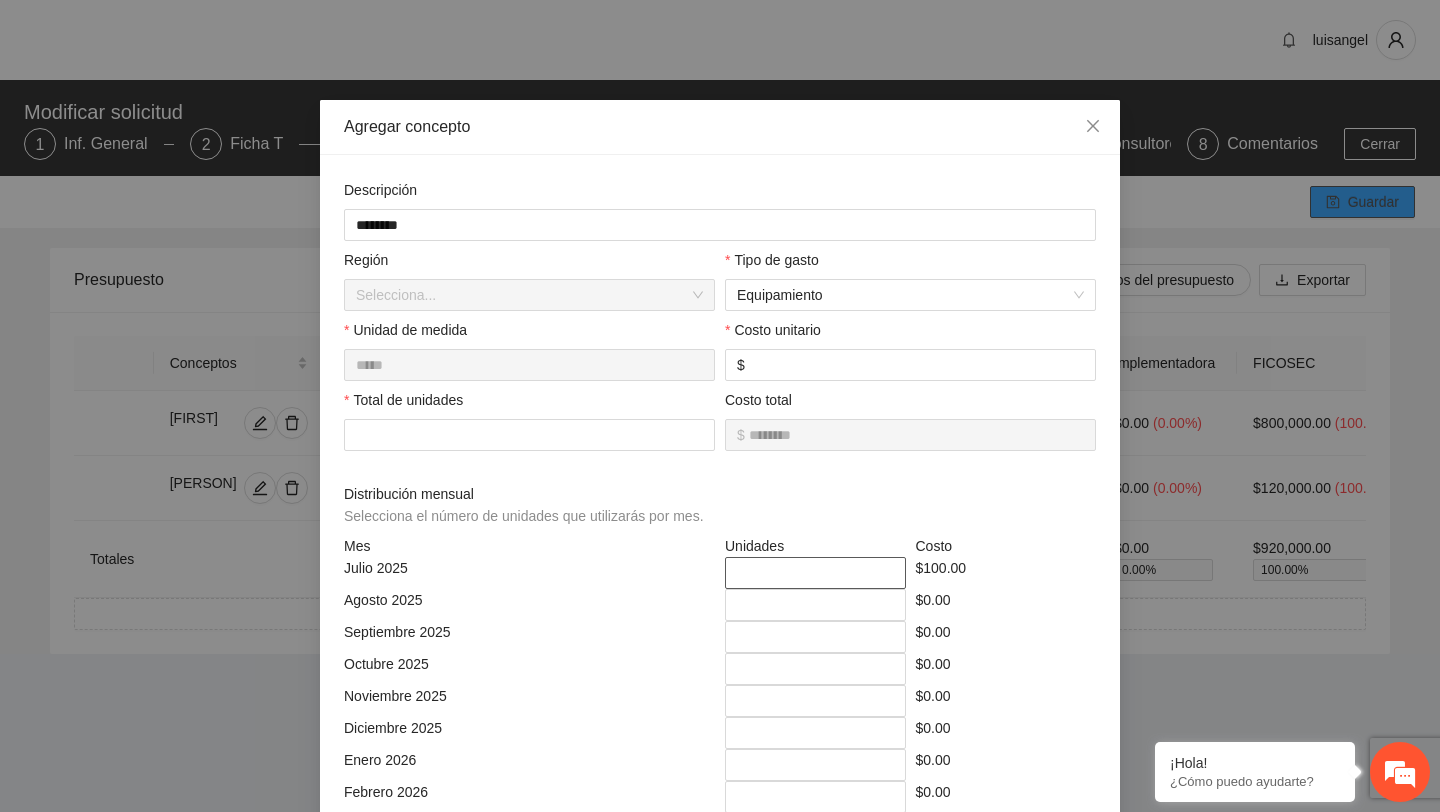 type on "*" 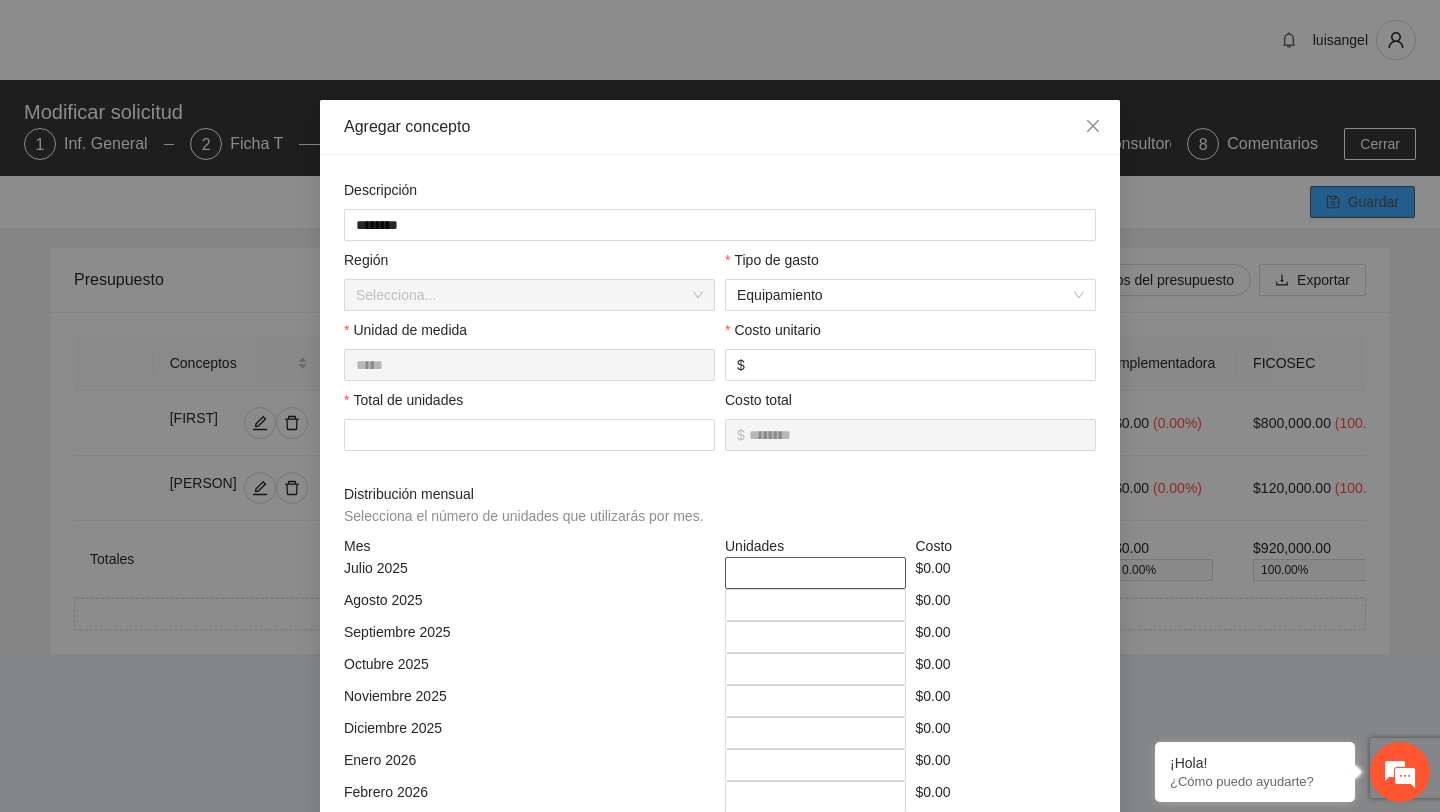 scroll, scrollTop: 764, scrollLeft: 0, axis: vertical 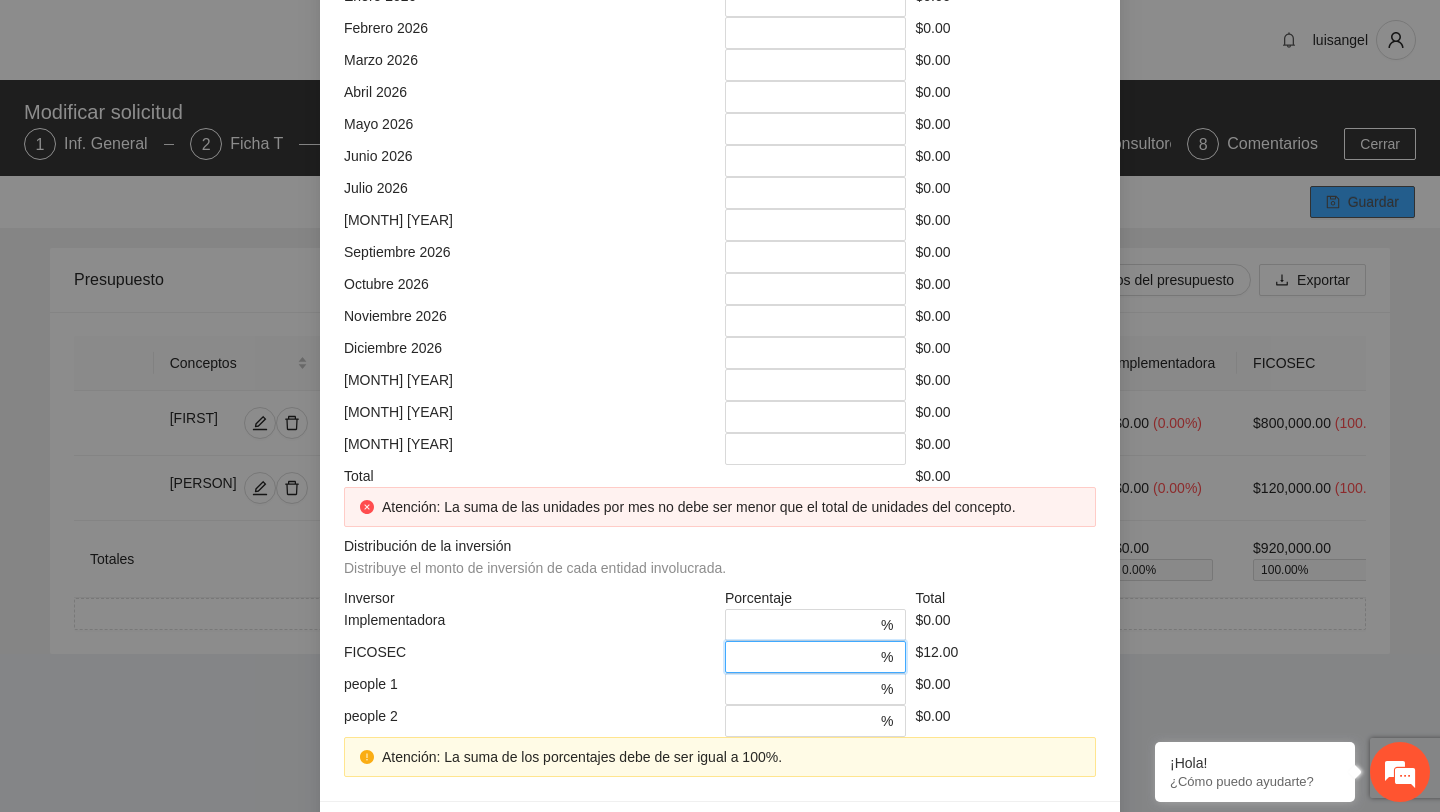 click on "*" at bounding box center [807, 657] 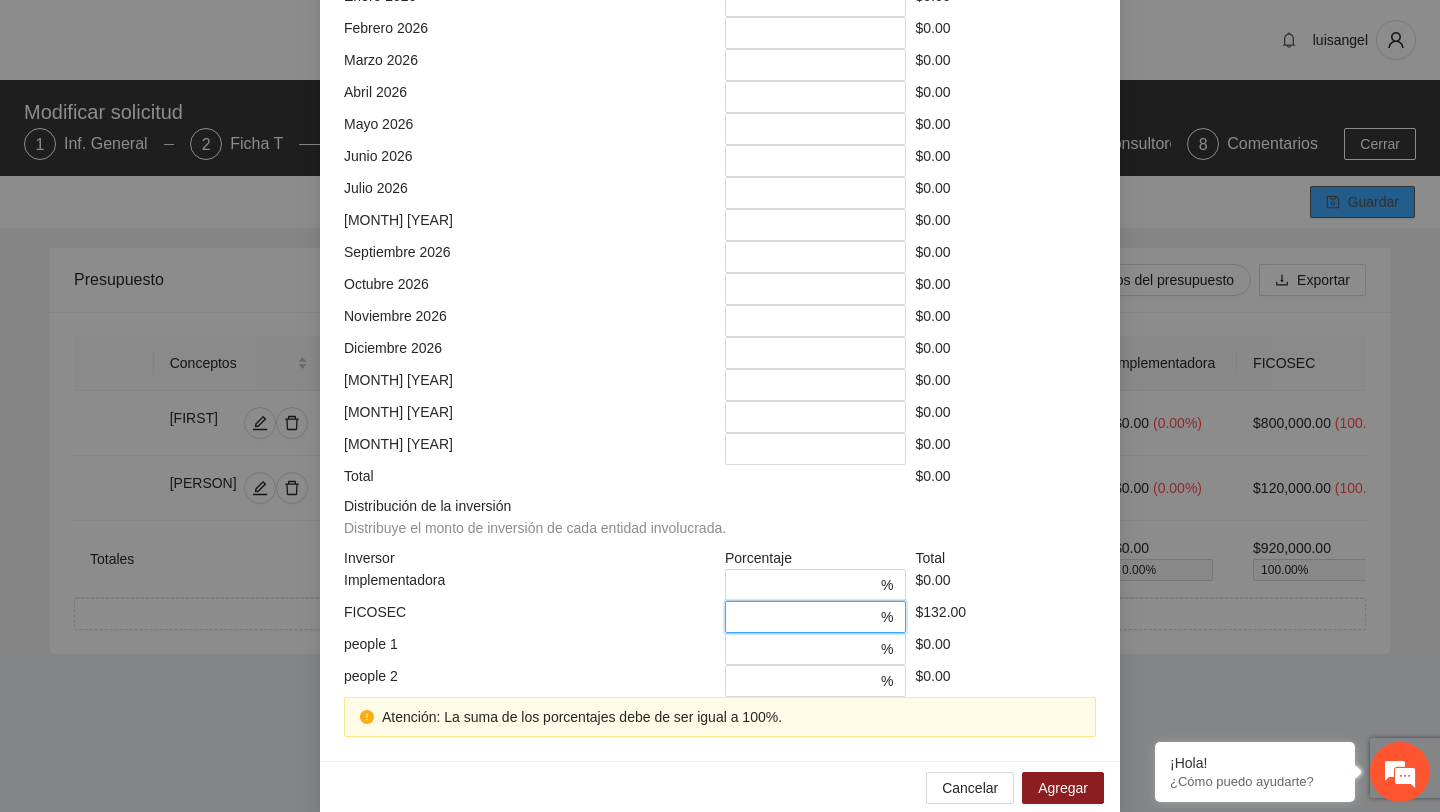 type on "*" 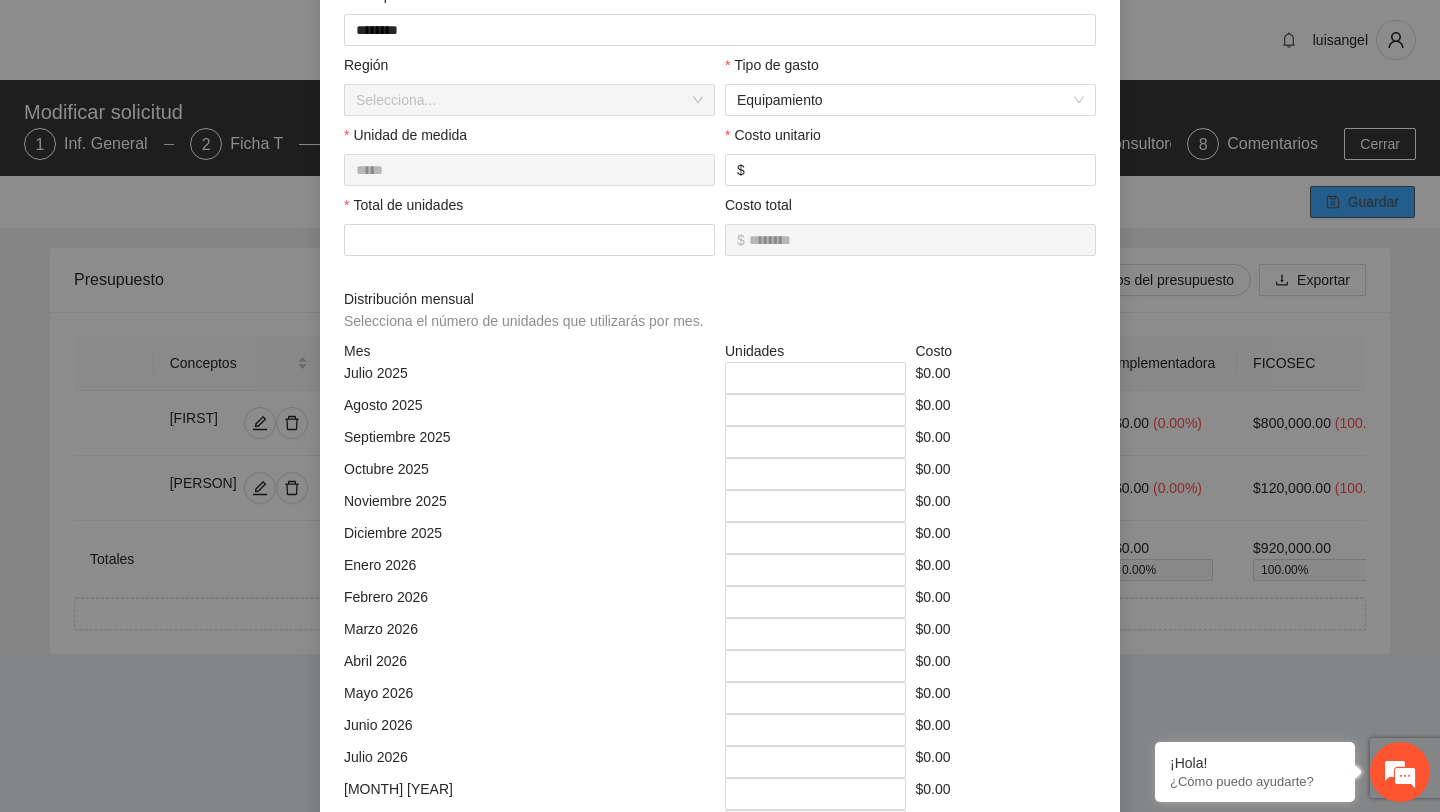 scroll, scrollTop: 176, scrollLeft: 0, axis: vertical 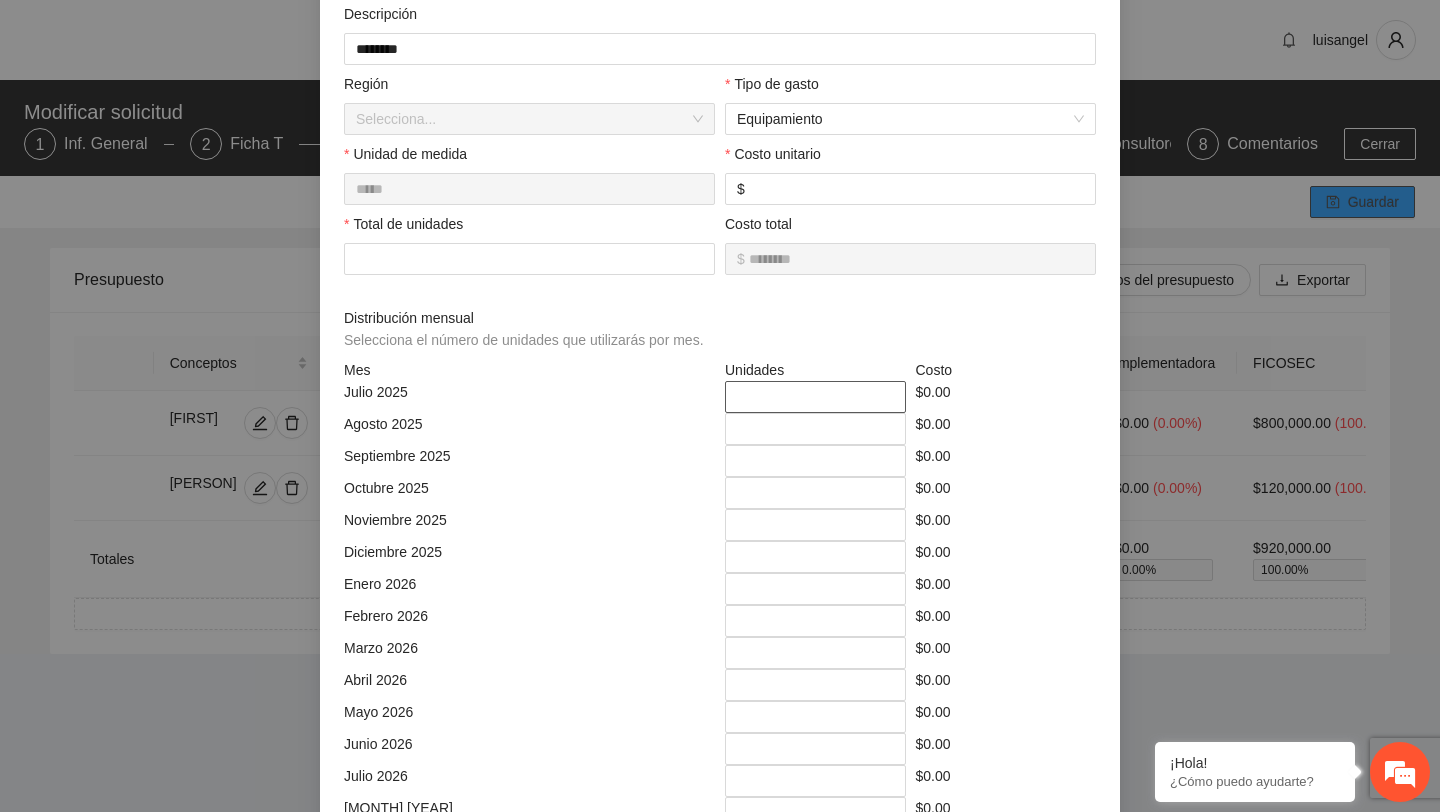 click on "*" at bounding box center [815, 397] 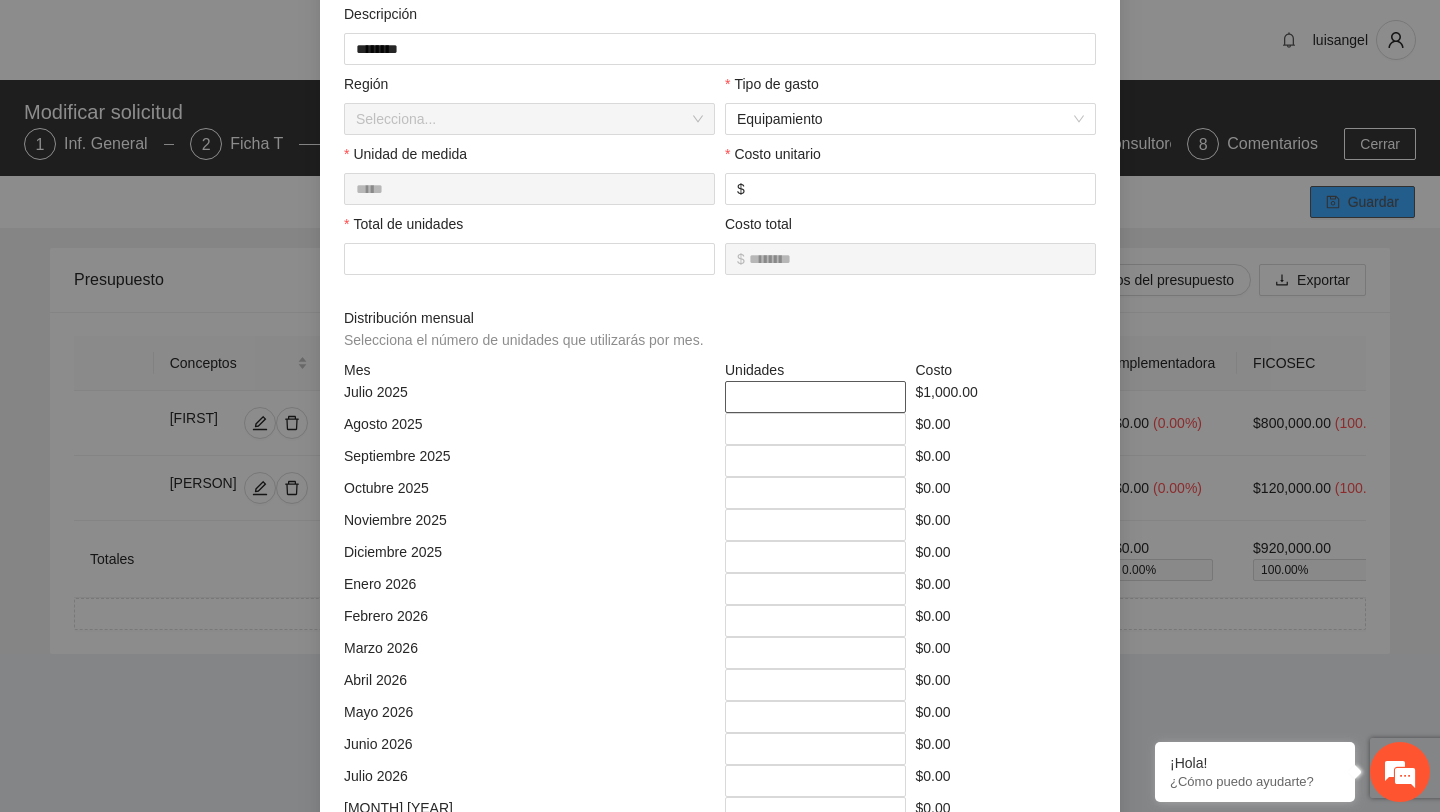 click on "**" at bounding box center [815, 397] 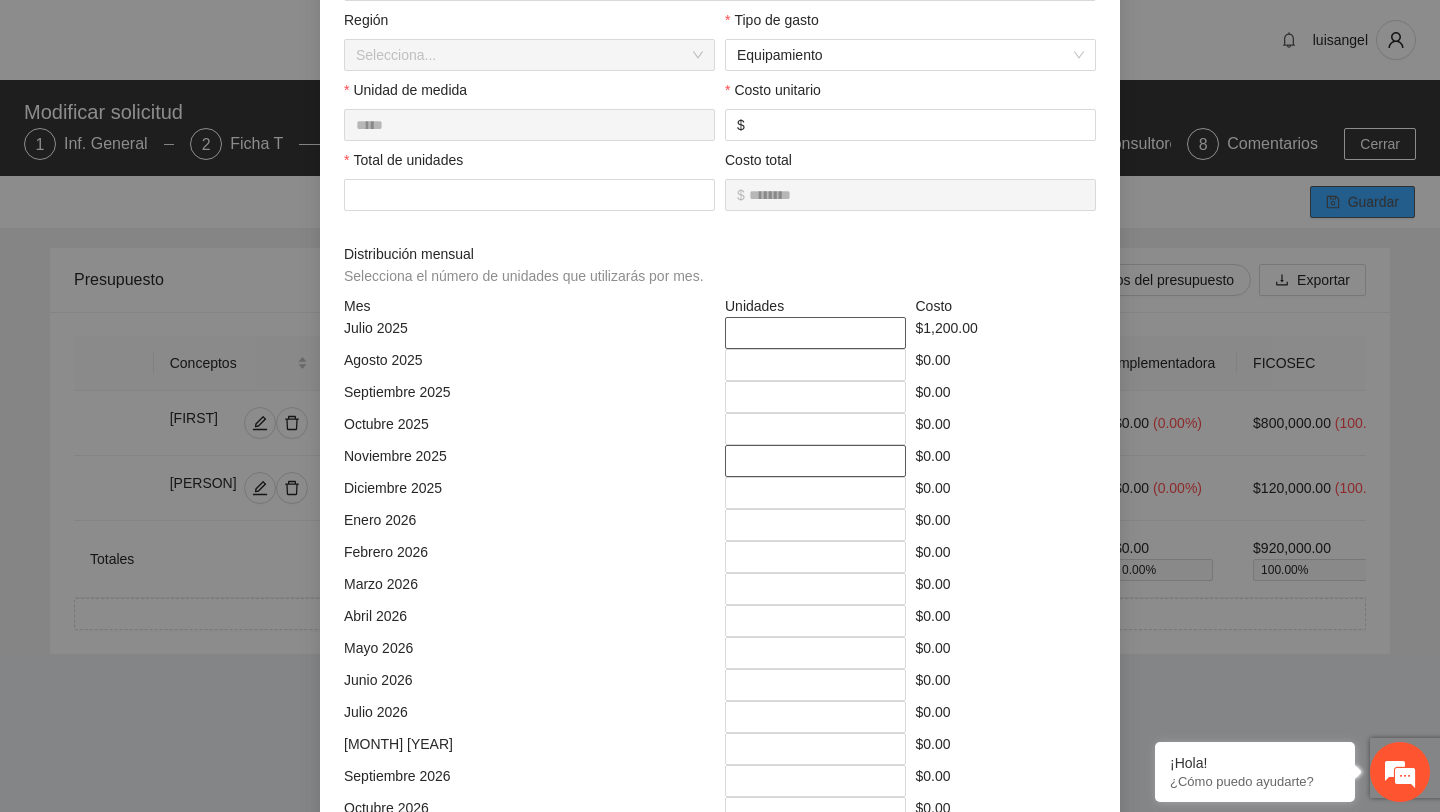 scroll, scrollTop: 790, scrollLeft: 0, axis: vertical 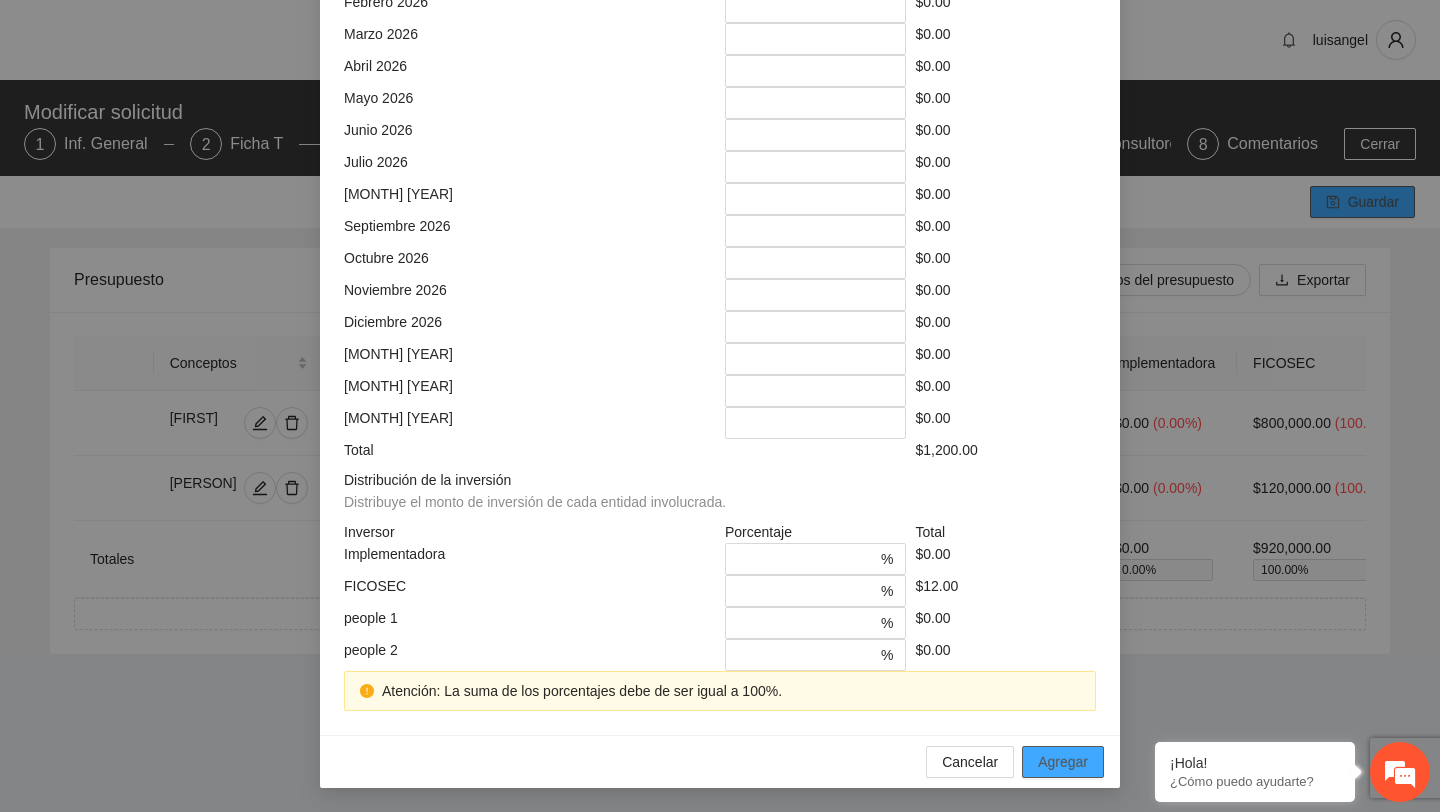 type on "**" 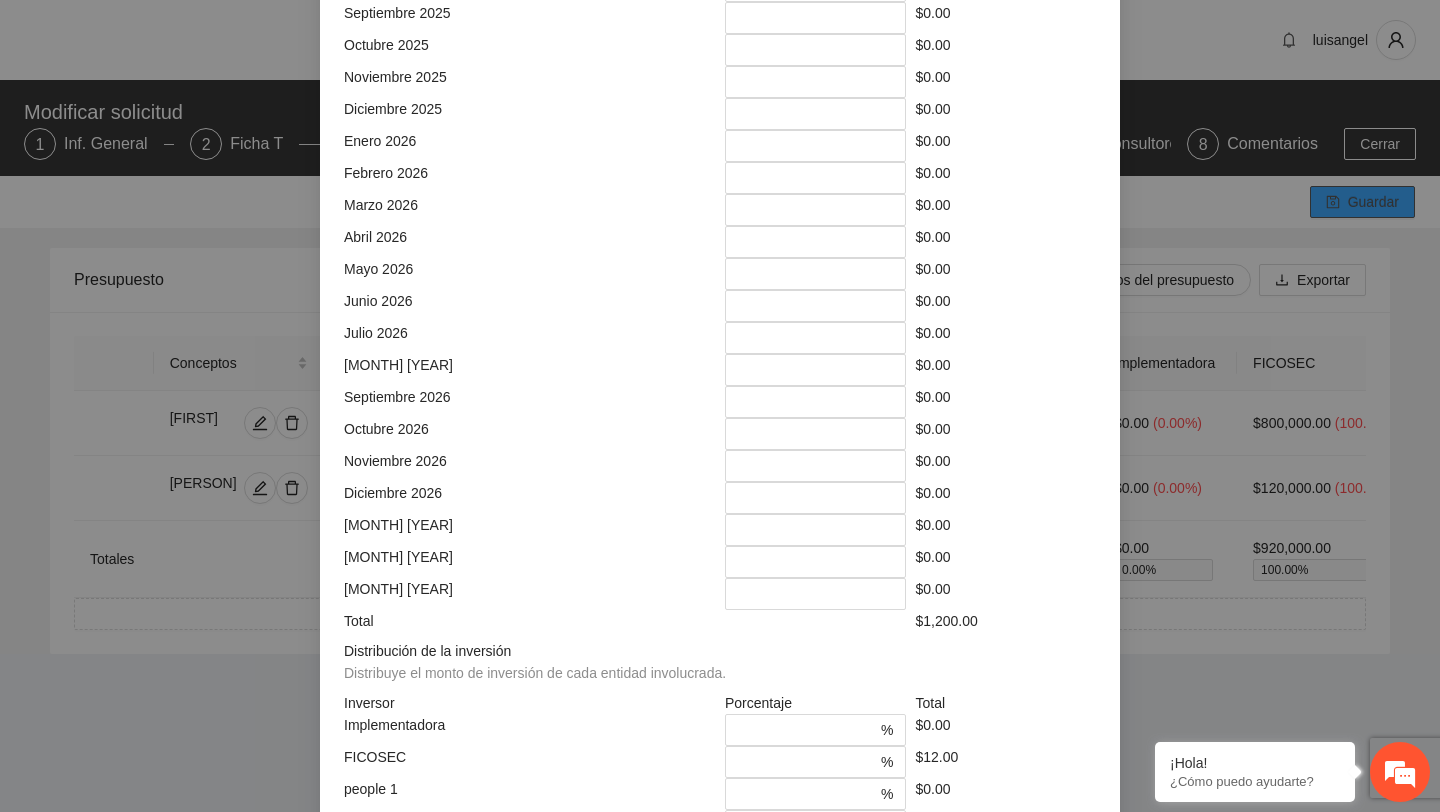scroll, scrollTop: 790, scrollLeft: 0, axis: vertical 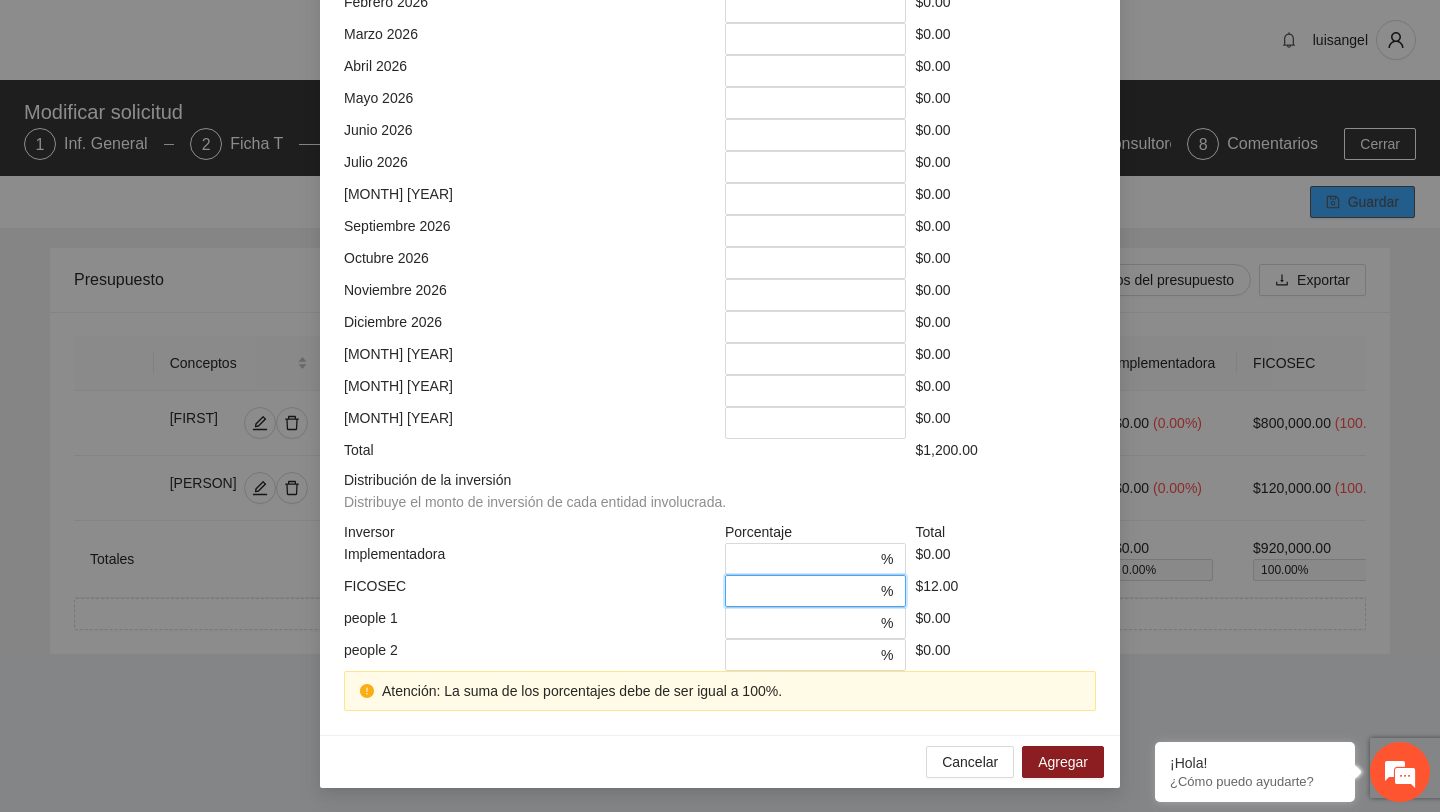 click on "*" at bounding box center [807, 591] 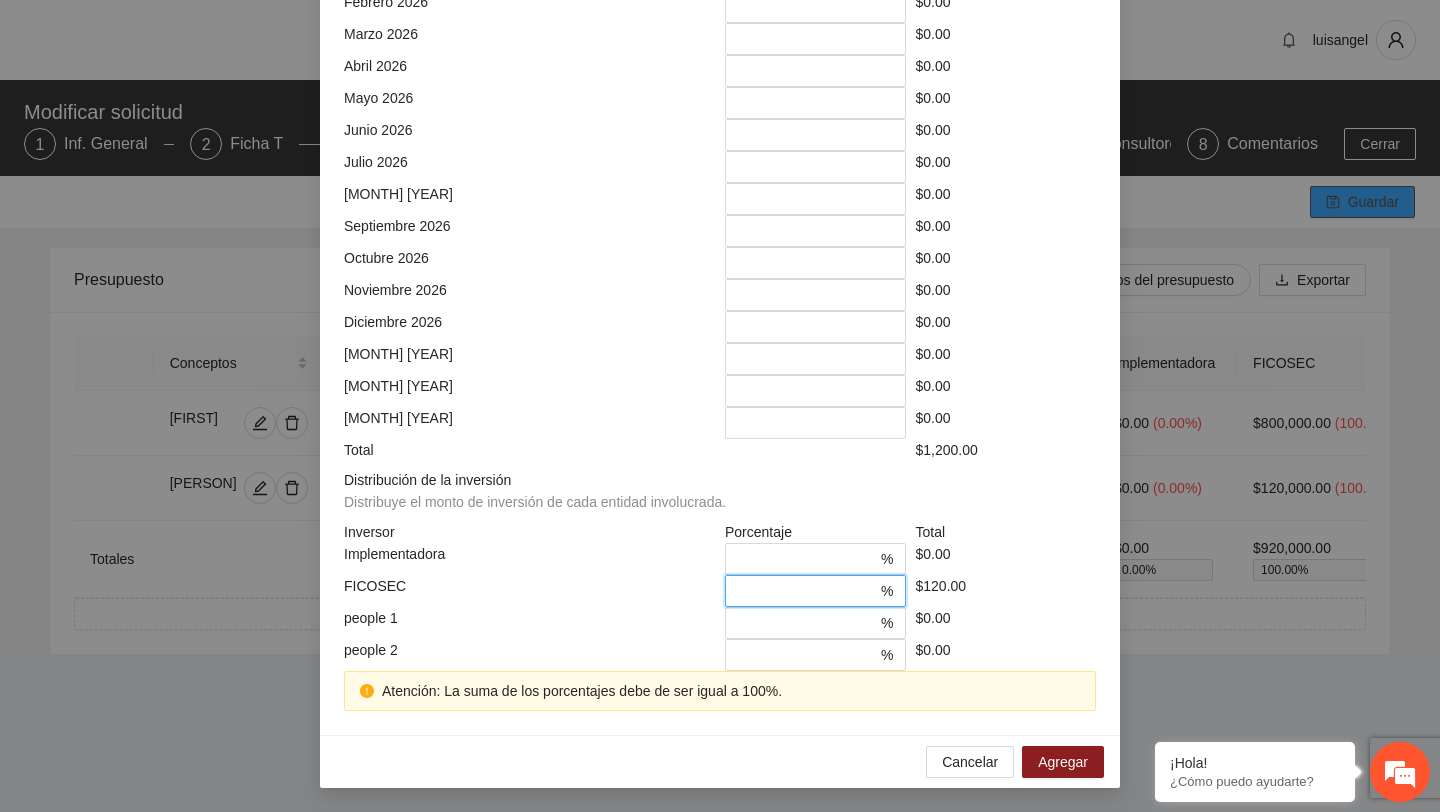 scroll, scrollTop: 750, scrollLeft: 0, axis: vertical 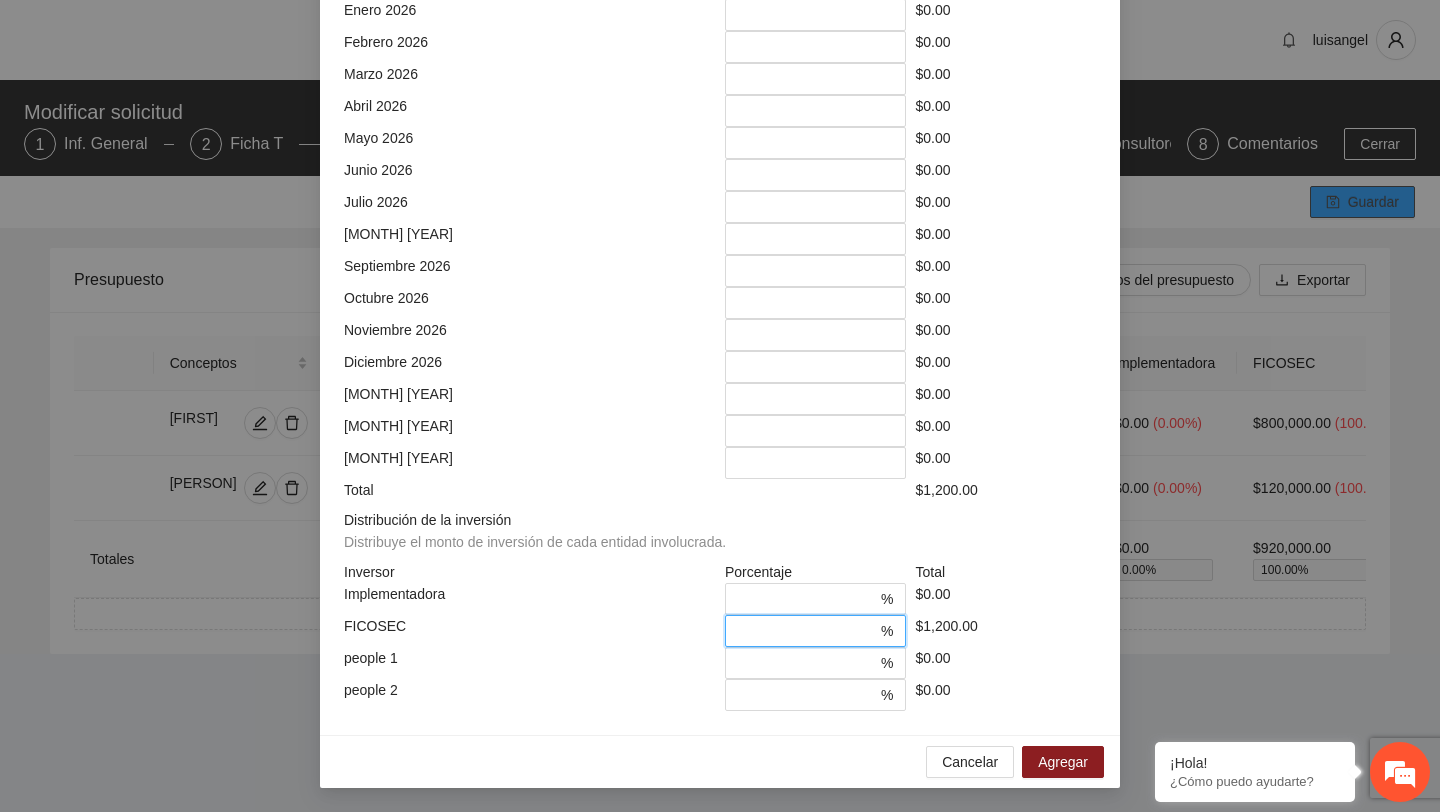 type on "***" 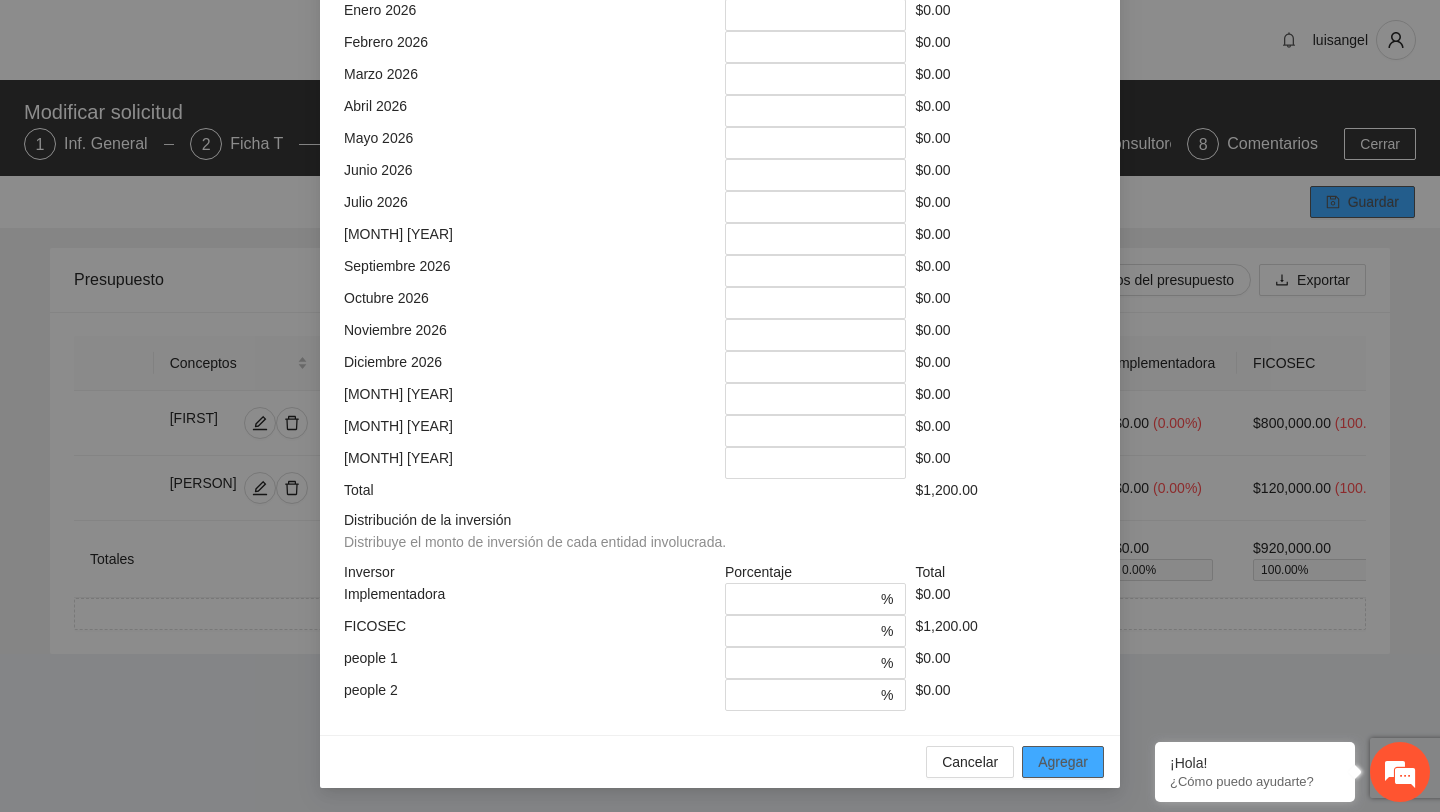 click on "Agregar" at bounding box center (1063, 762) 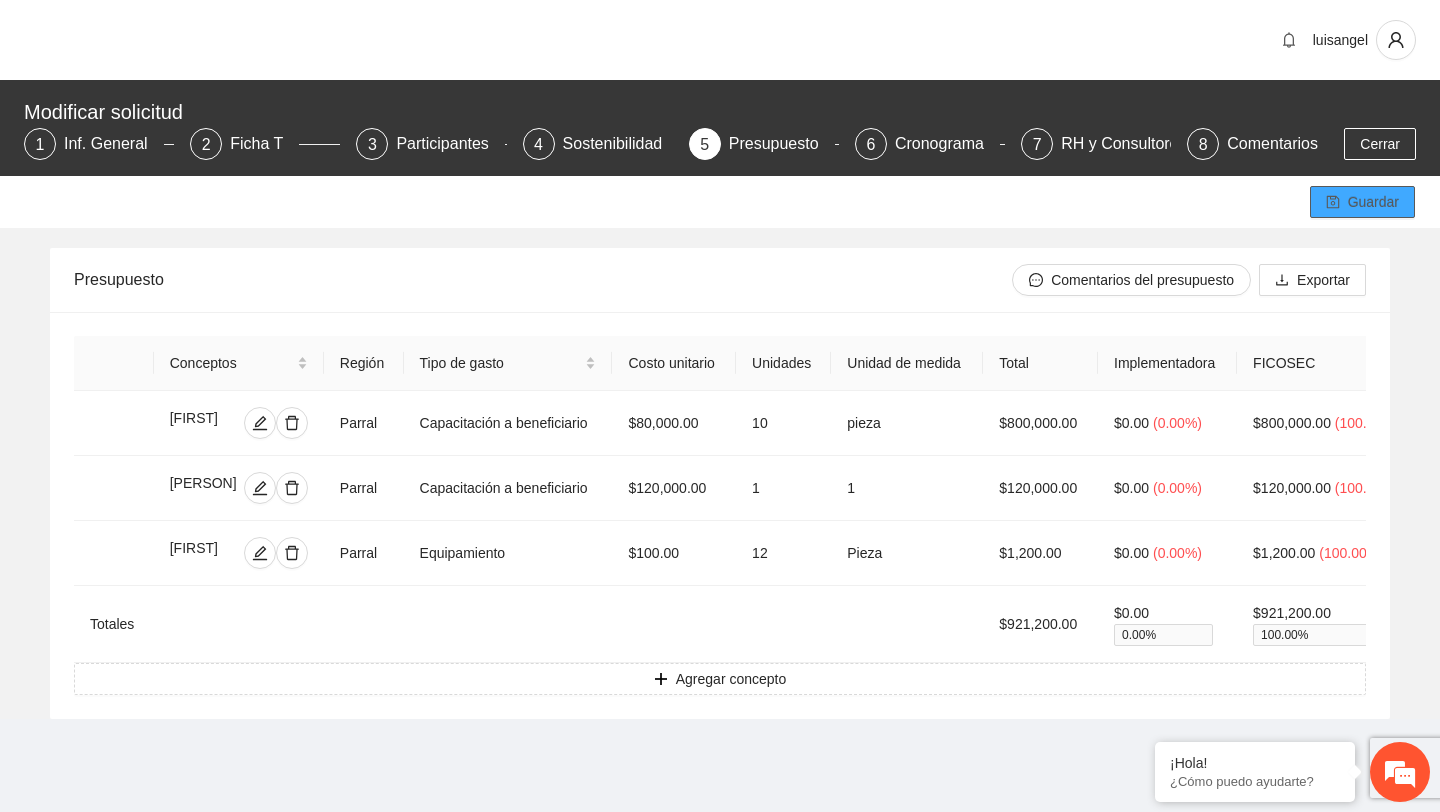 click on "Guardar" at bounding box center (1373, 202) 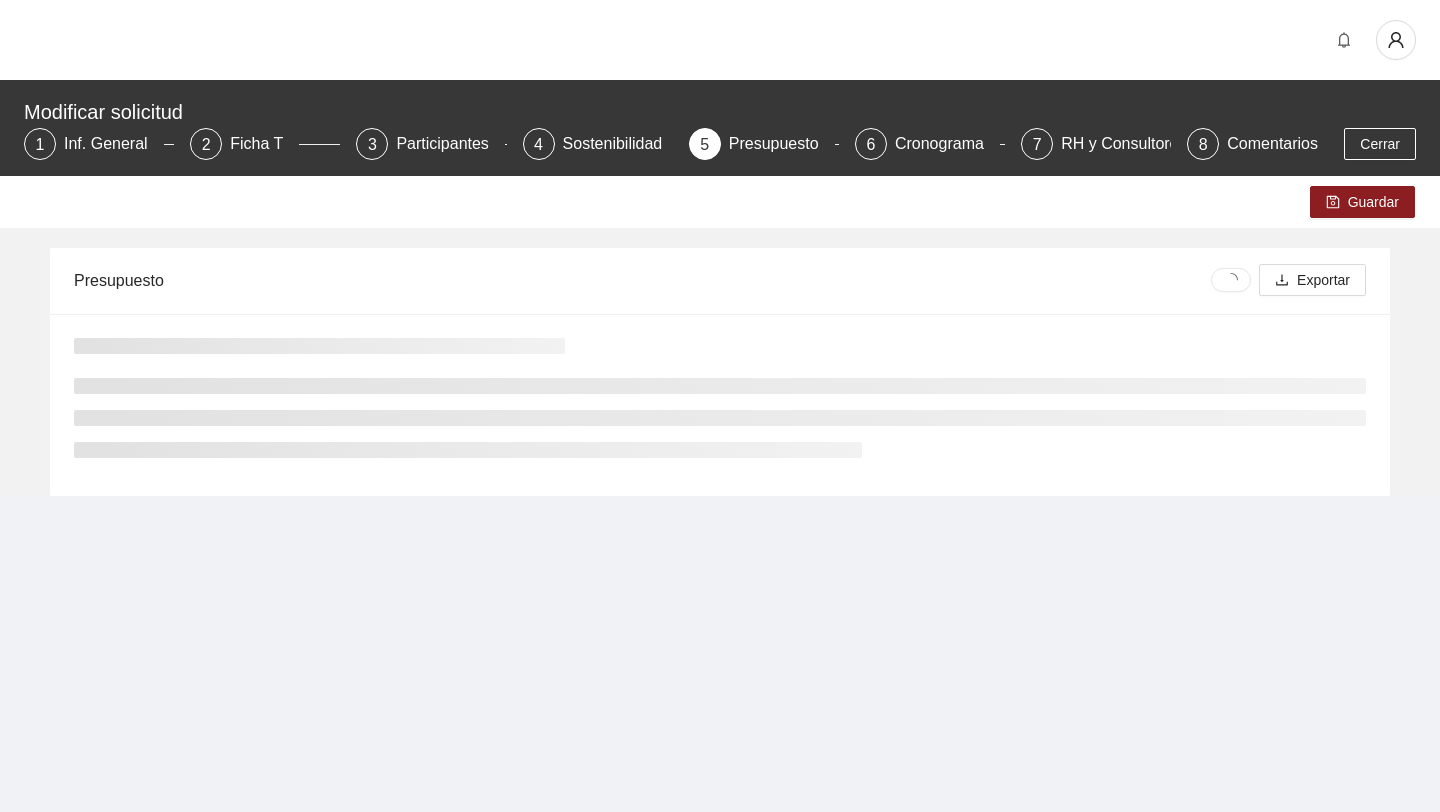 scroll, scrollTop: 0, scrollLeft: 0, axis: both 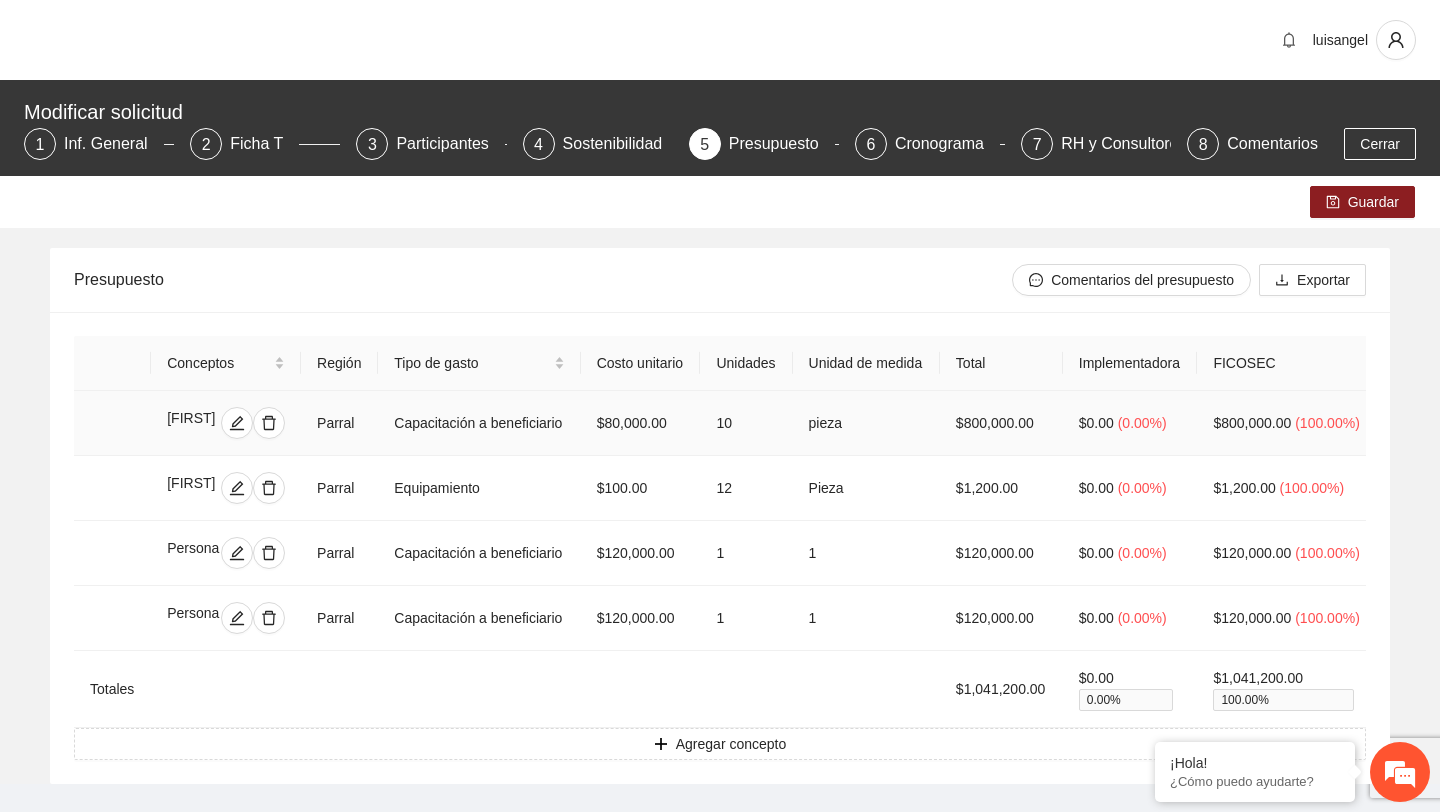 click on "Capacitación a beneficiario" at bounding box center [479, 423] 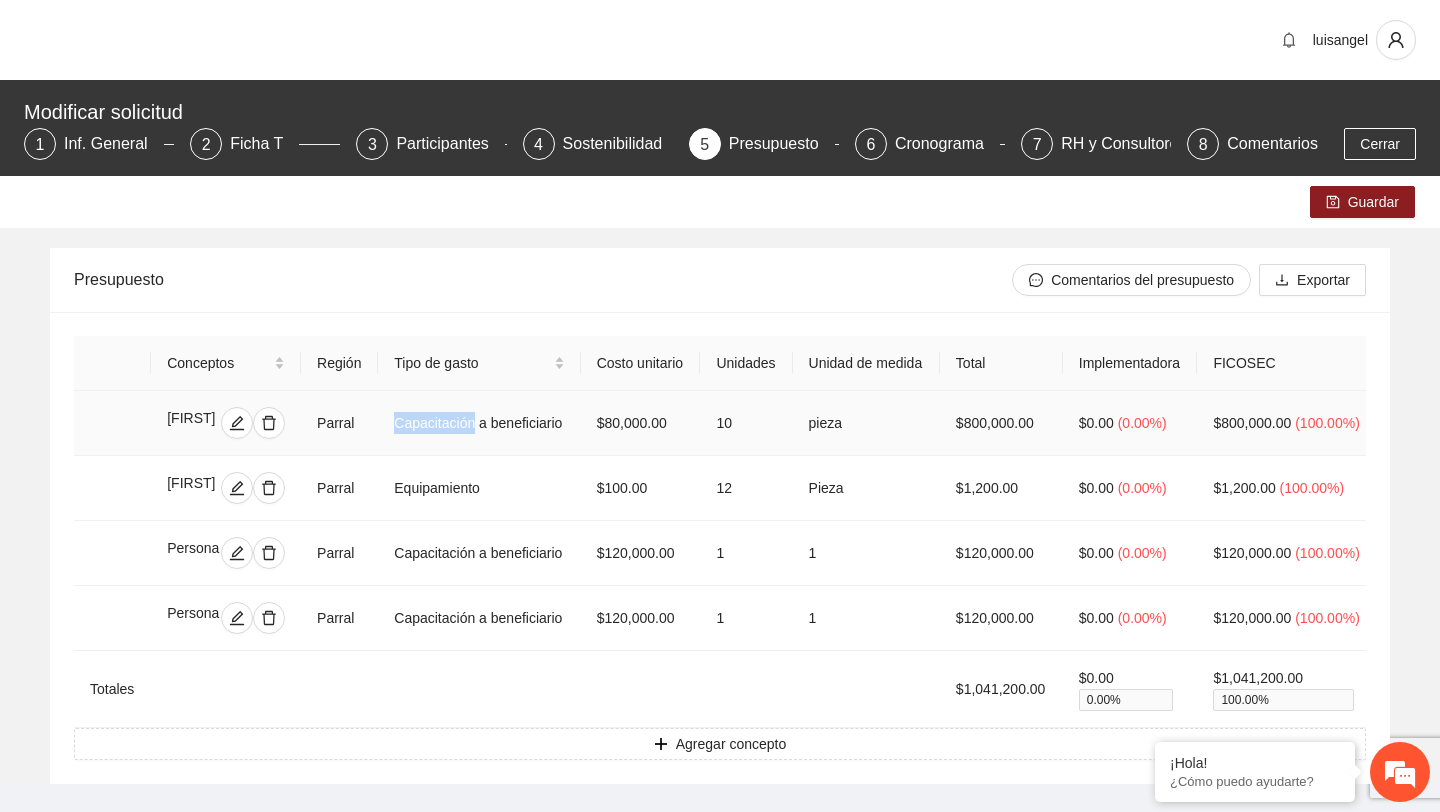 click on "Capacitación a beneficiario" at bounding box center (479, 423) 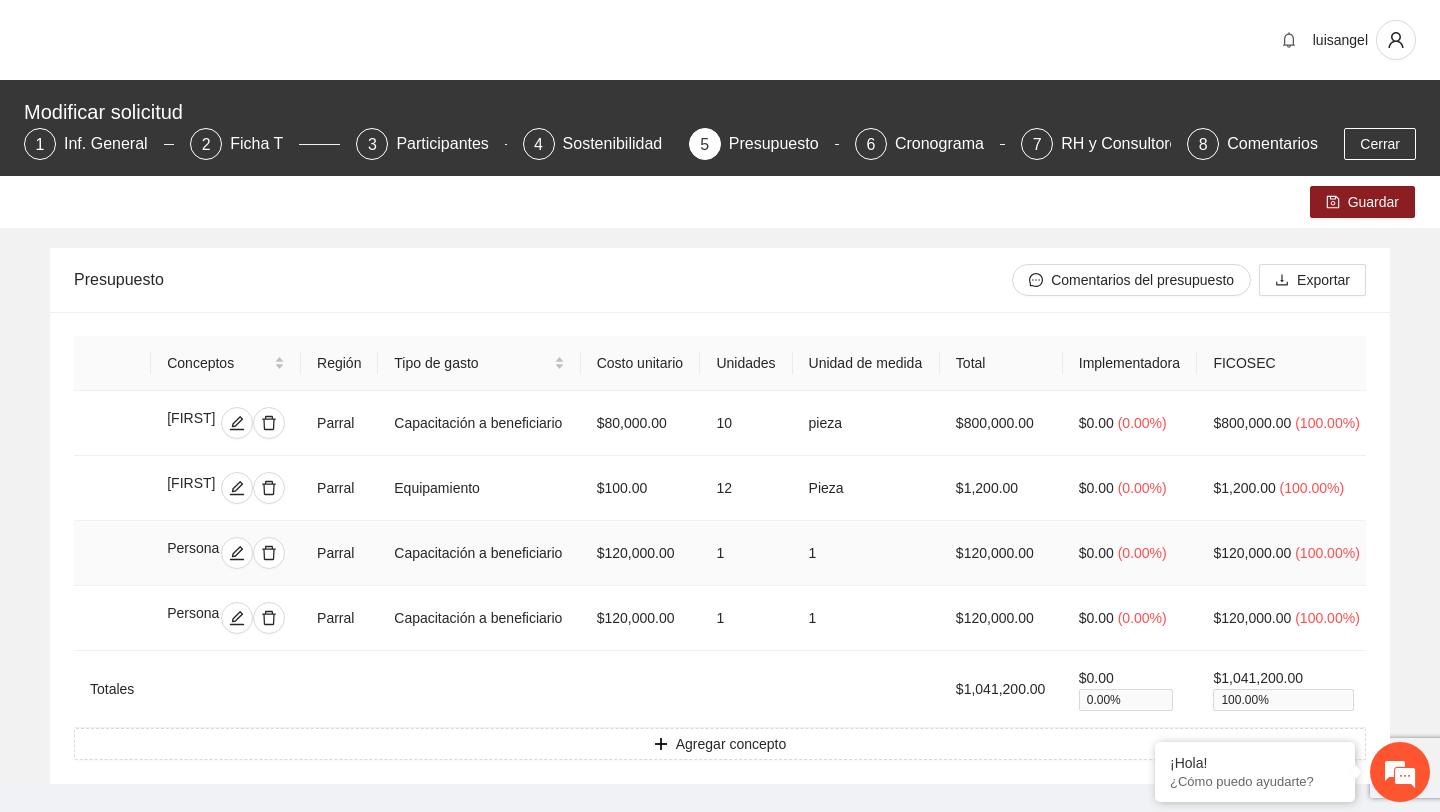click on "Capacitación a beneficiario" at bounding box center [479, 553] 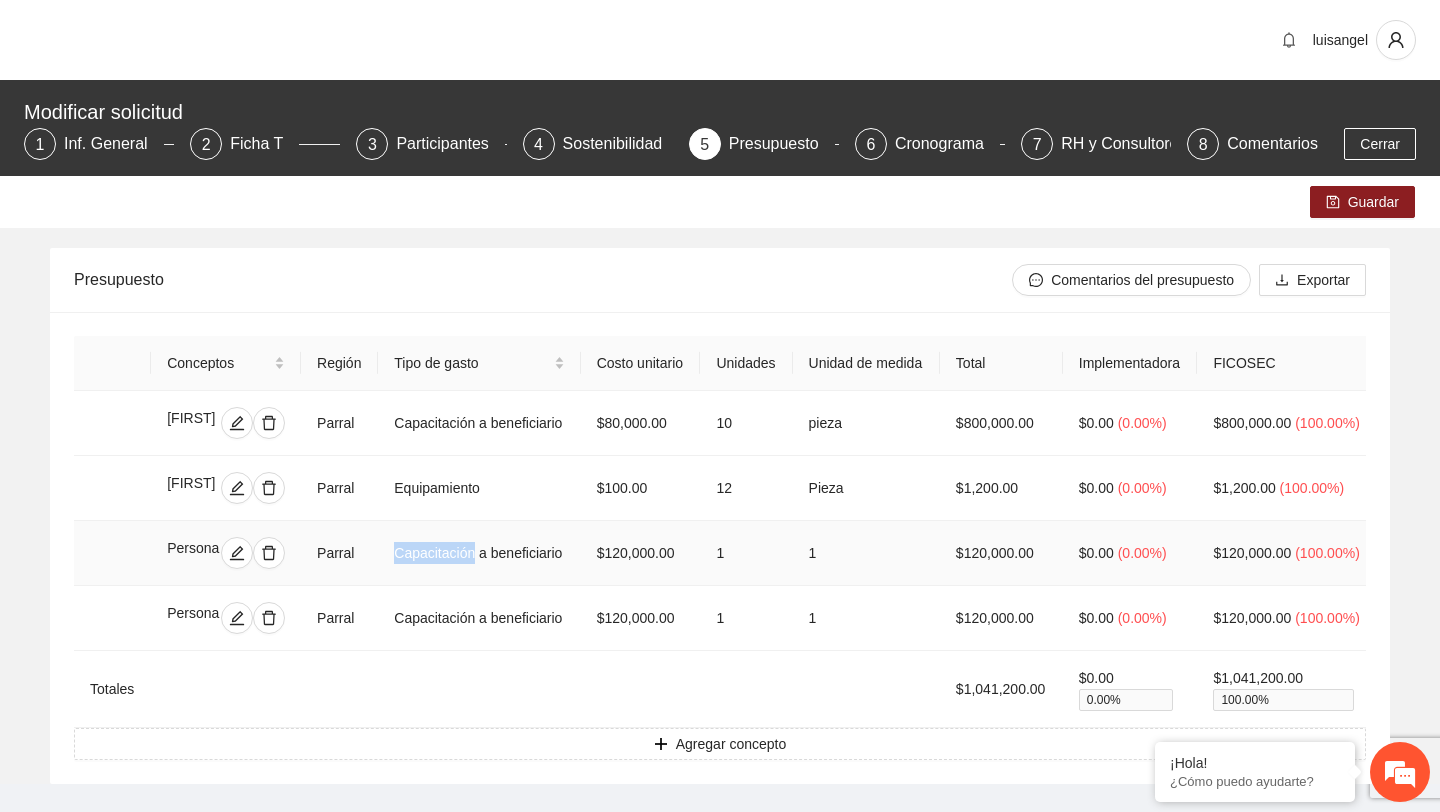 click on "Capacitación a beneficiario" at bounding box center (479, 553) 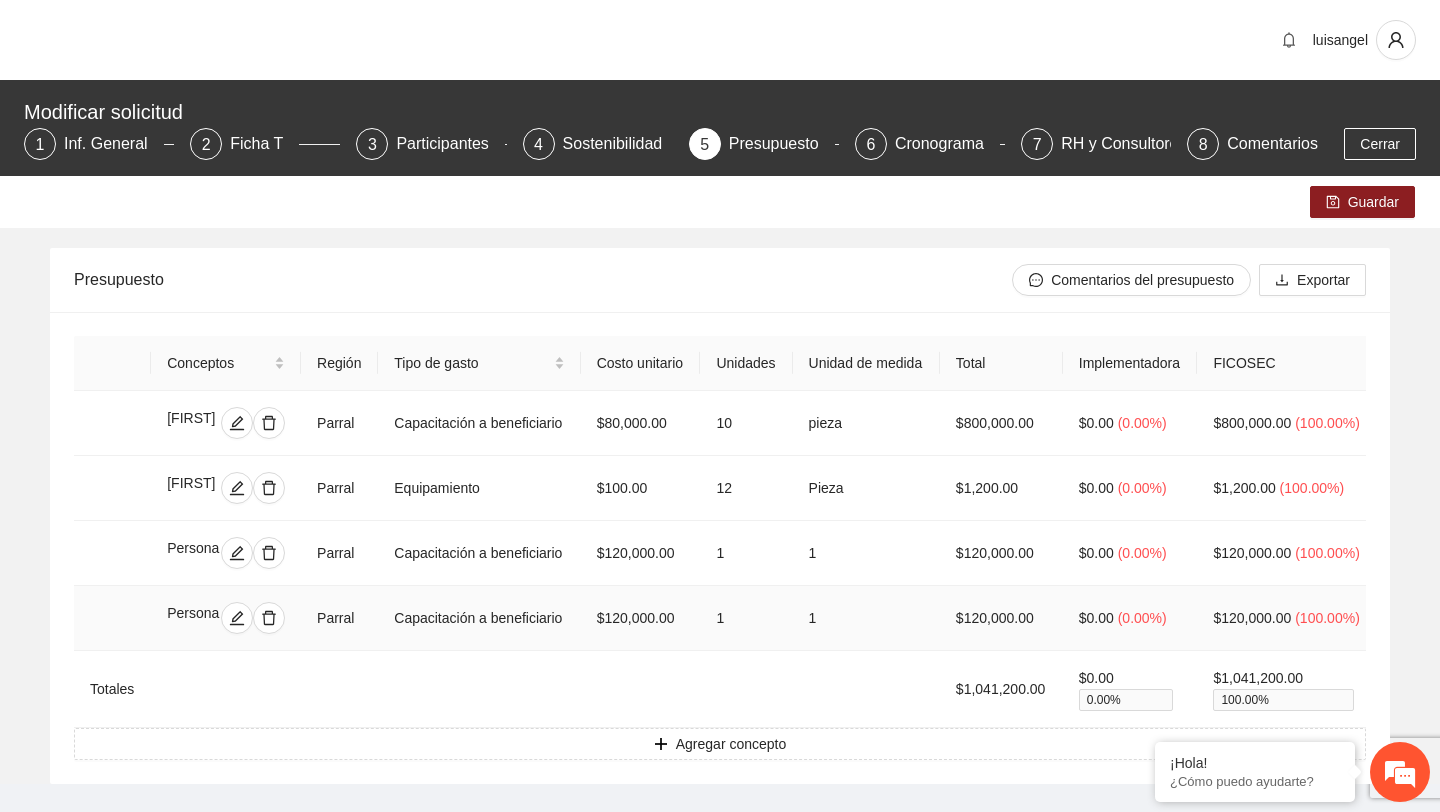 click on "Capacitación a beneficiario" at bounding box center [479, 618] 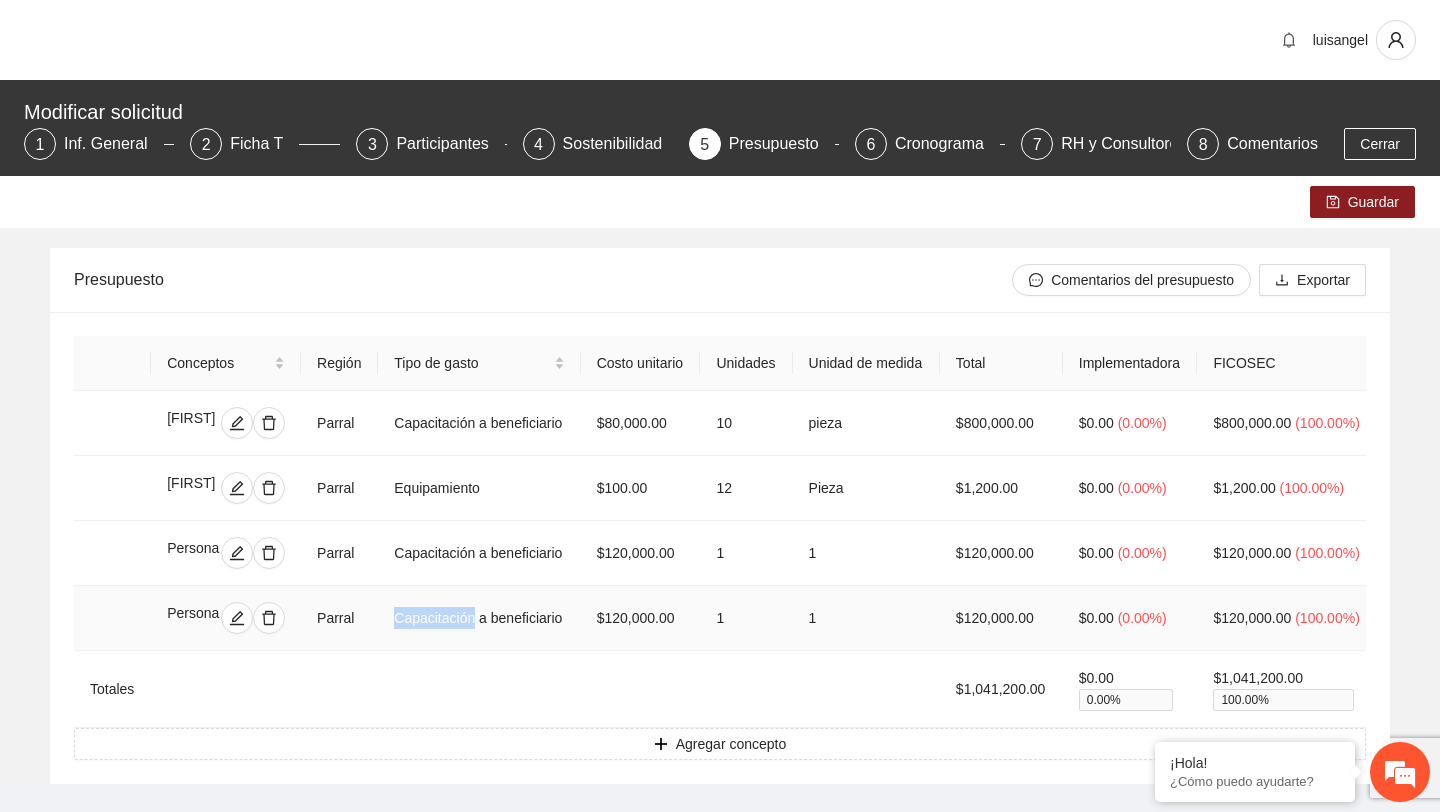 click on "Capacitación a beneficiario" at bounding box center (479, 618) 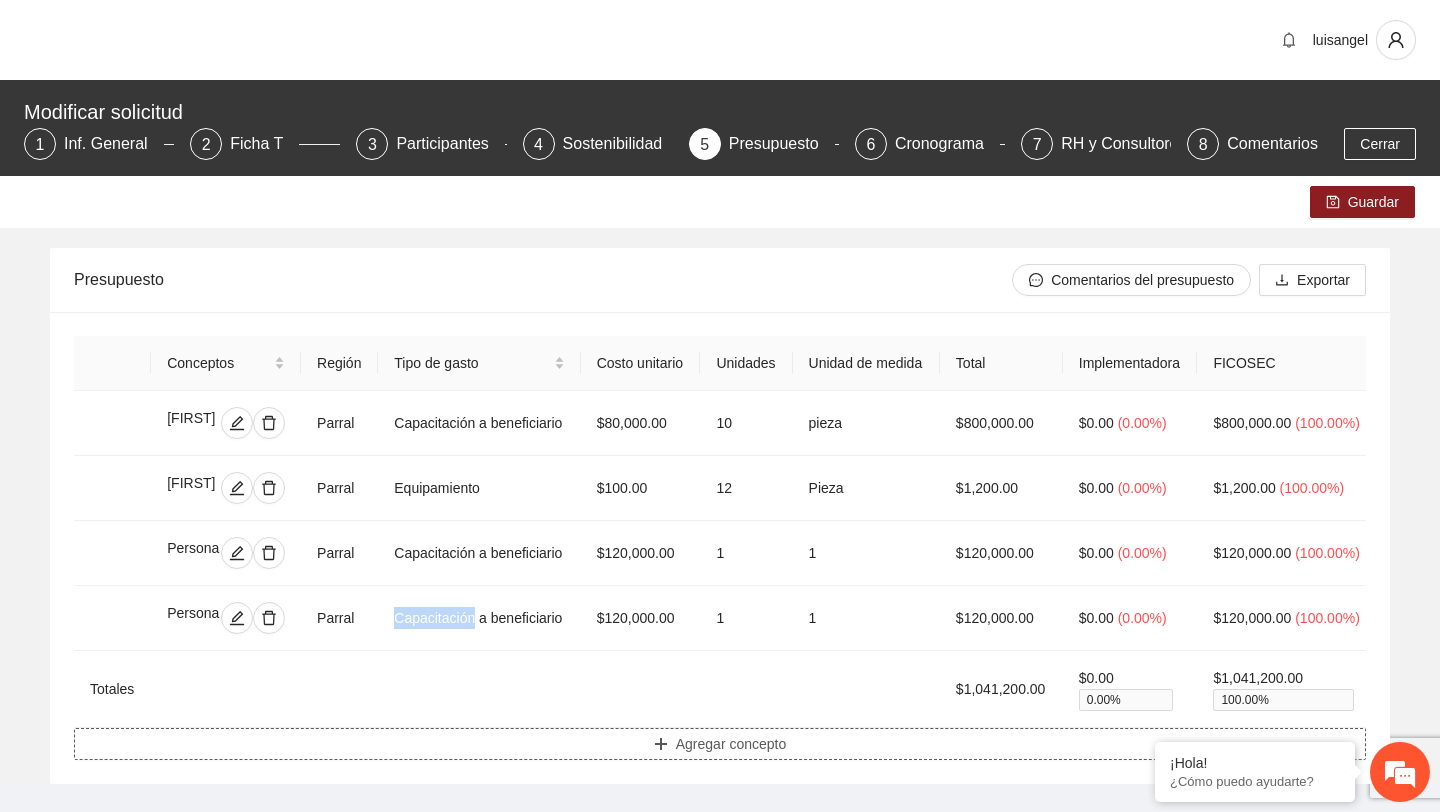 click on "Agregar concepto" at bounding box center [720, 744] 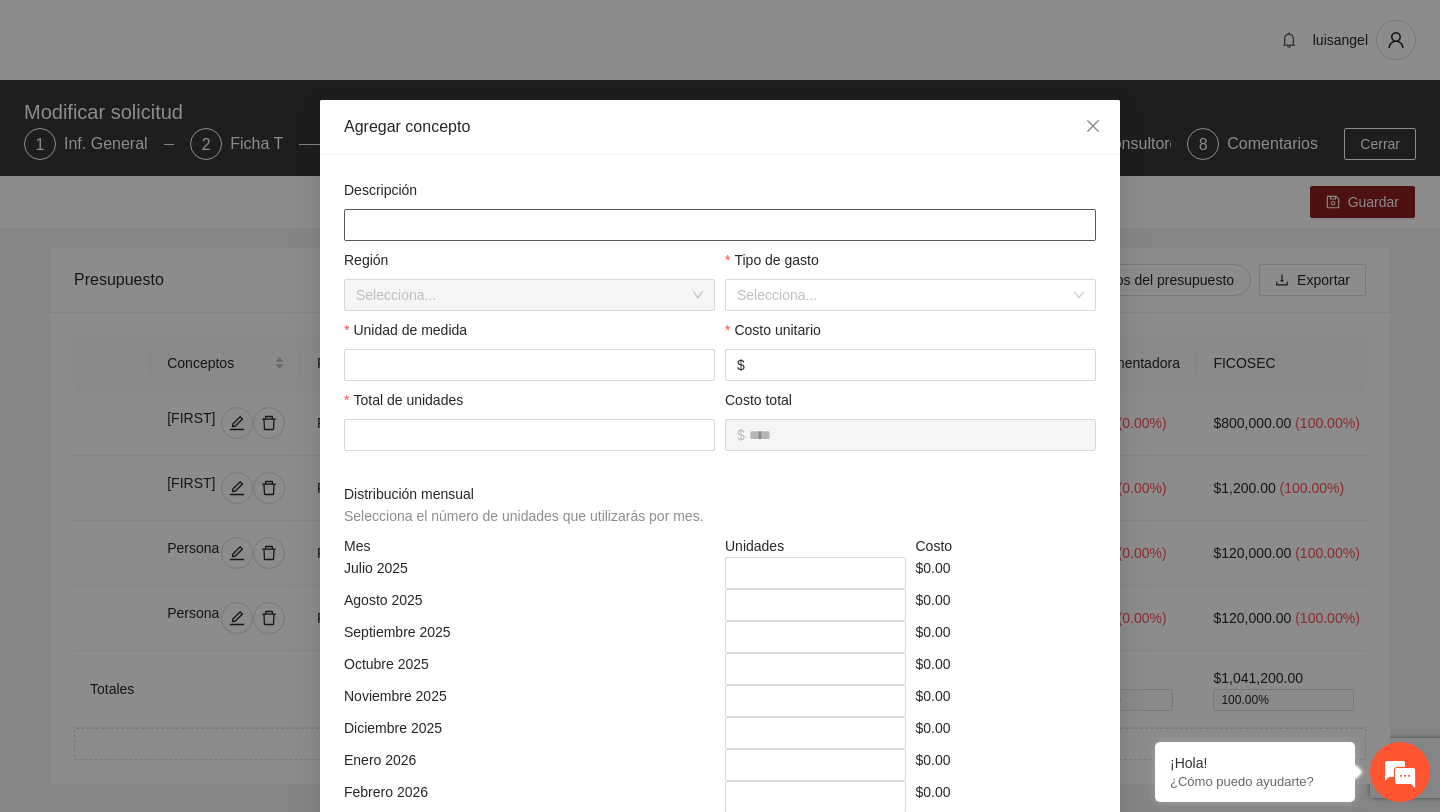 click at bounding box center [720, 225] 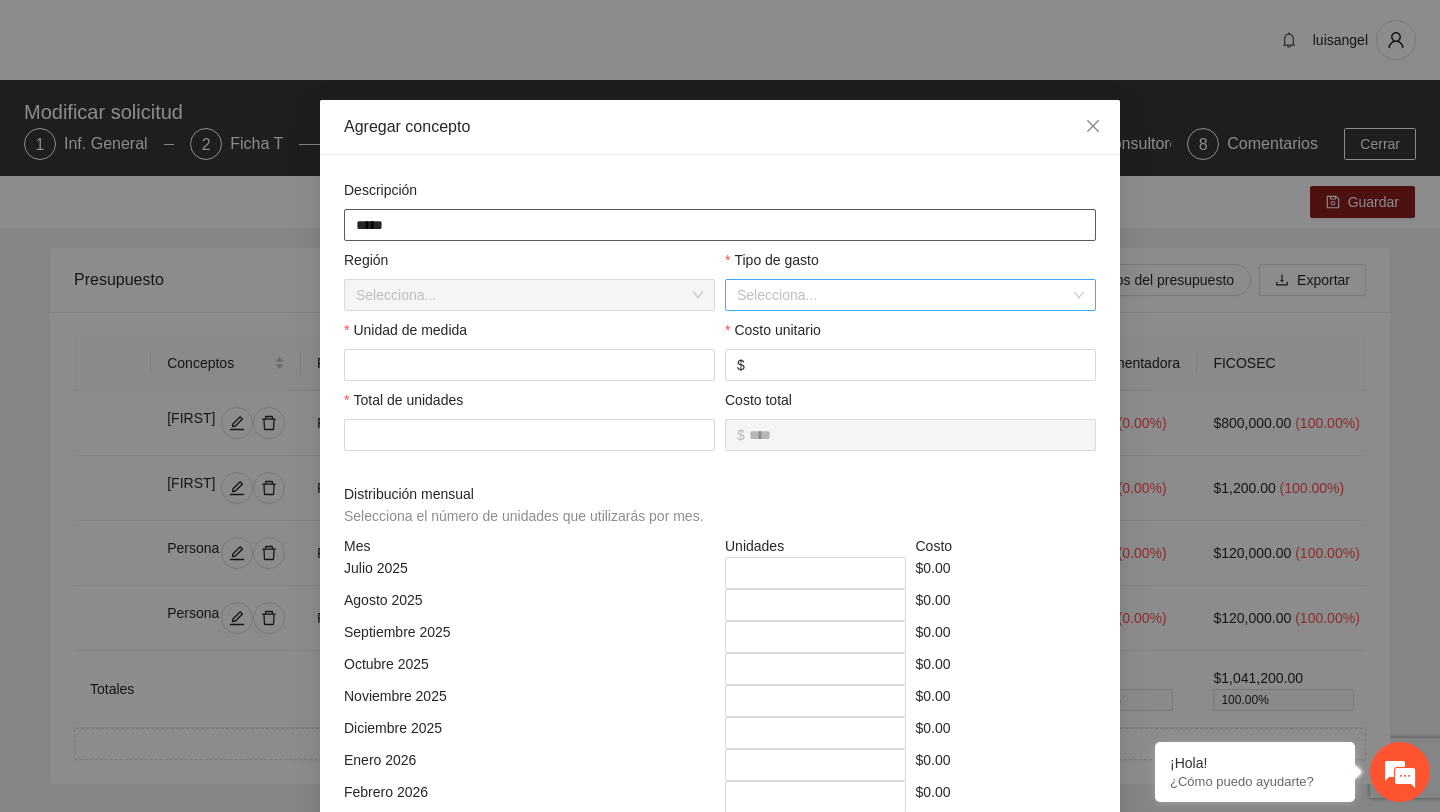 type on "*****" 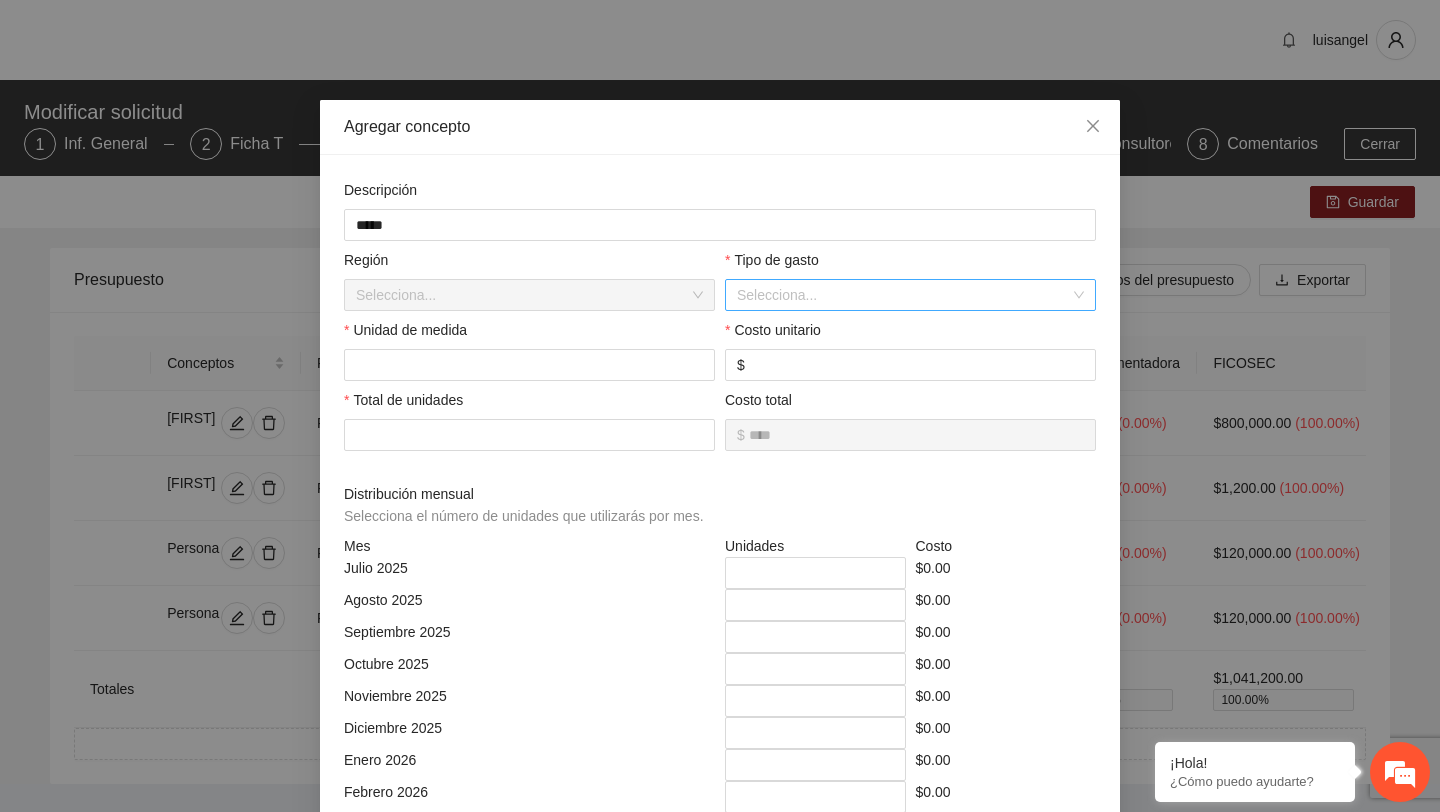 click at bounding box center (903, 295) 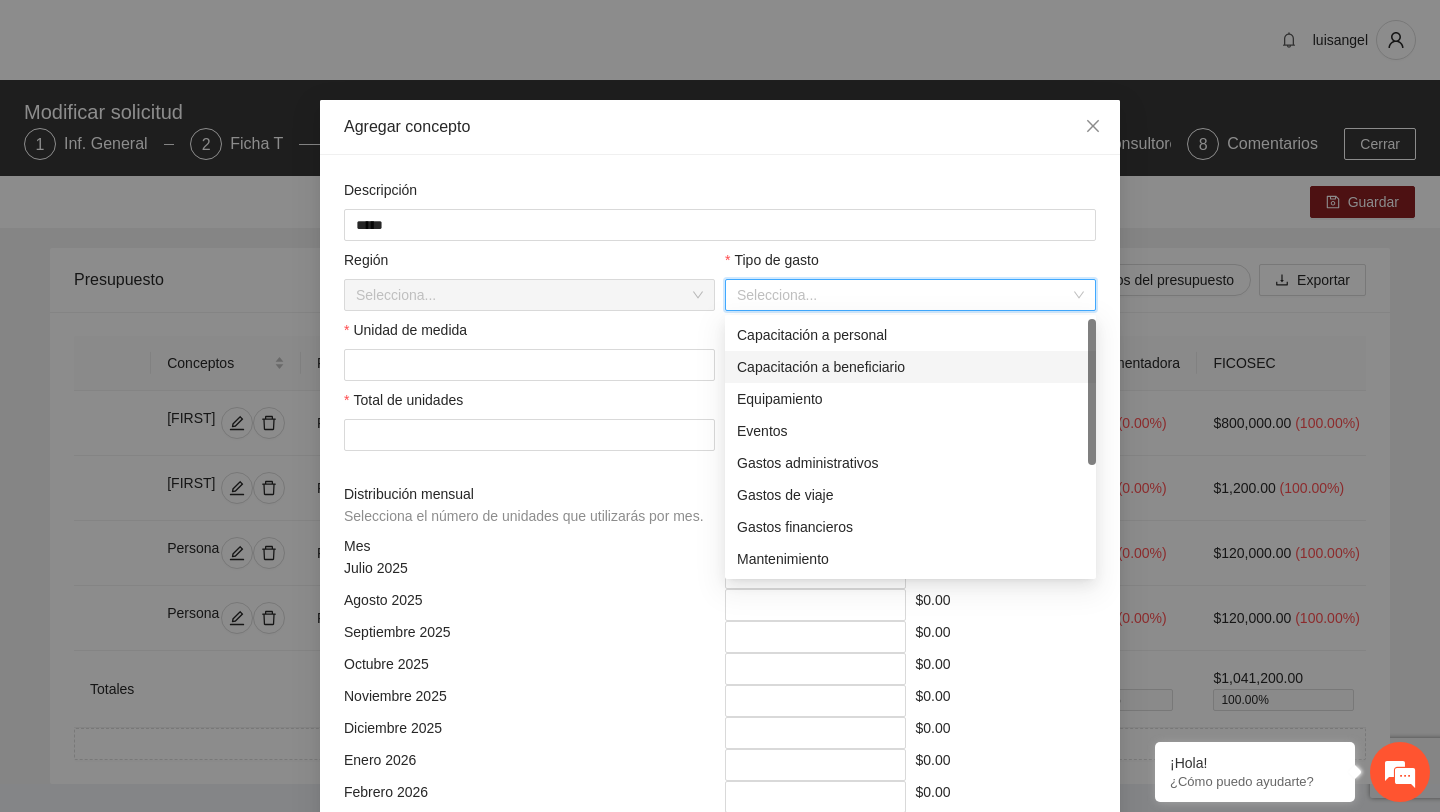 click on "Capacitación a beneficiario" at bounding box center (910, 367) 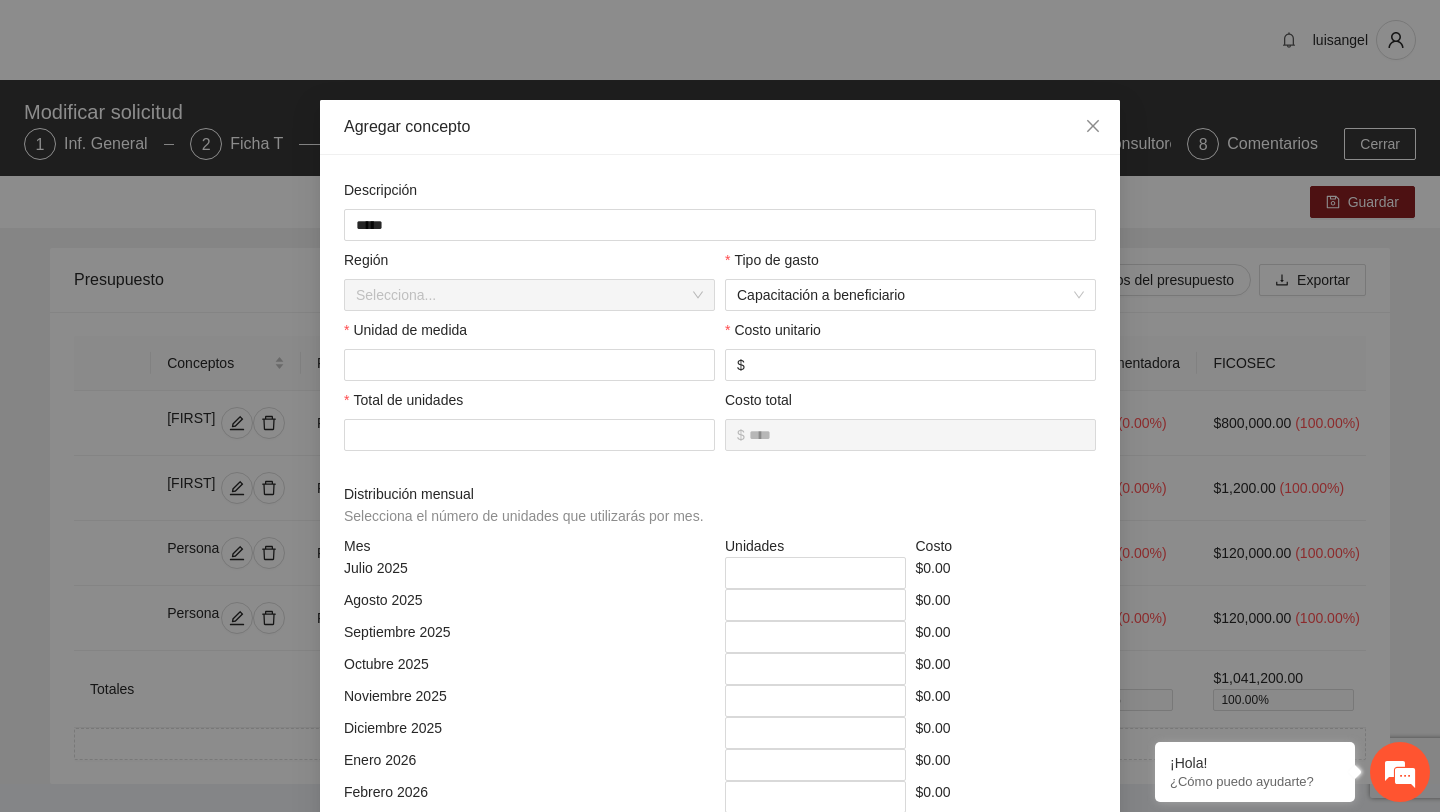 click on "Descripción ***** Región Selecciona... Tipo de gasto Capacitación a beneficiario Unidad de medida Costo unitario $ Total de unidades Costo total $ **** Distribución mensual Selecciona el número de unidades que utilizarás por mes.     Mes Unidades Costo Julio 2025 * $0.00 Agosto 2025 * $0.00 Septiembre 2025 * $0.00 Octubre 2025 * $0.00 Noviembre 2025 * $0.00 Diciembre 2025 * $0.00 Enero 2026 * $0.00 Febrero 2026 * $0.00 Marzo 2026 * $0.00 Abril 2026 * $0.00 Mayo 2026 * $0.00 Junio 2026 * $0.00 Julio 2026 * $0.00 Agosto 2026 * $0.00 Septiembre 2026 * $0.00 Octubre 2026 * $0.00 Noviembre 2026 * $0.00 Diciembre 2026 * $0.00 Enero 2027 * $0.00 Febrero 2027 * $0.00 Marzo 2027 * $0.00 Total $0.00 Distribución de la inversión Distribuye el monto de inversión de cada entidad involucrada.     Inversor Porcentaje Total Implementadora * % $0.00 FICOSEC * % $0.00 people 1 * % $0.00 people 2 * % $0.00 Atención: La suma de los porcentajes debe de ser igual a 100%." at bounding box center [720, 840] 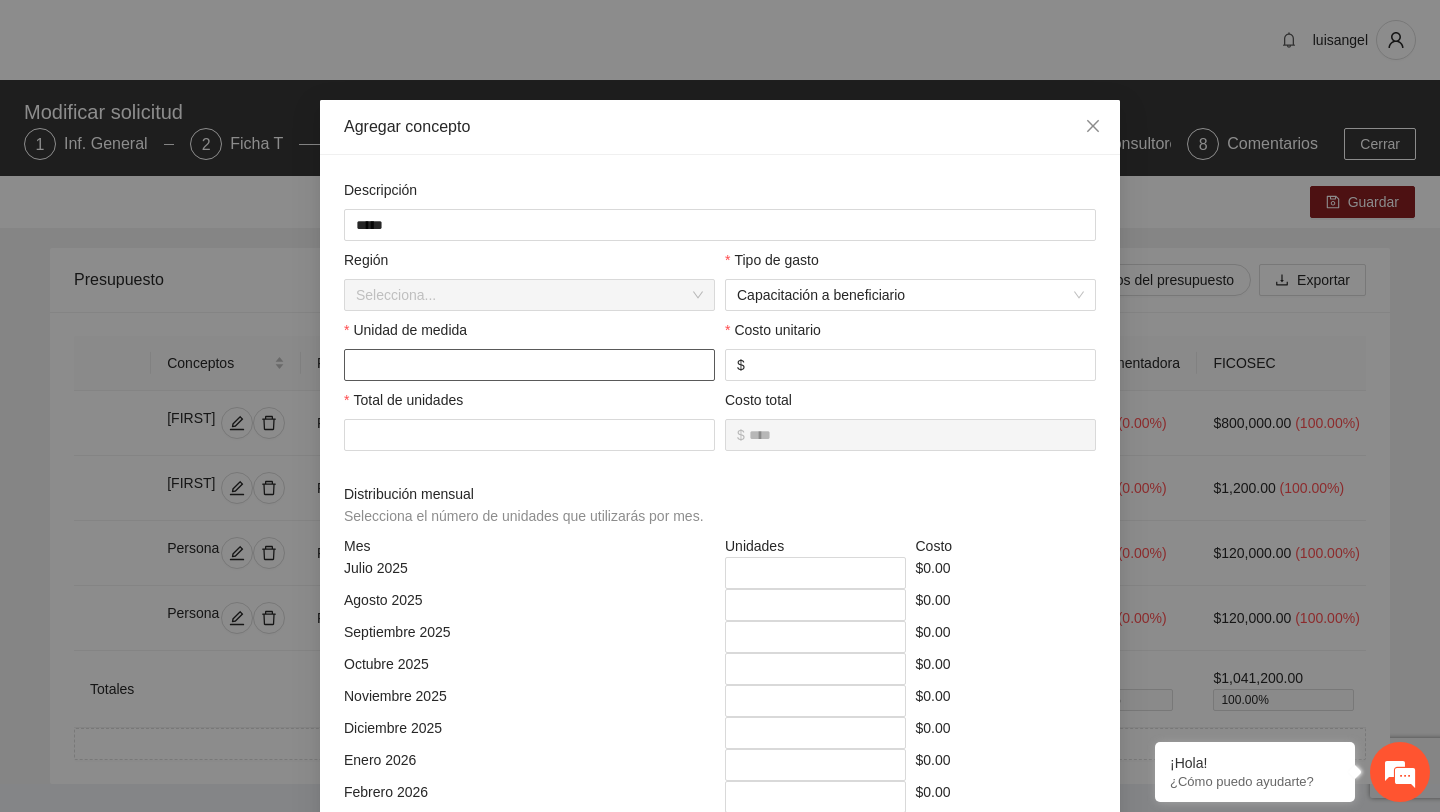 click at bounding box center [529, 365] 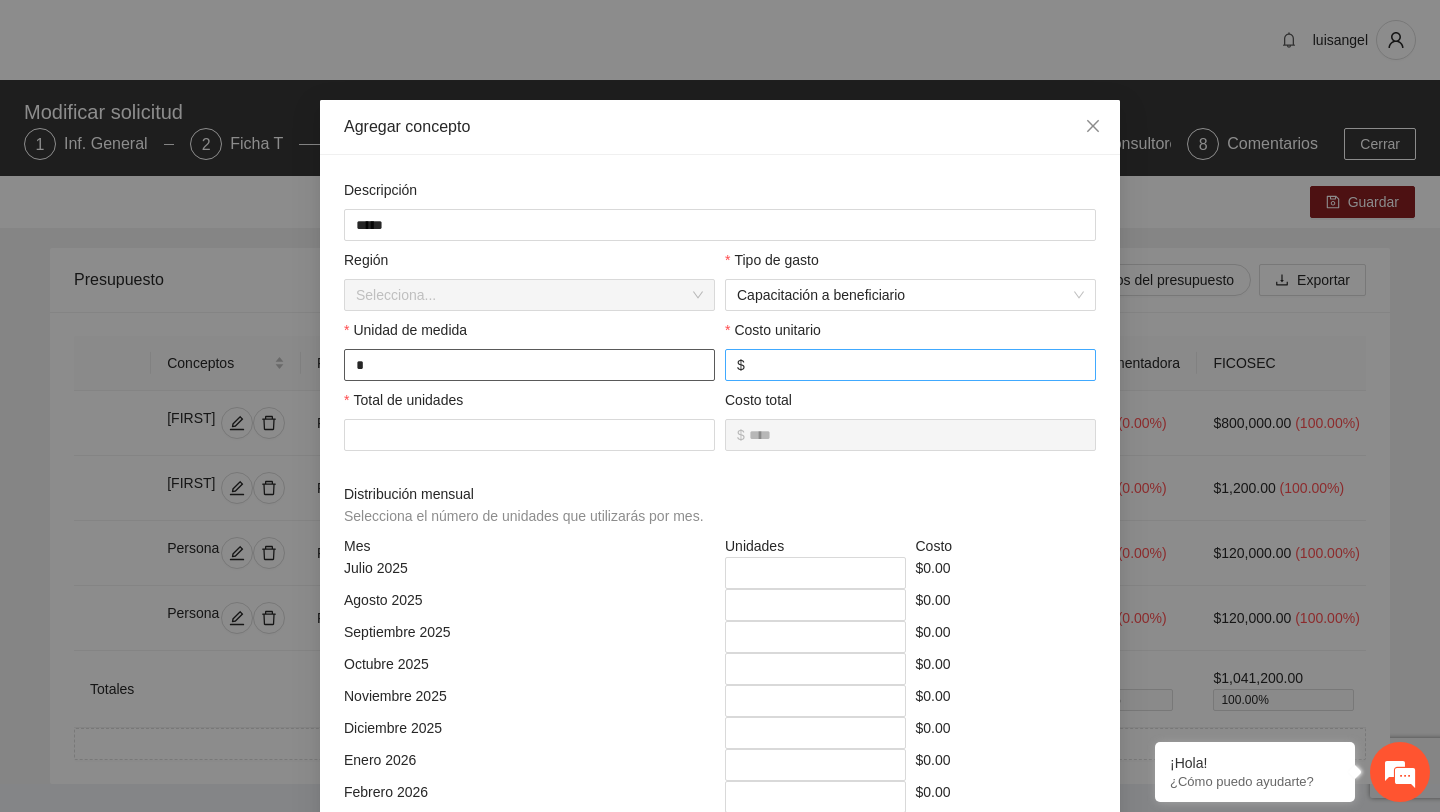 type on "*" 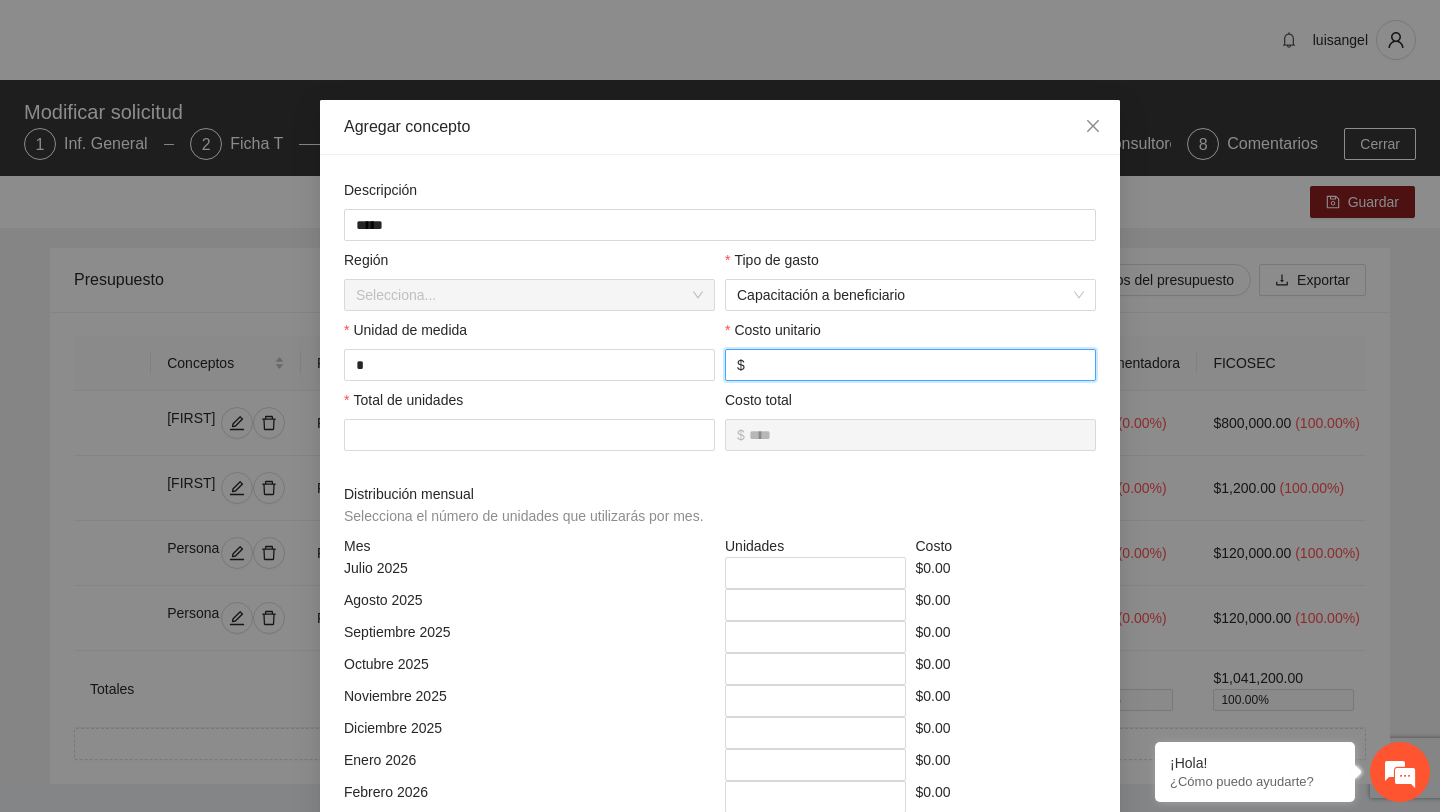 click at bounding box center (916, 365) 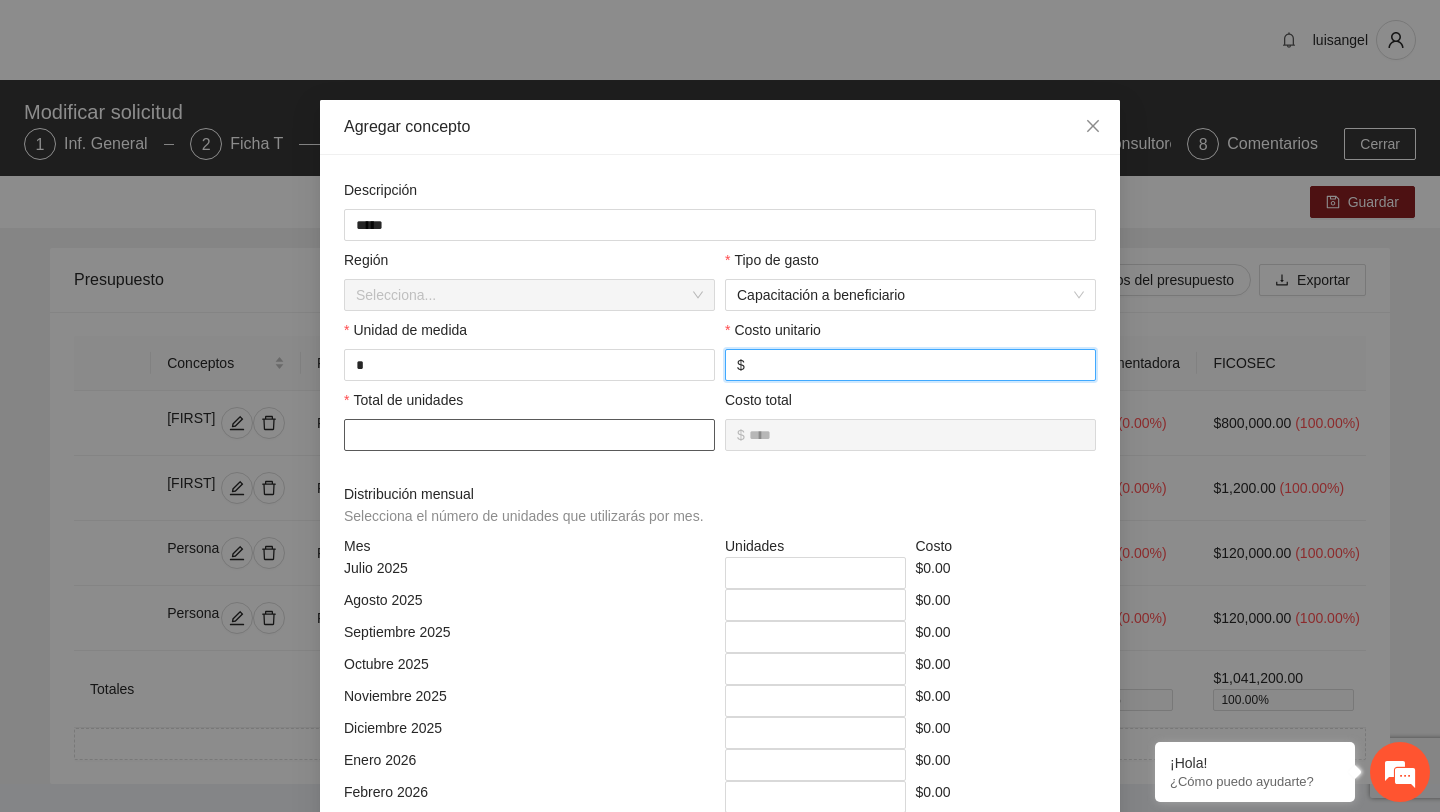 type on "*" 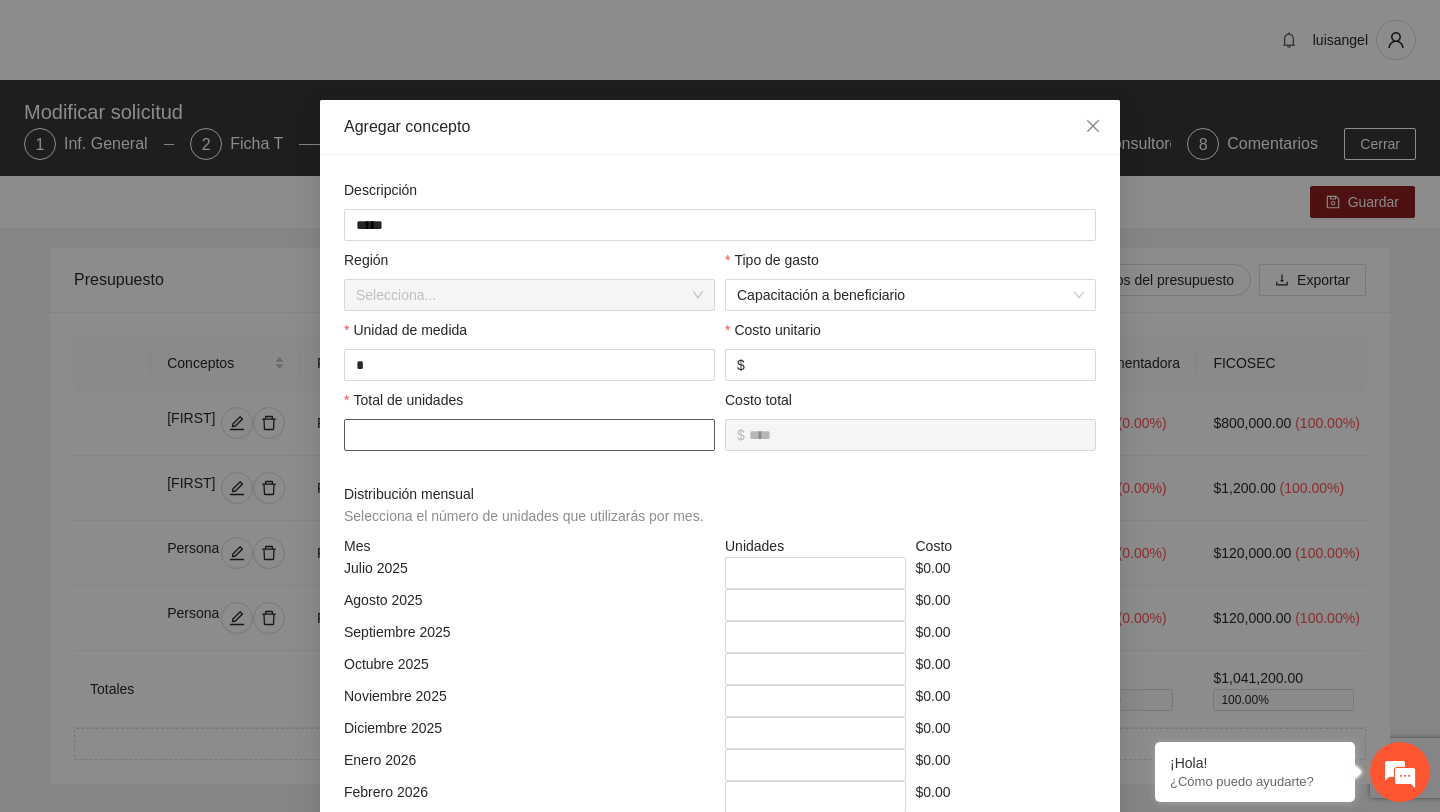 type on "*" 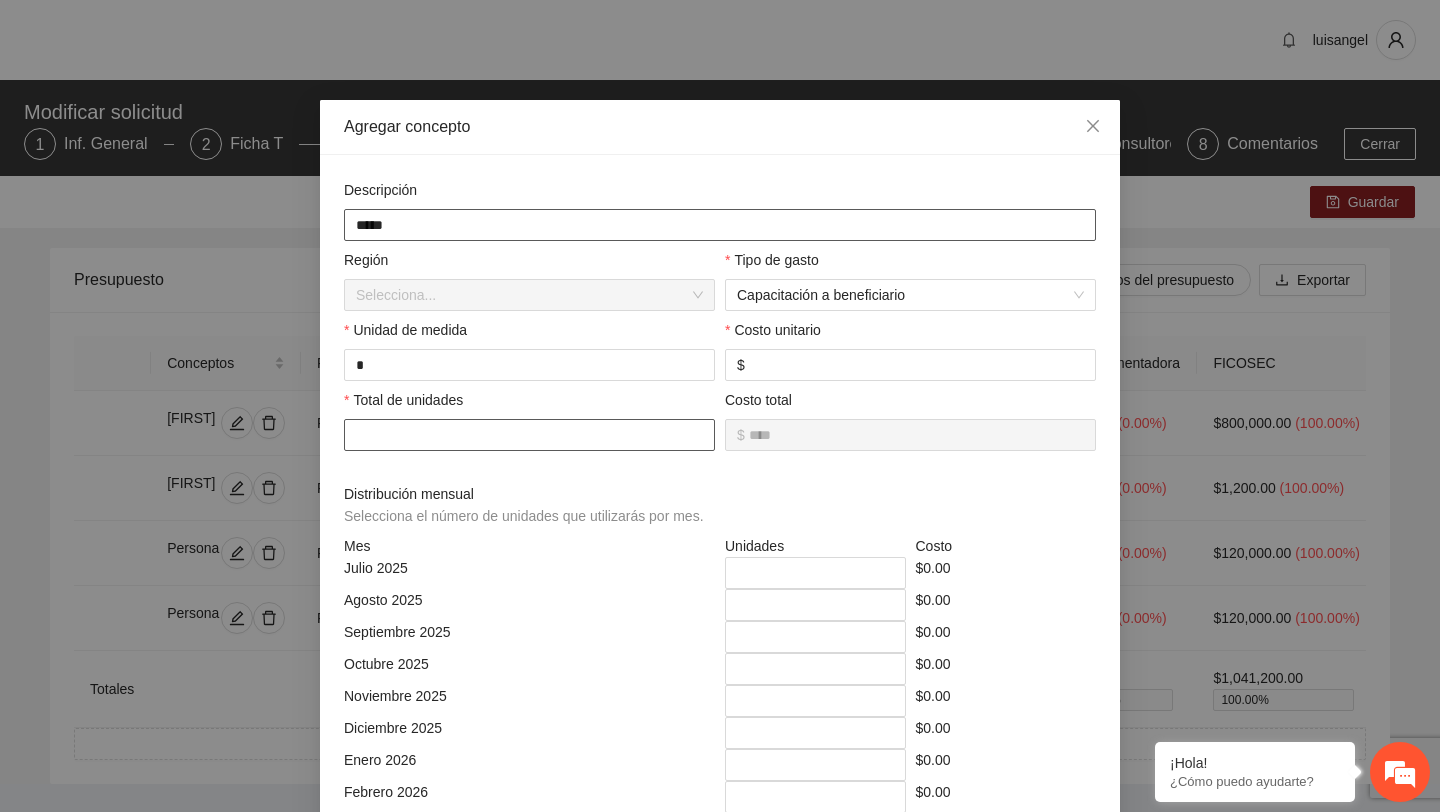 type on "*" 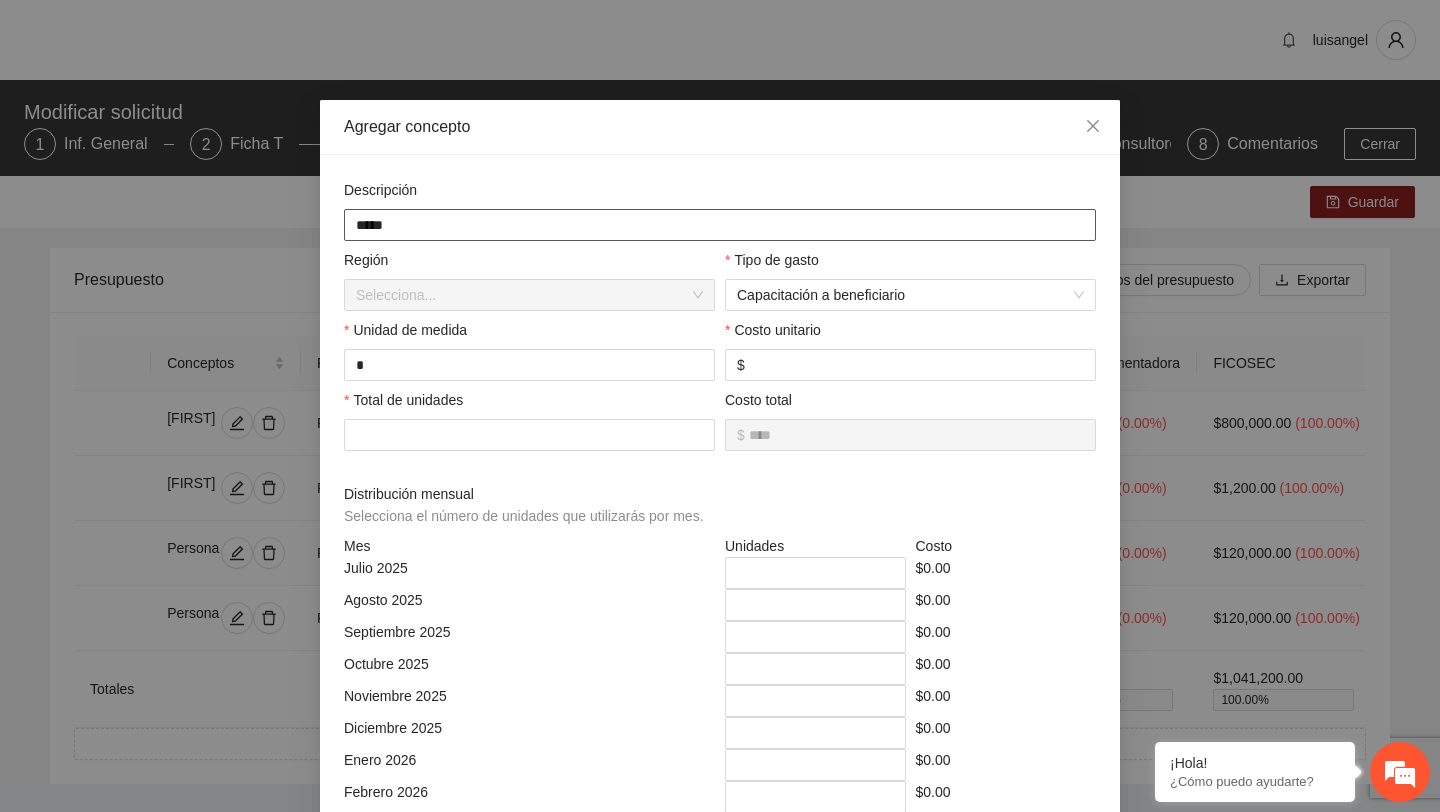 click on "*****" at bounding box center (720, 225) 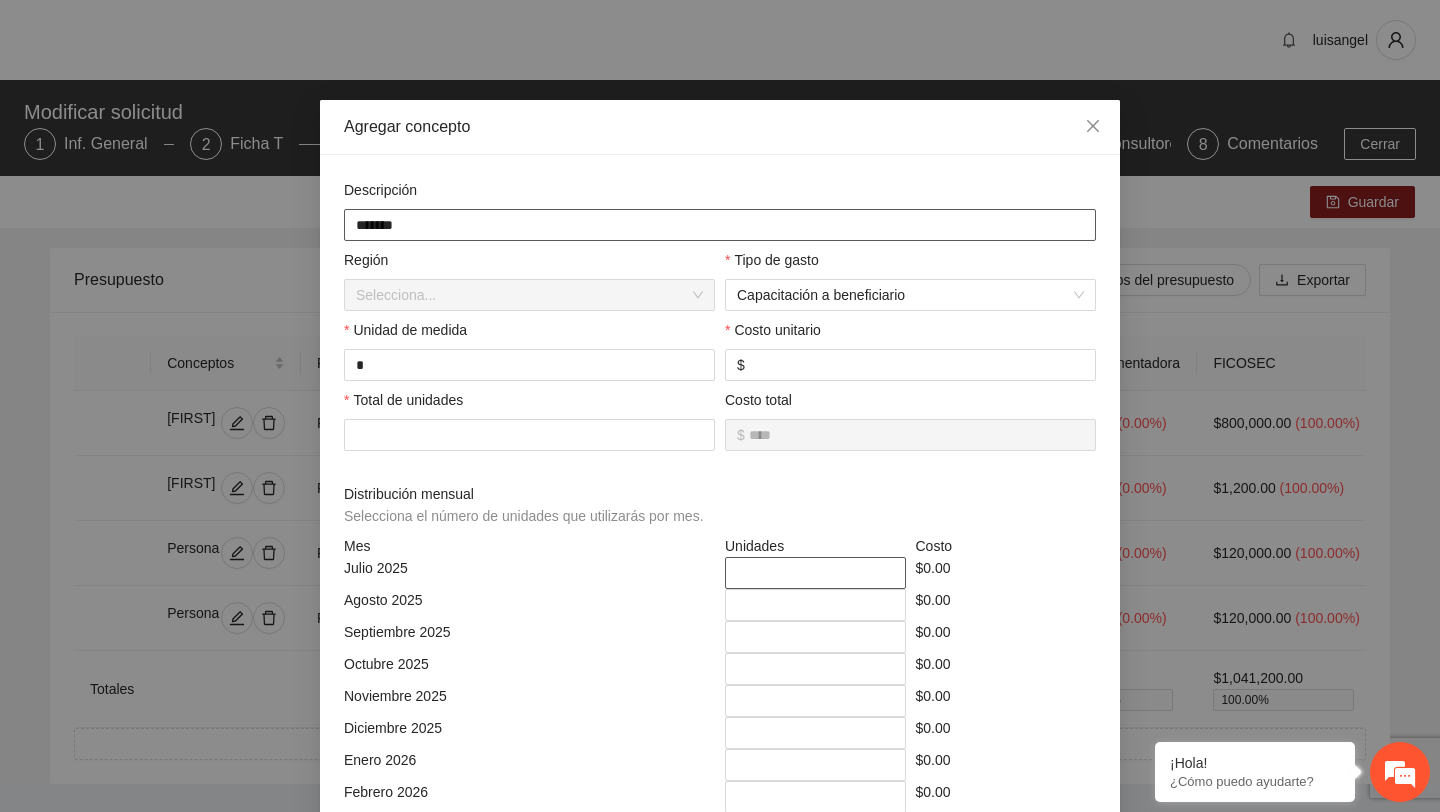 type on "*******" 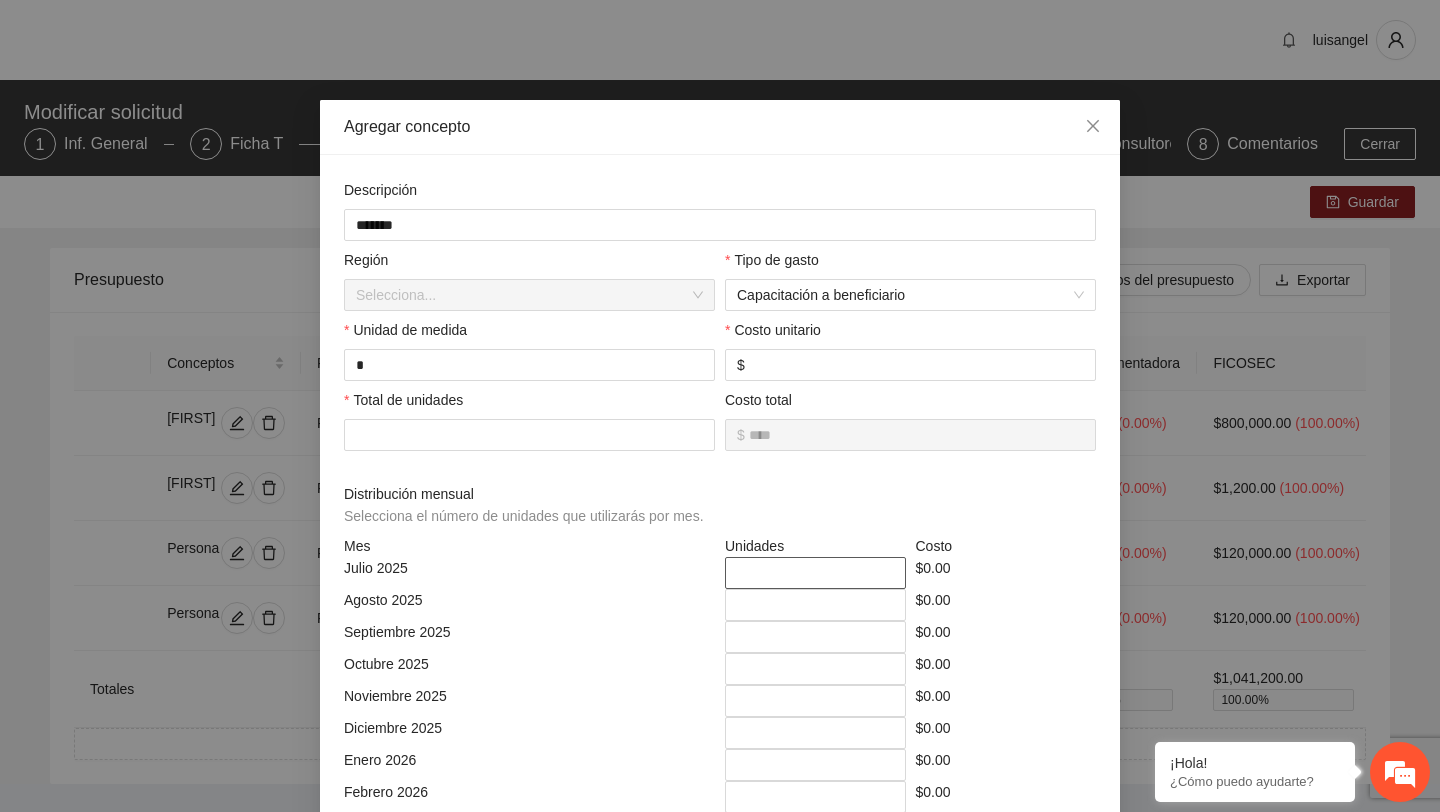 click on "*" at bounding box center (815, 573) 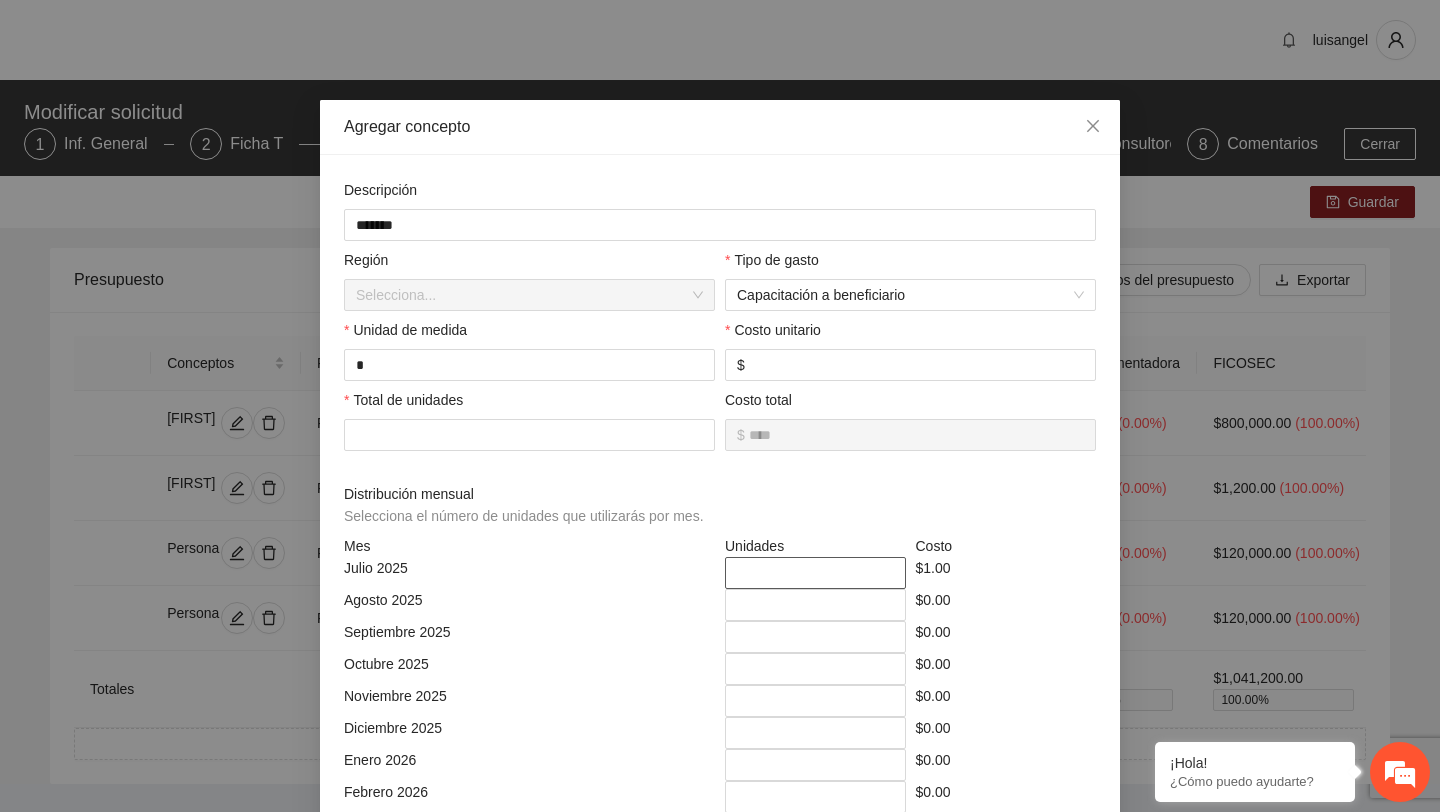 type on "*" 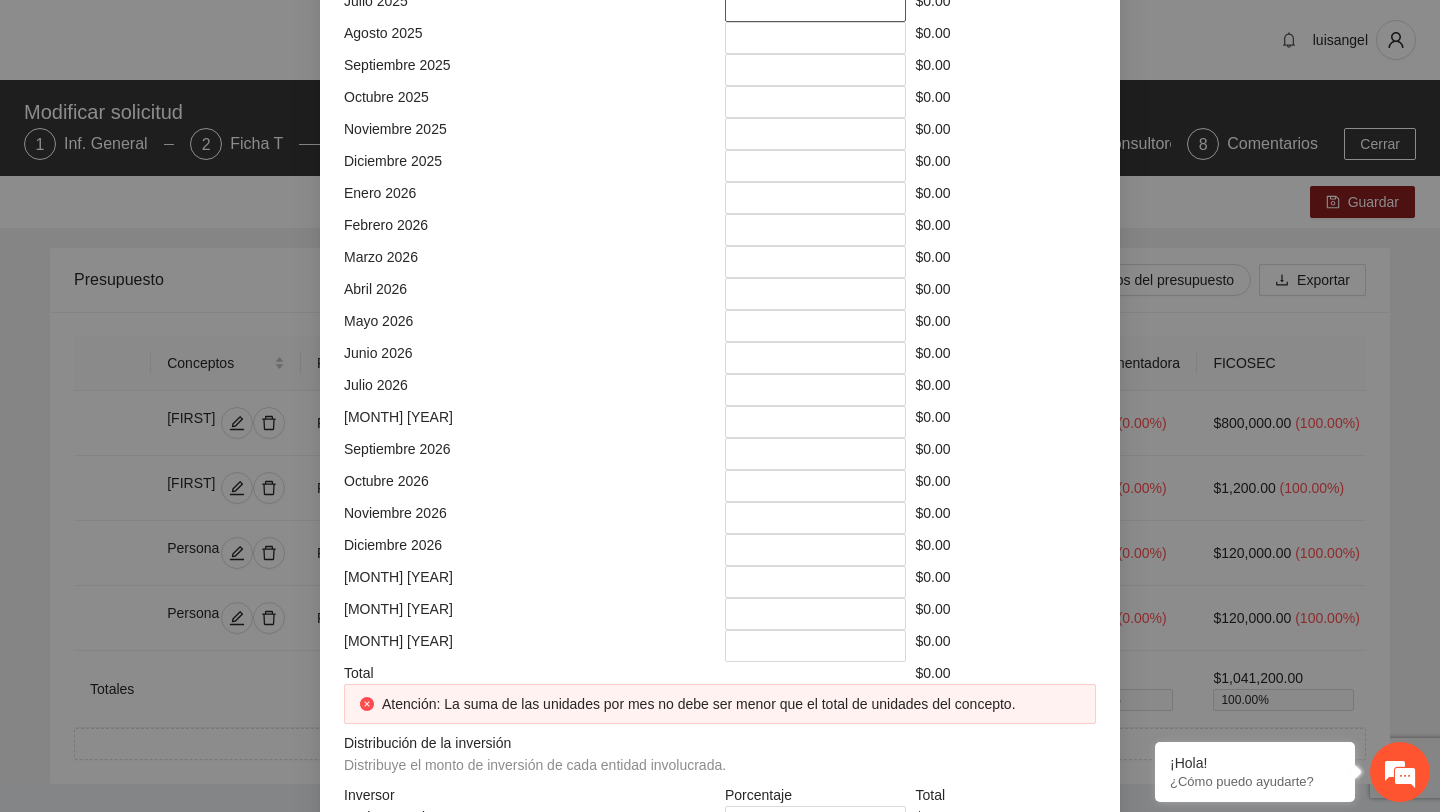 scroll, scrollTop: 750, scrollLeft: 0, axis: vertical 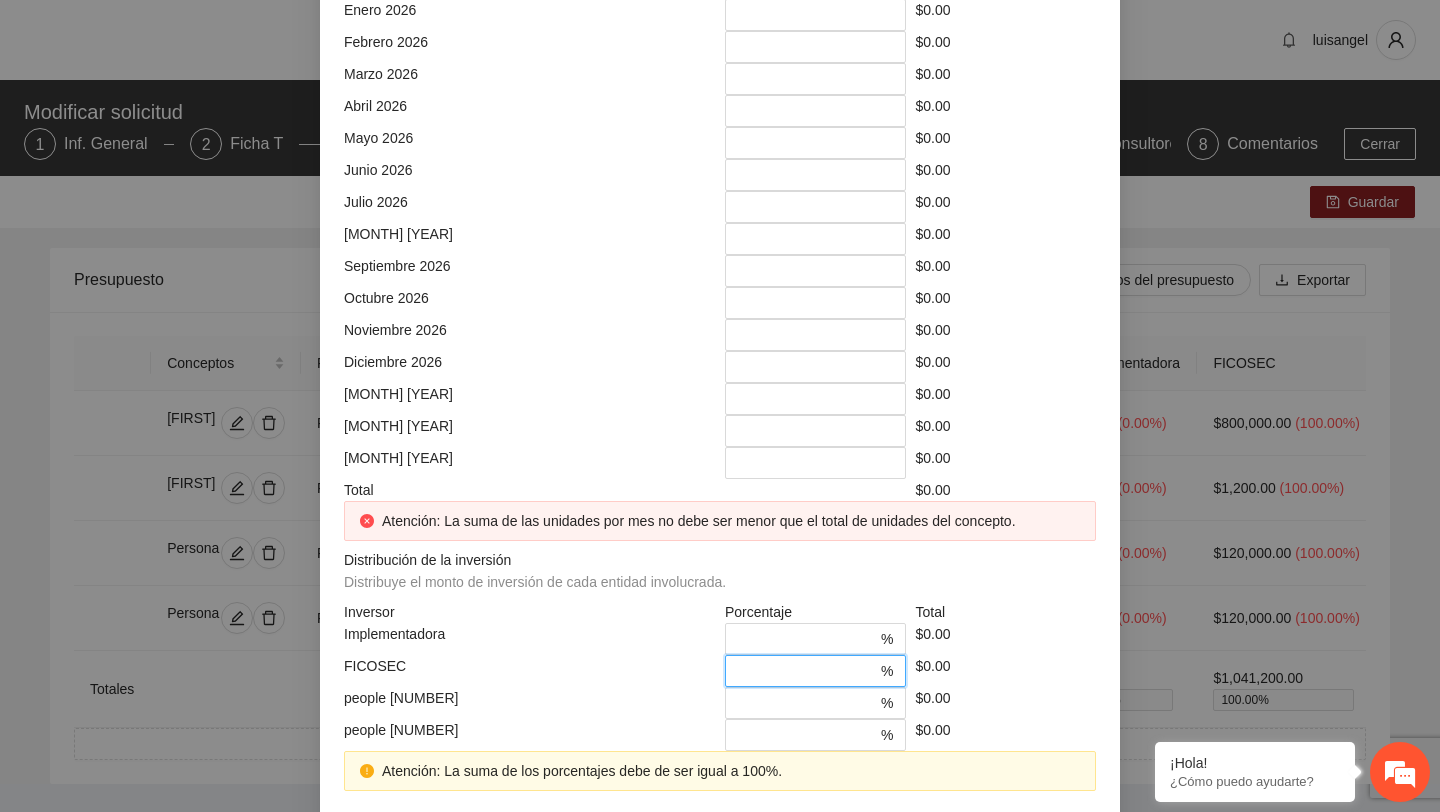 click on "*" at bounding box center (807, 671) 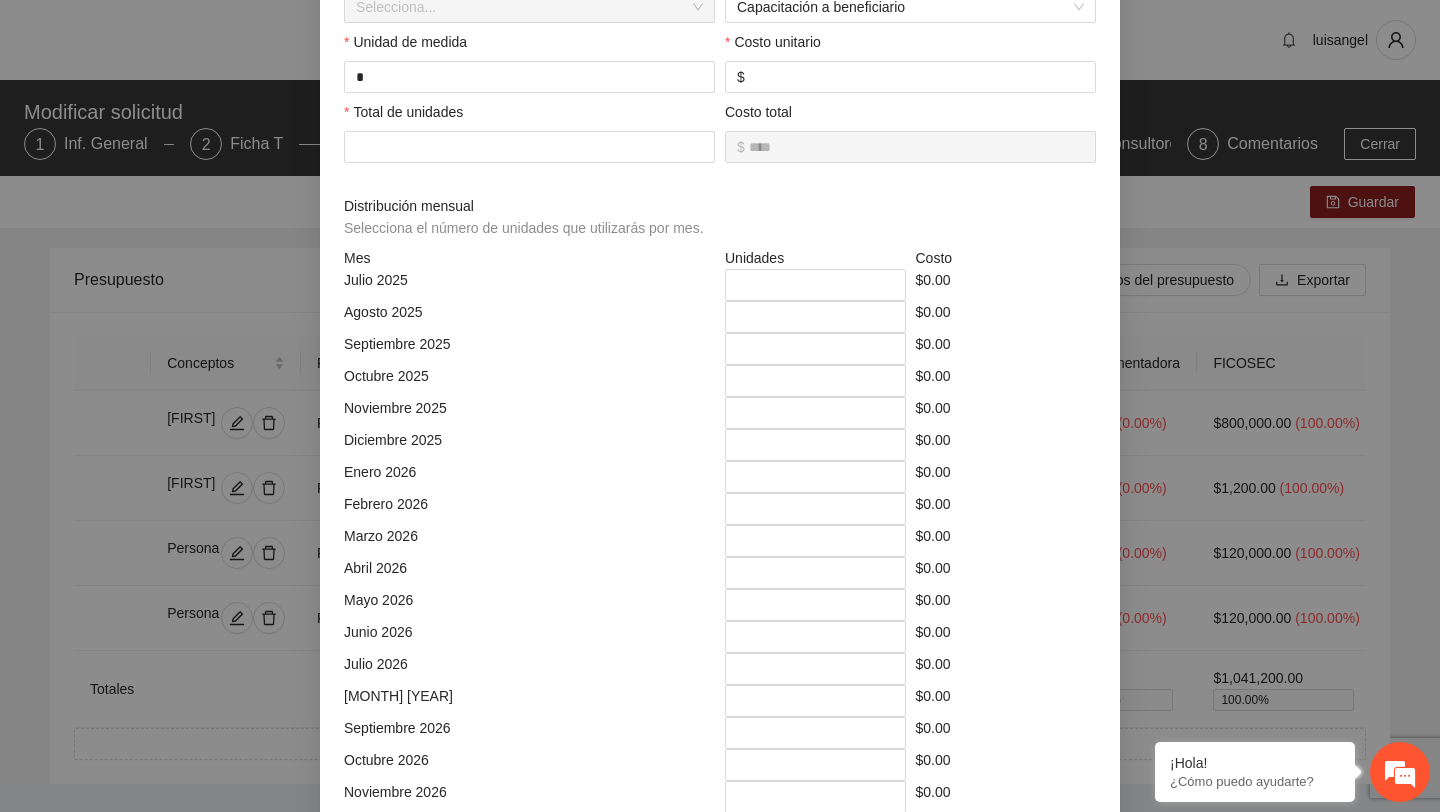 scroll, scrollTop: 750, scrollLeft: 0, axis: vertical 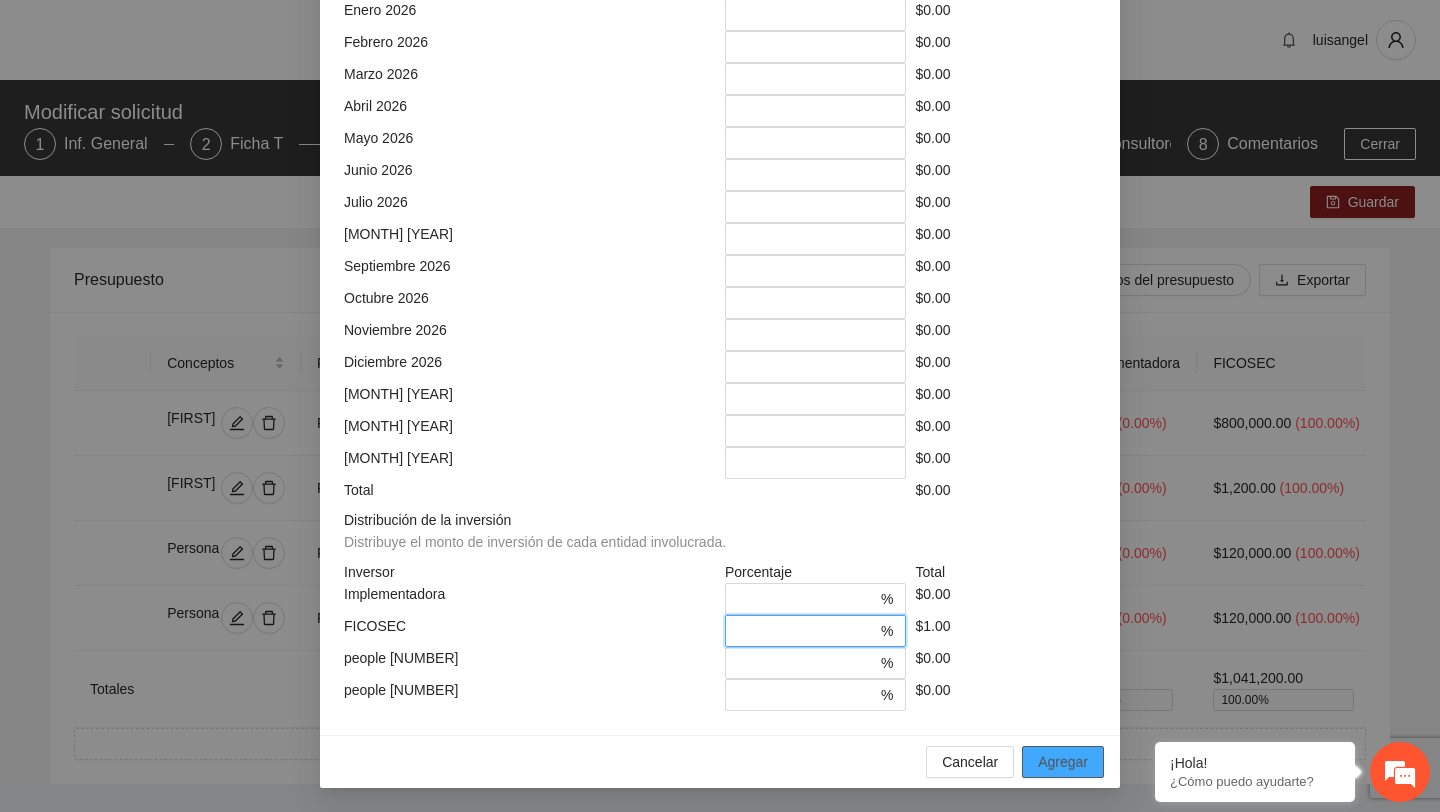 type on "***" 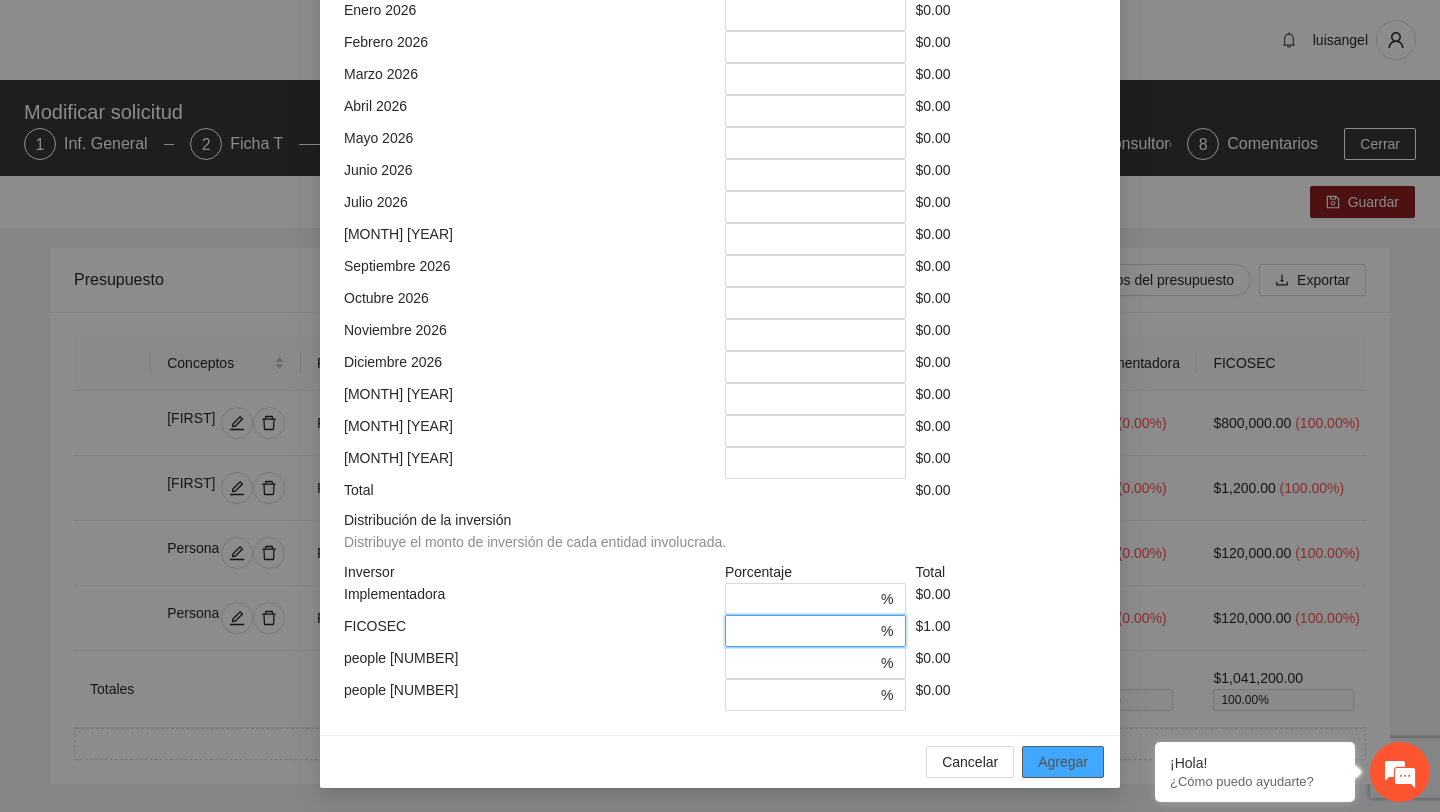 click on "Agregar" at bounding box center (1063, 762) 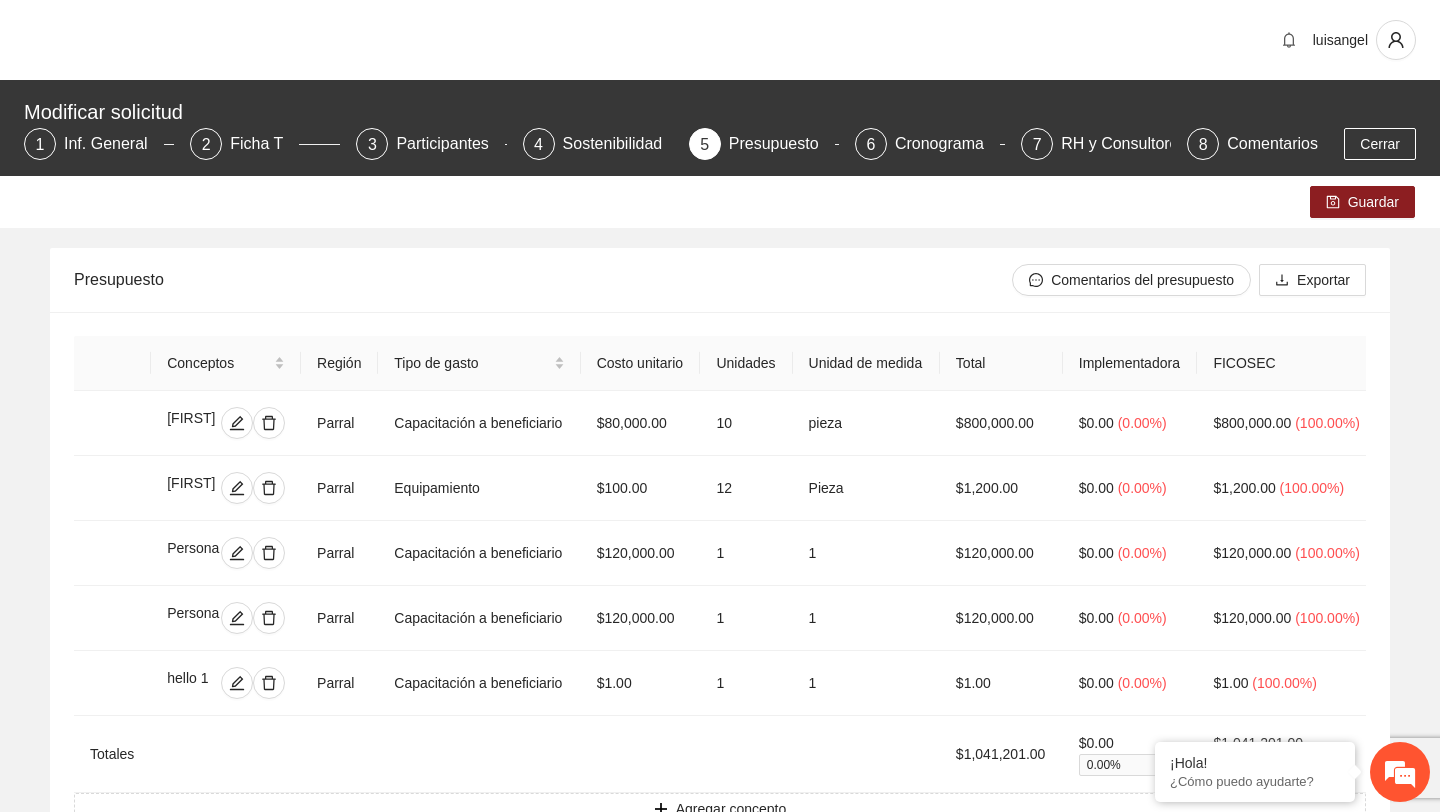 scroll, scrollTop: 0, scrollLeft: 0, axis: both 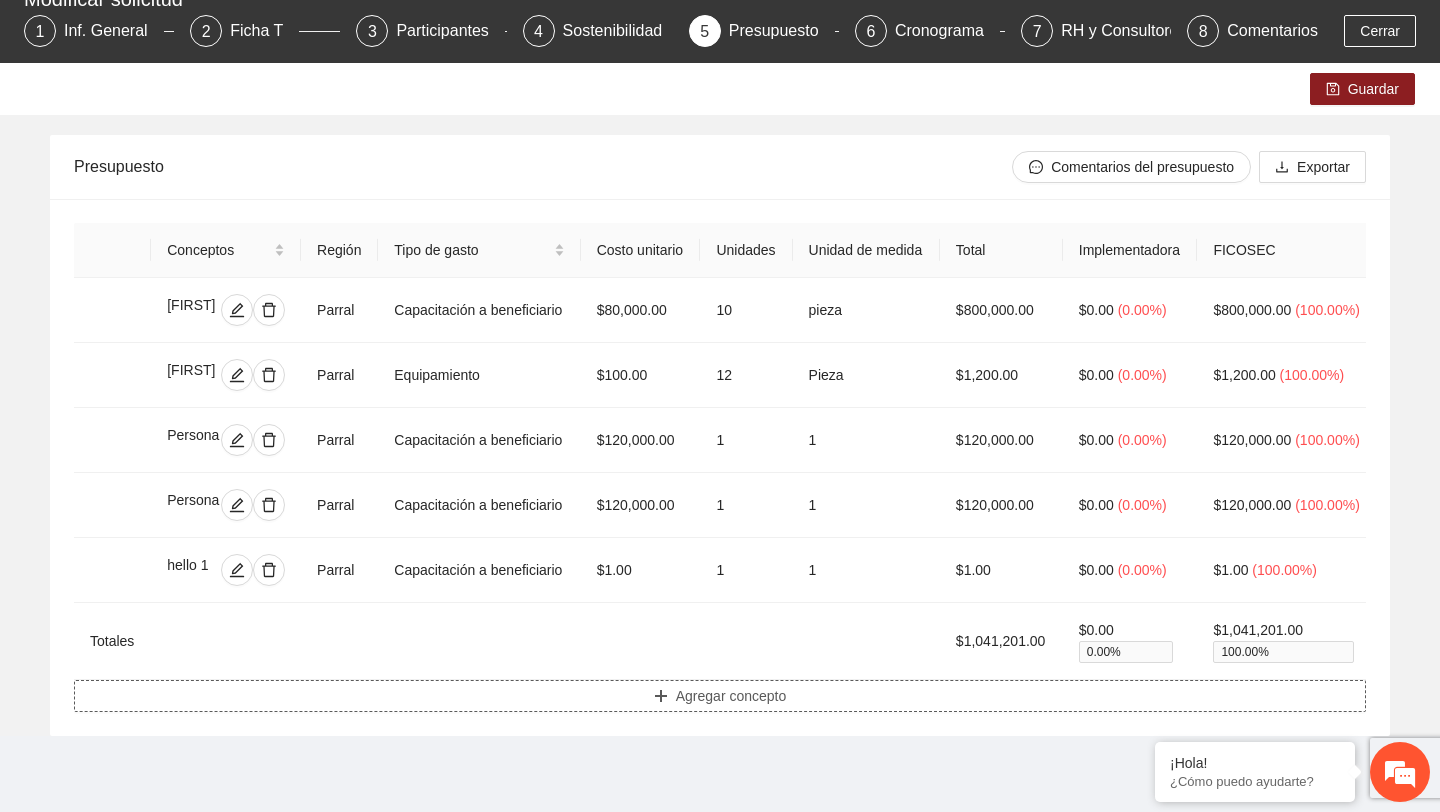 click on "Agregar concepto" at bounding box center (731, 696) 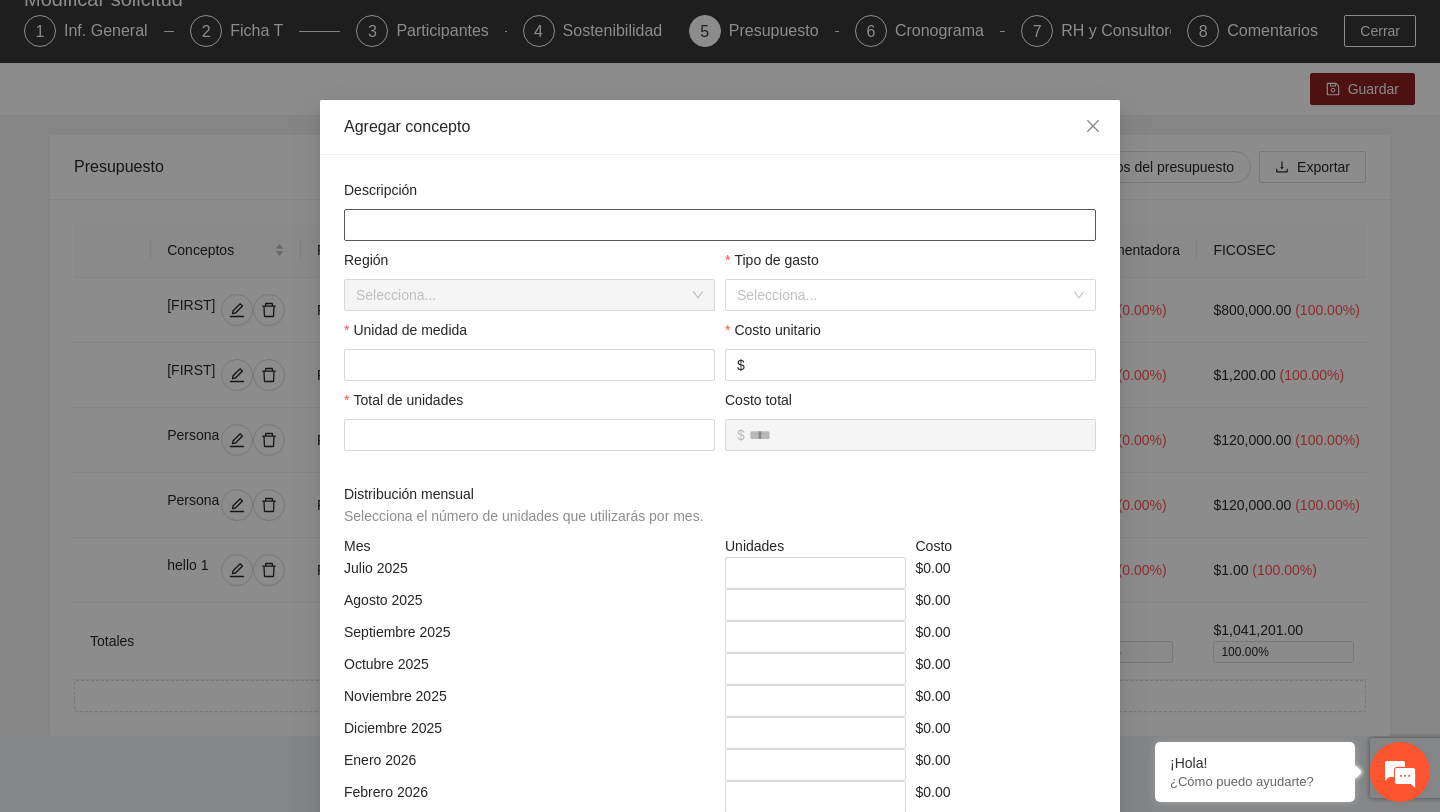 click at bounding box center (720, 225) 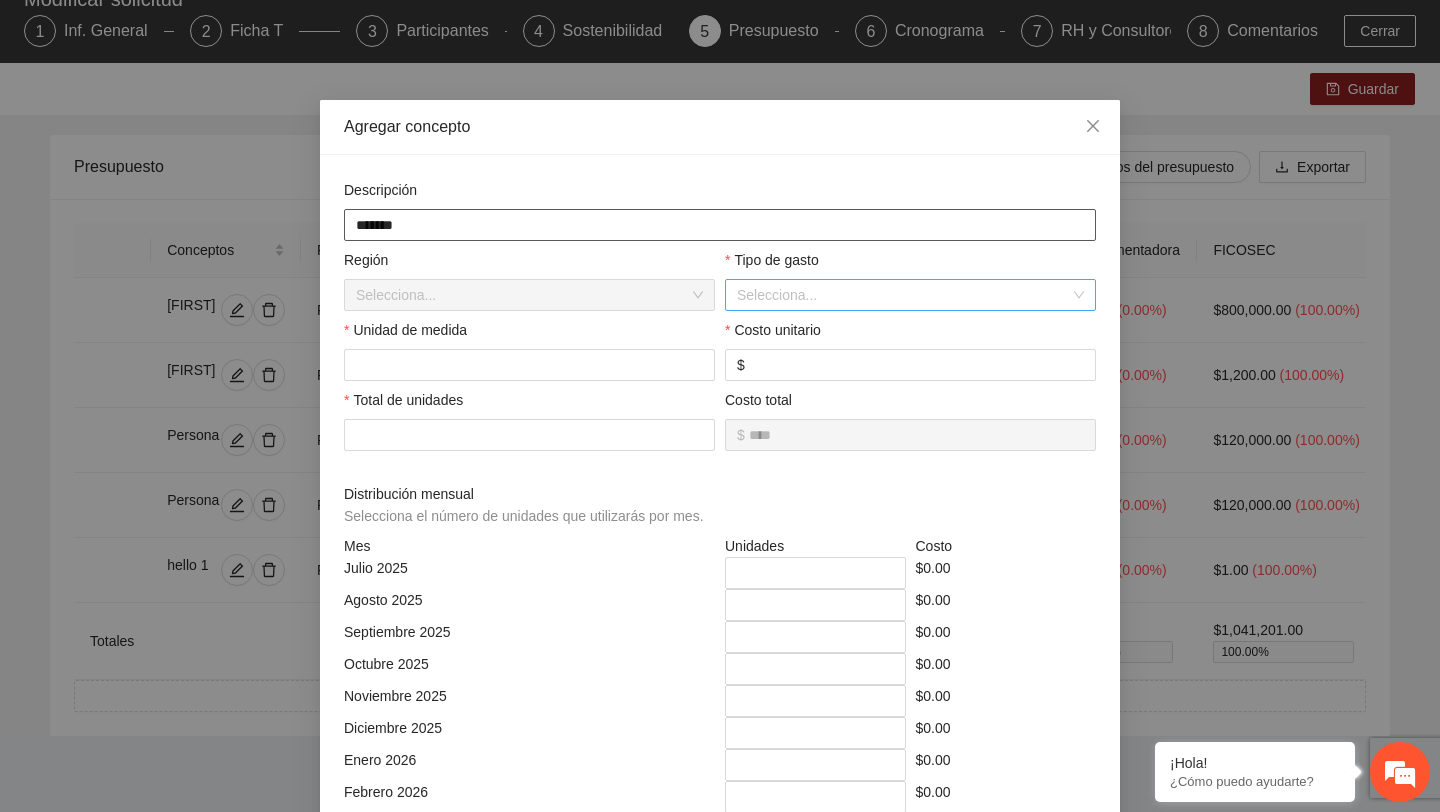 type on "*******" 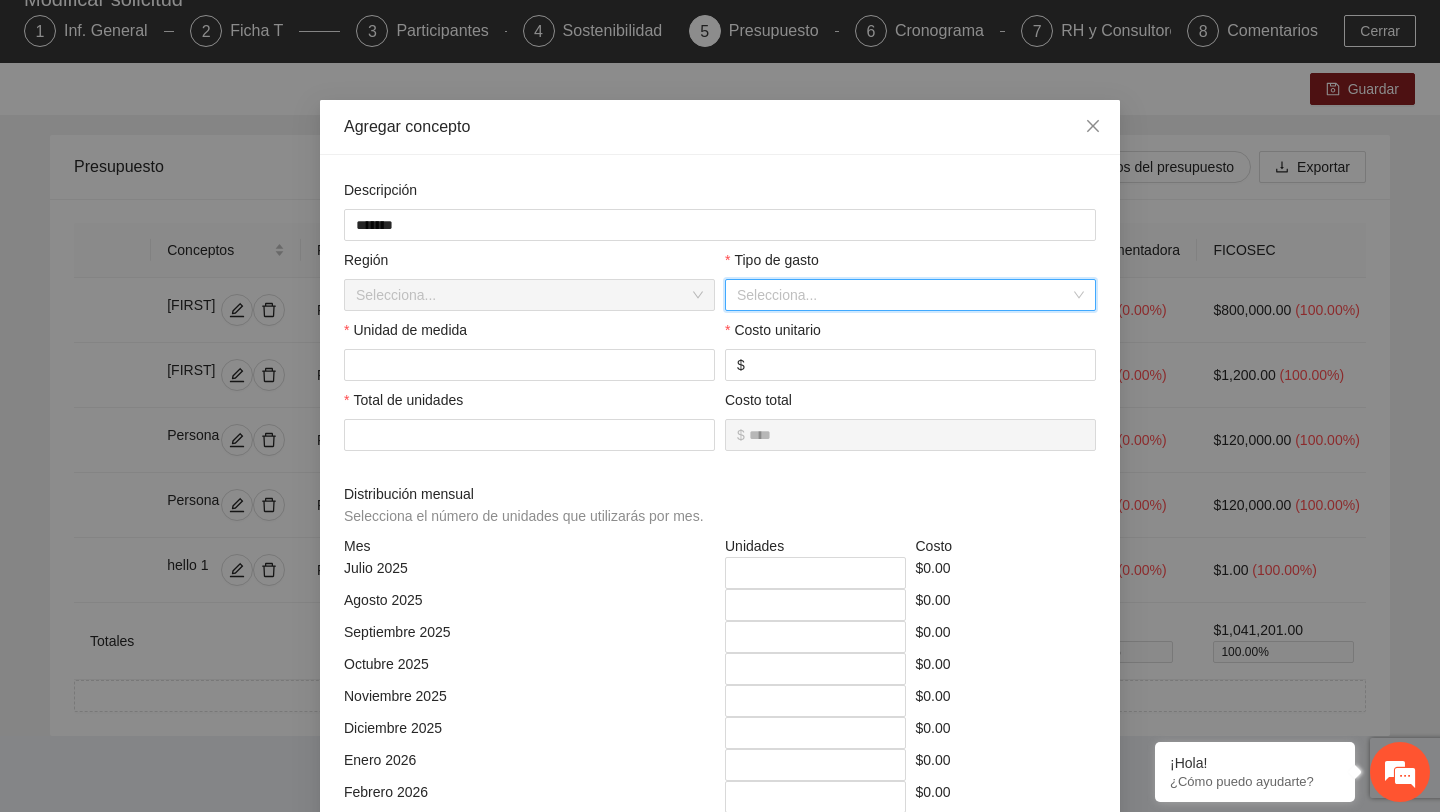 click at bounding box center (903, 295) 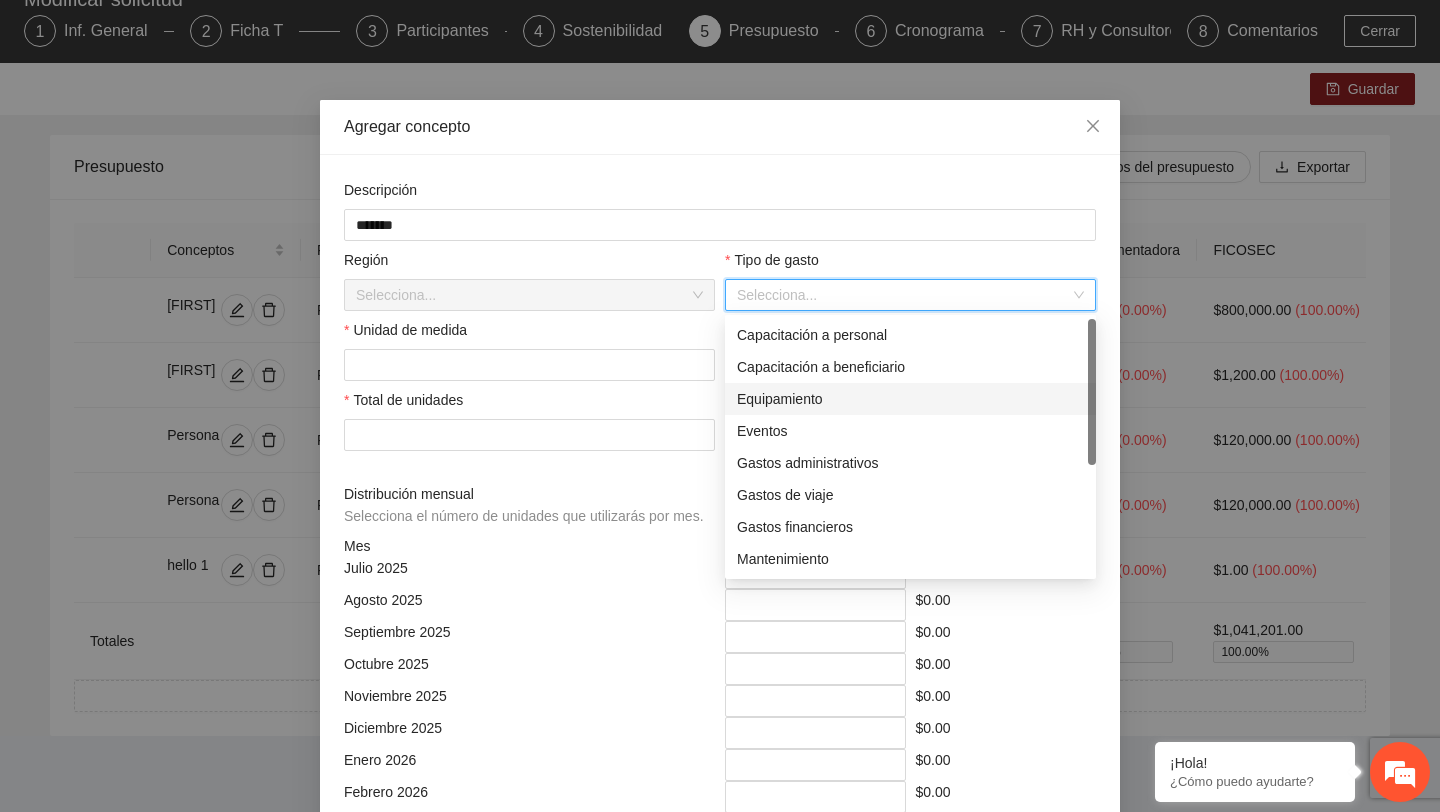 click on "Equipamiento" at bounding box center [910, 399] 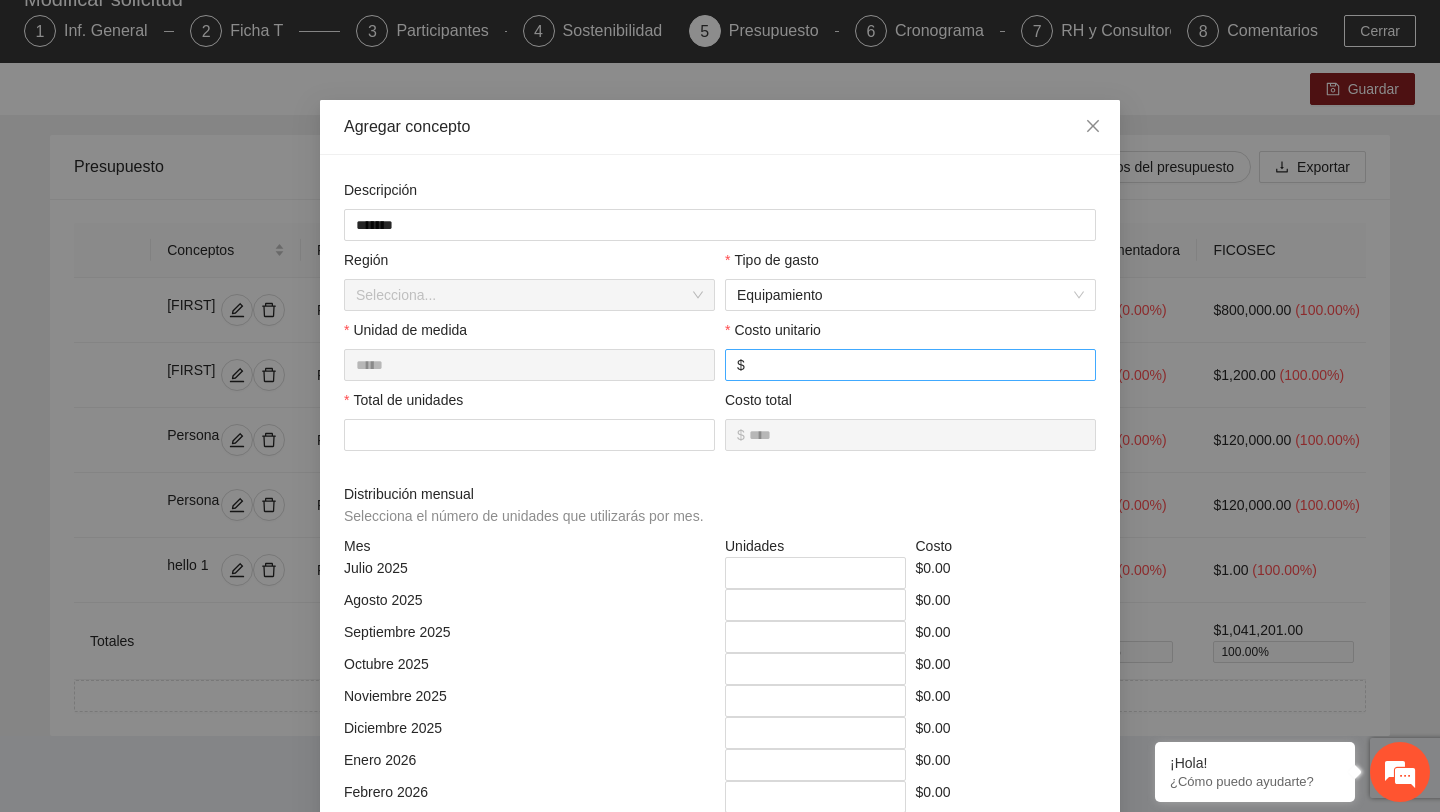 click on "$" at bounding box center [910, 365] 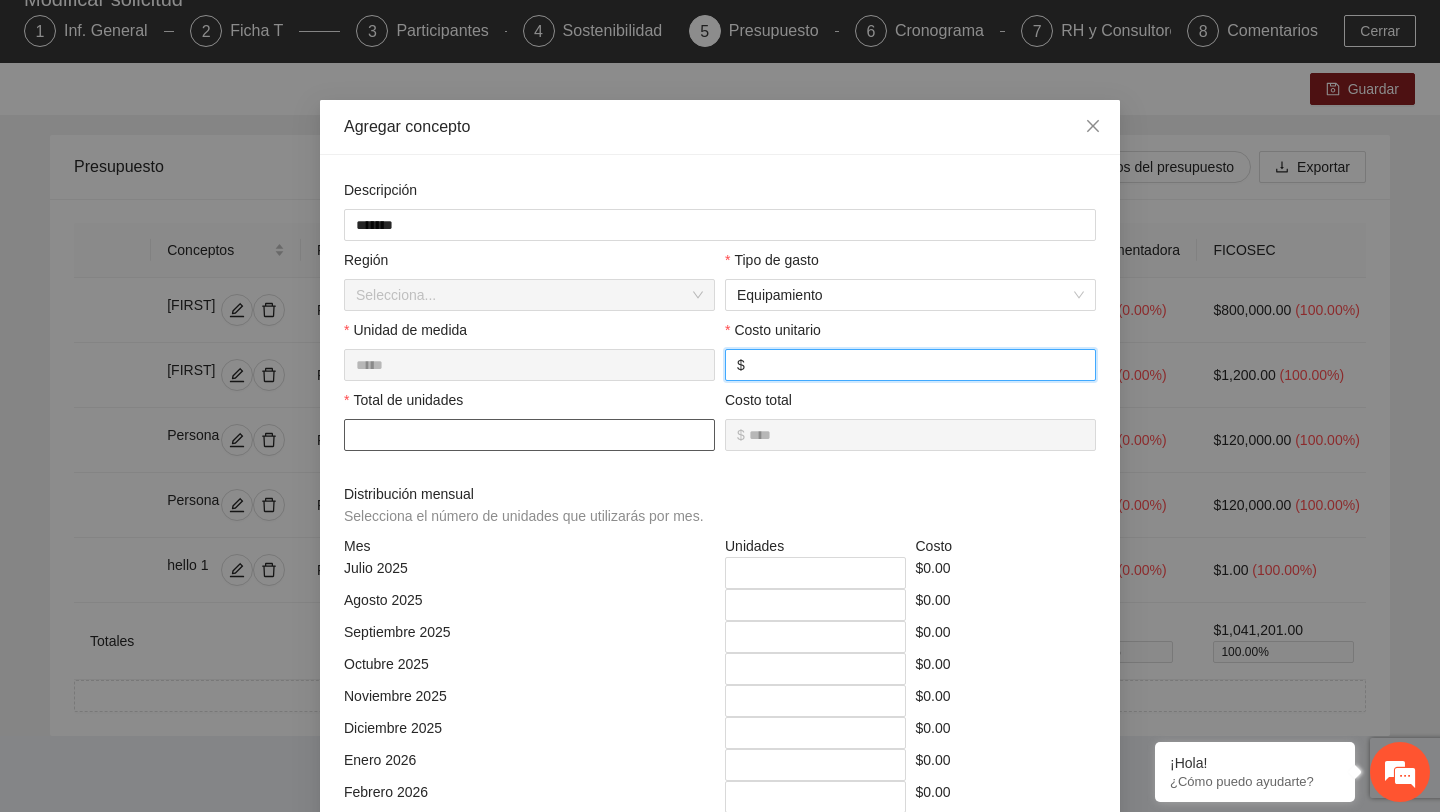 type on "*" 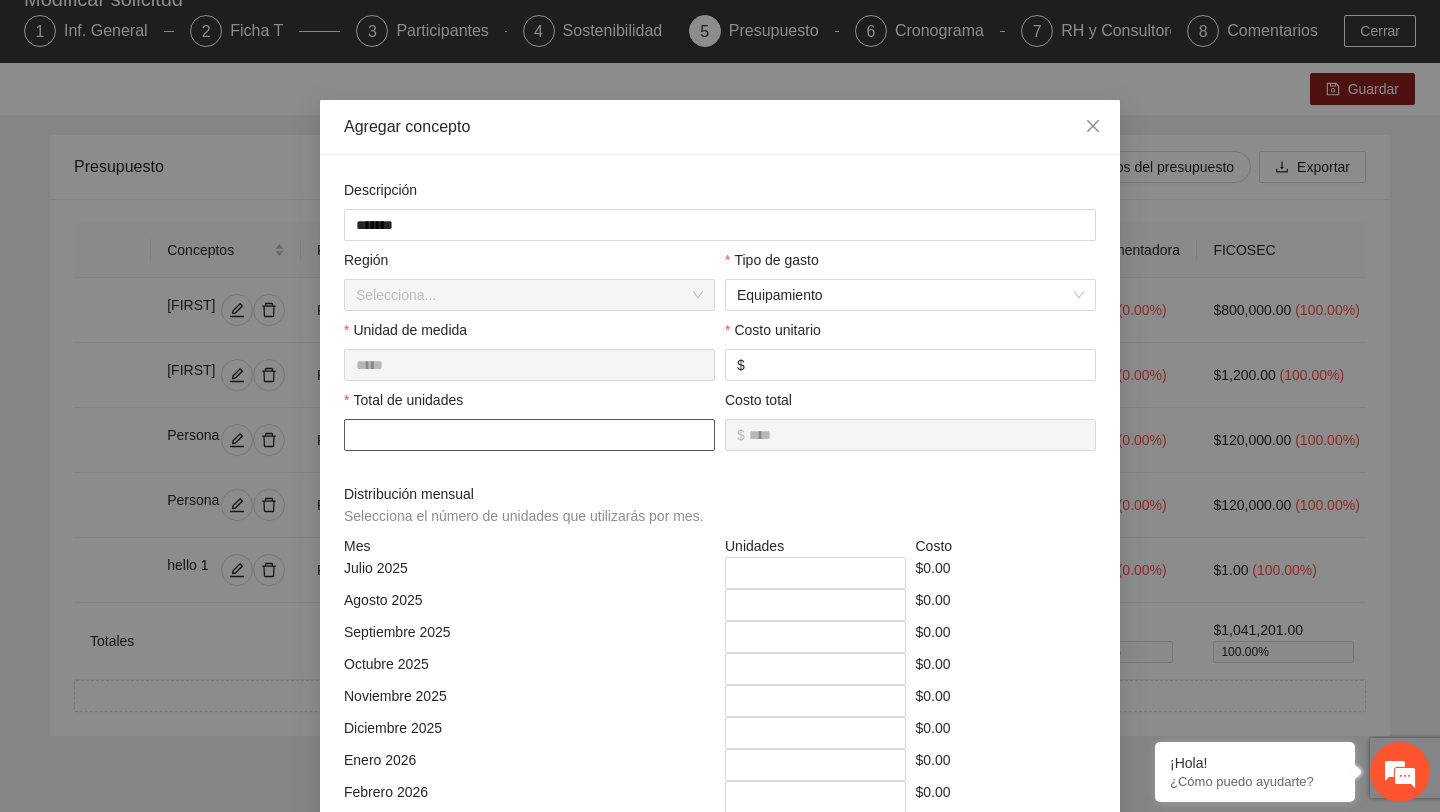 click at bounding box center [529, 435] 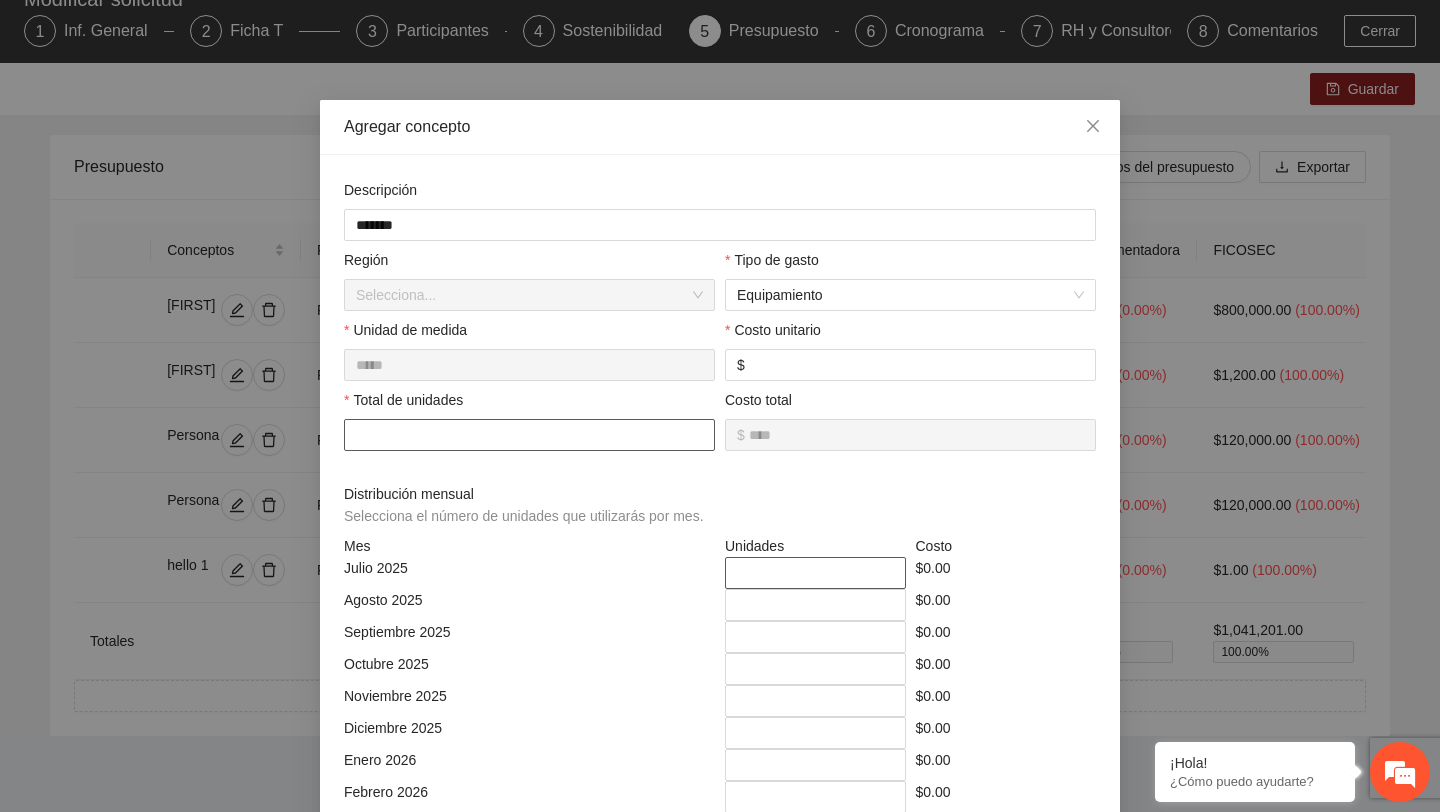 type on "*" 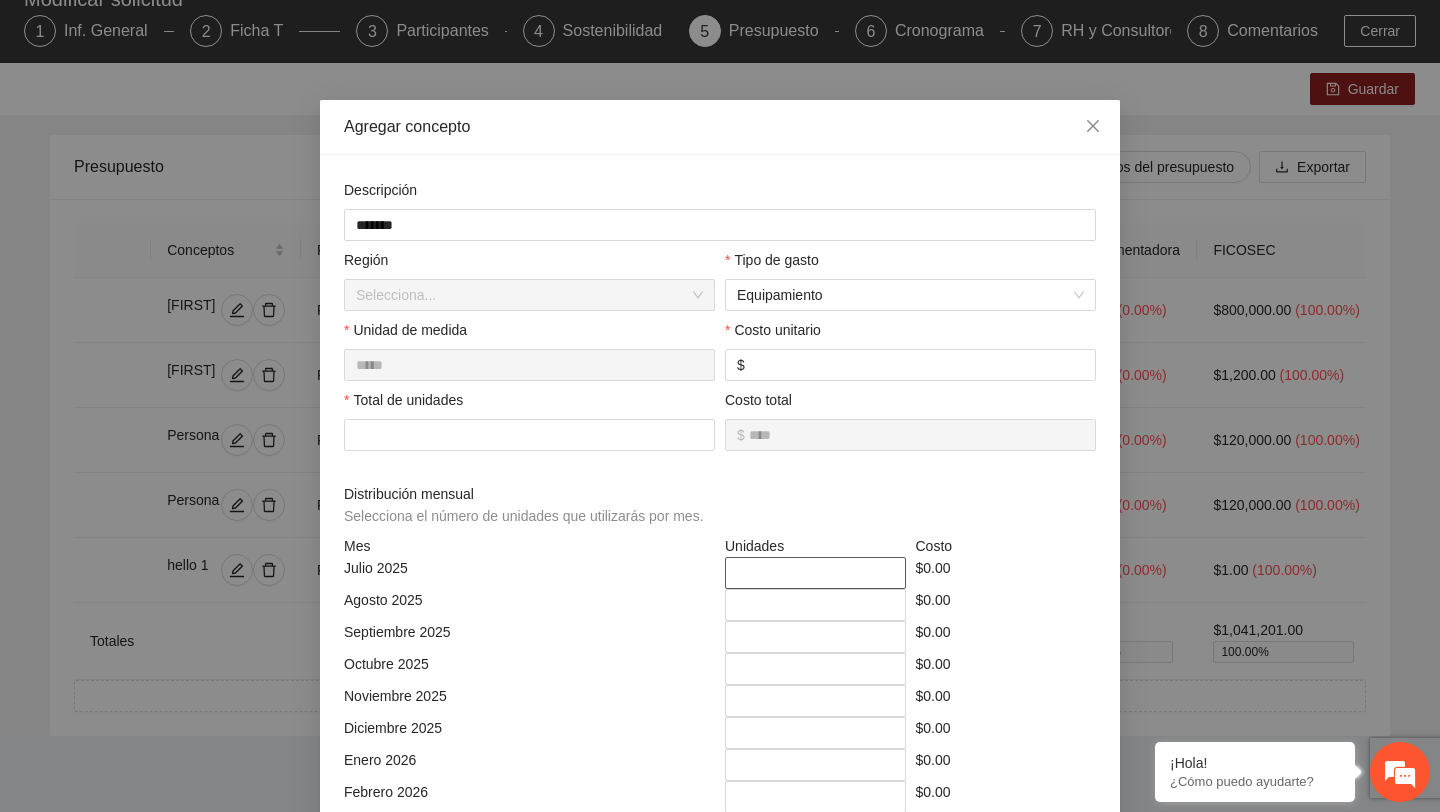 click on "*" at bounding box center (815, 573) 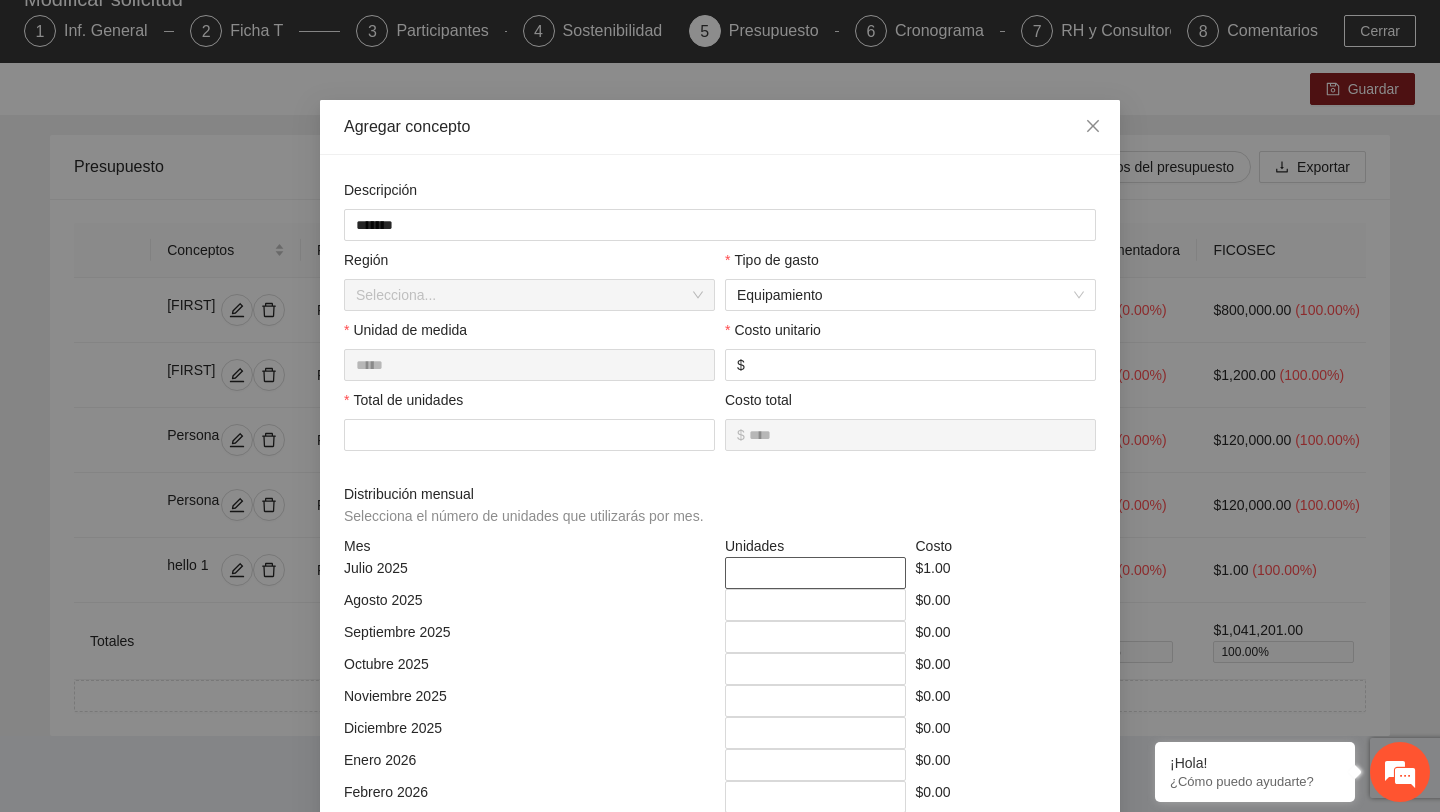type on "*" 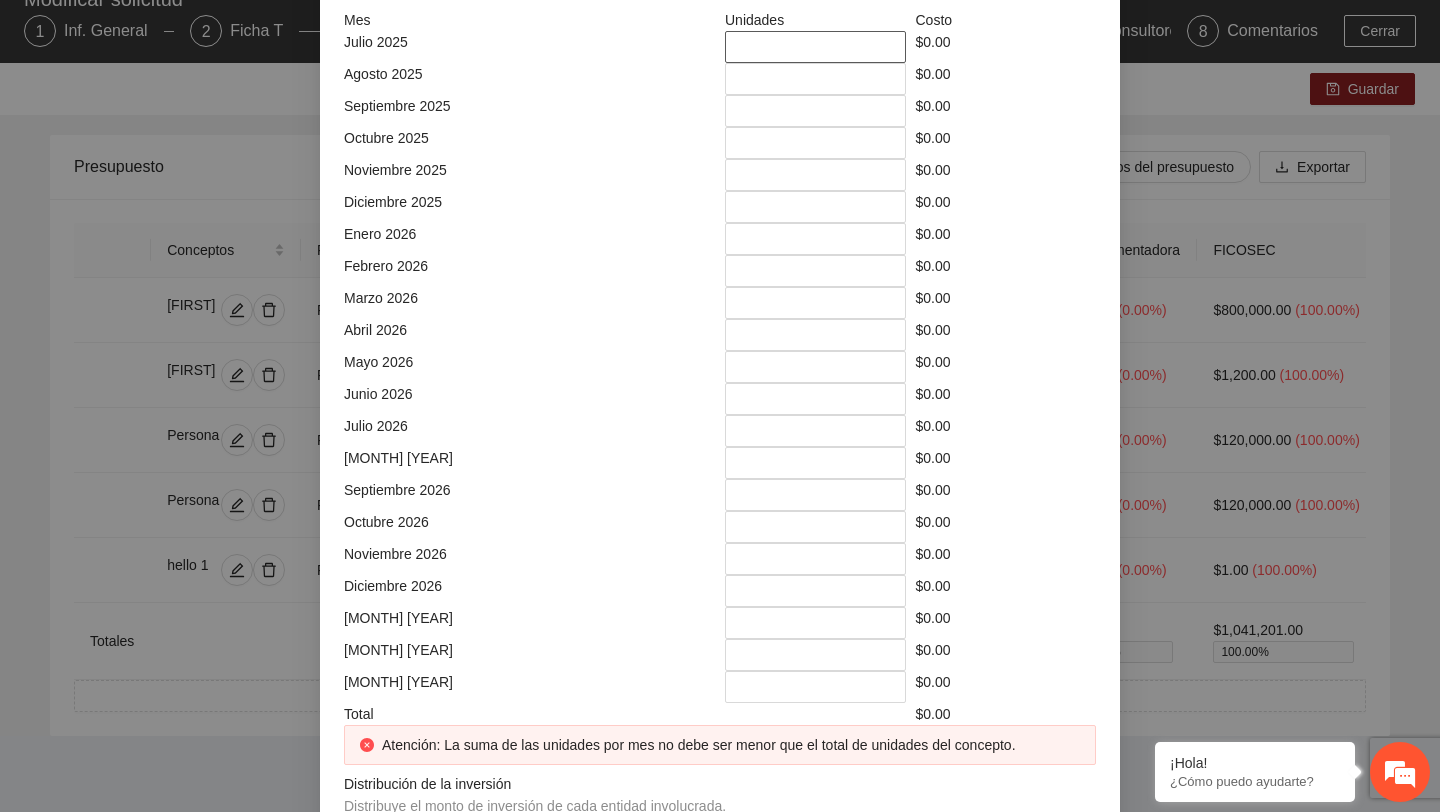 scroll, scrollTop: 737, scrollLeft: 0, axis: vertical 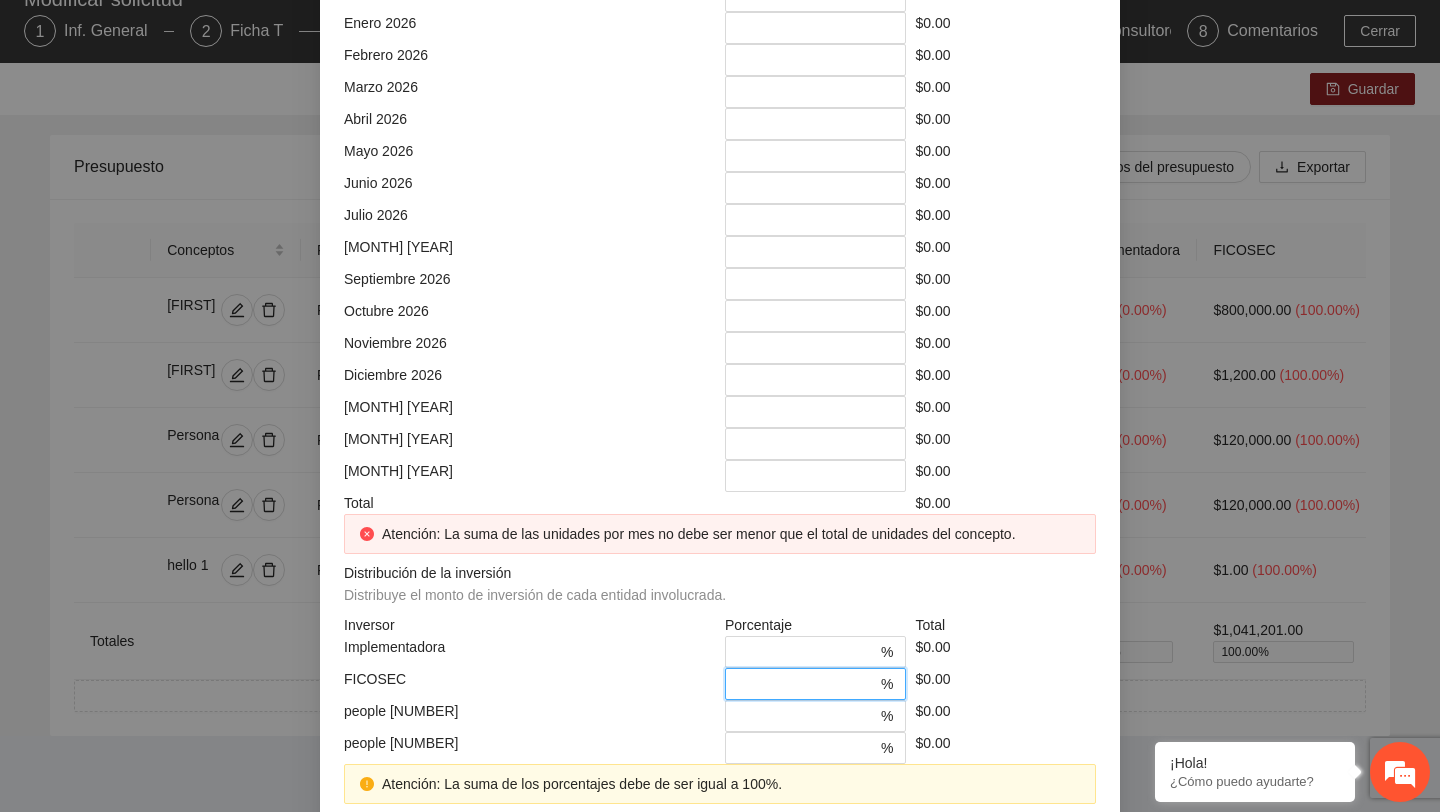 click on "*" at bounding box center [807, 684] 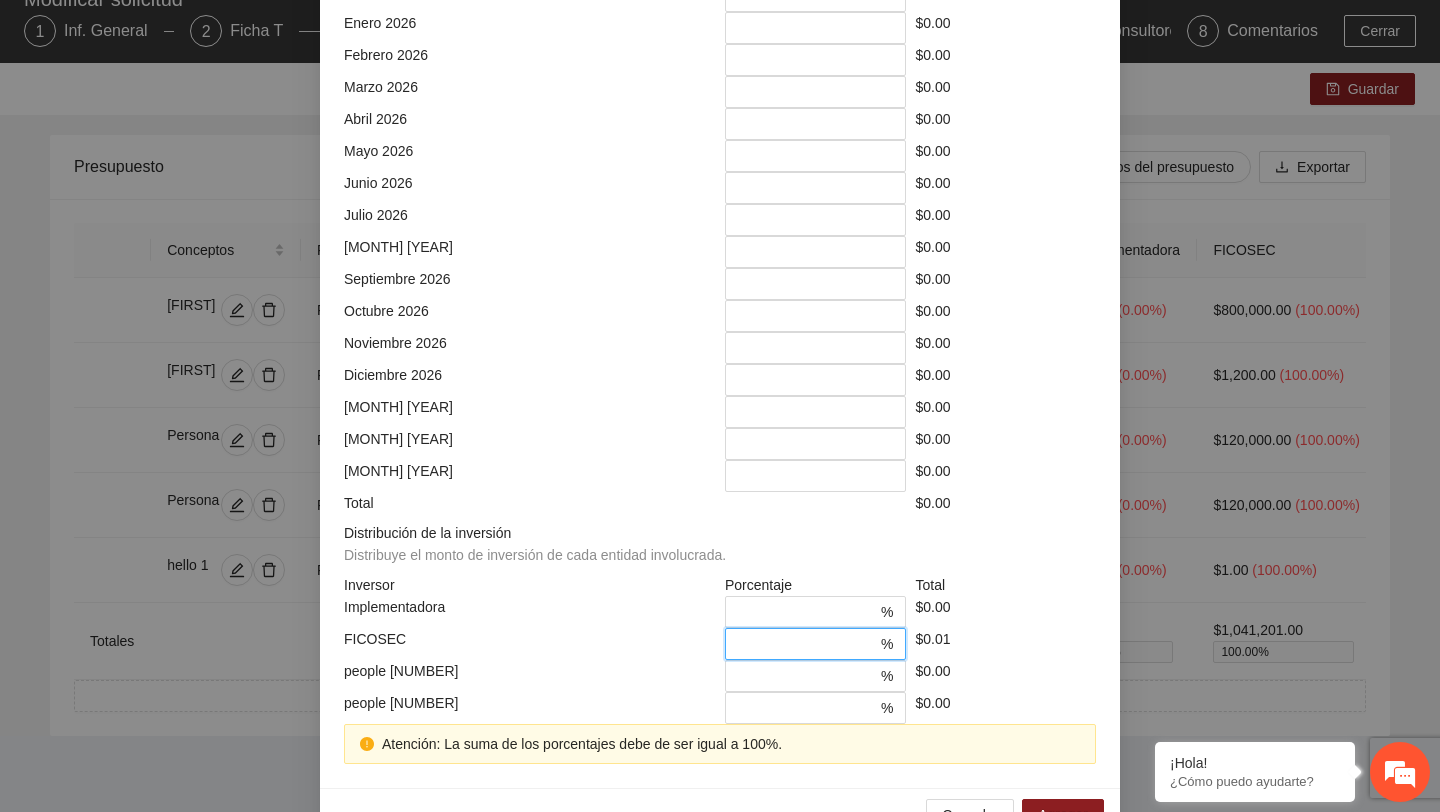 scroll, scrollTop: 790, scrollLeft: 0, axis: vertical 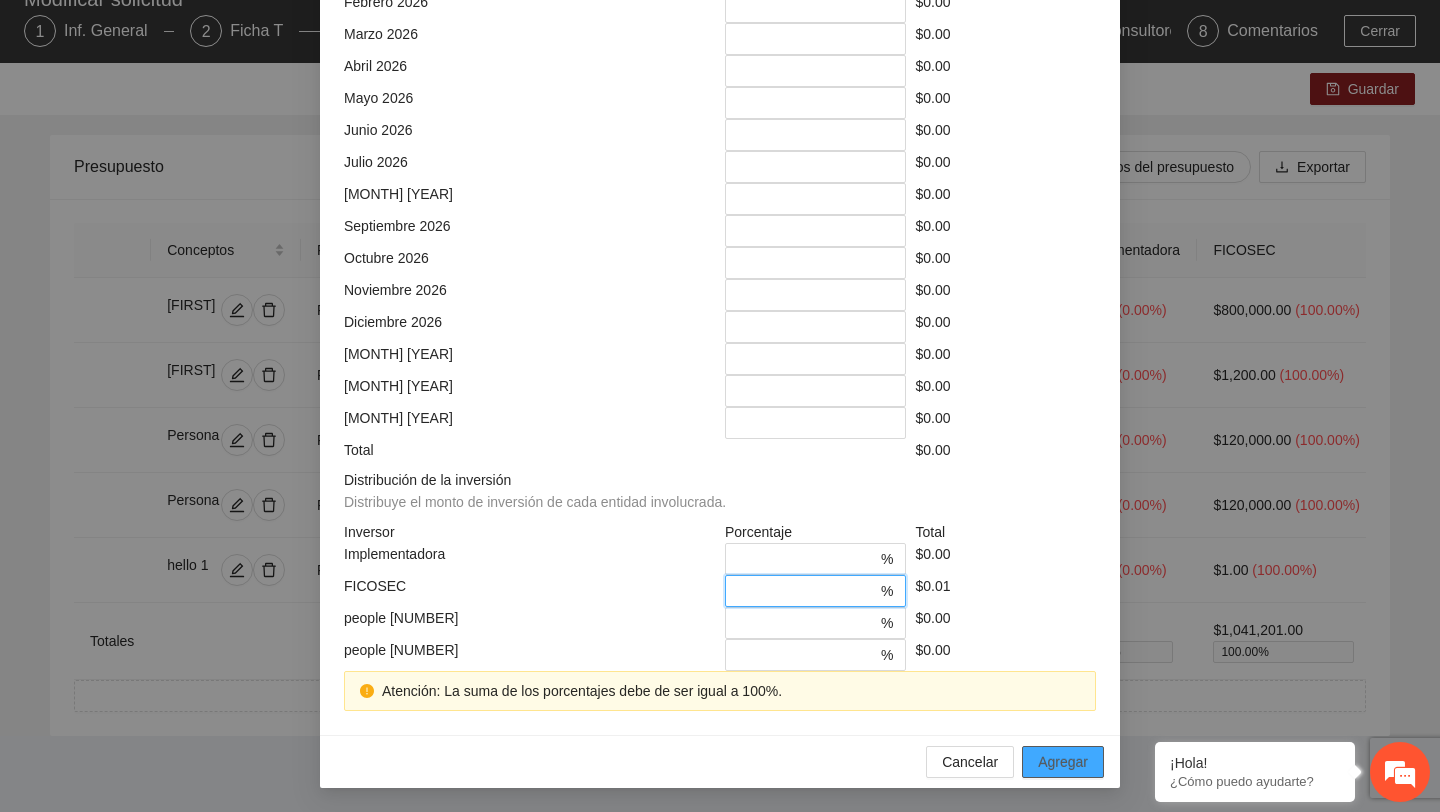 type on "*" 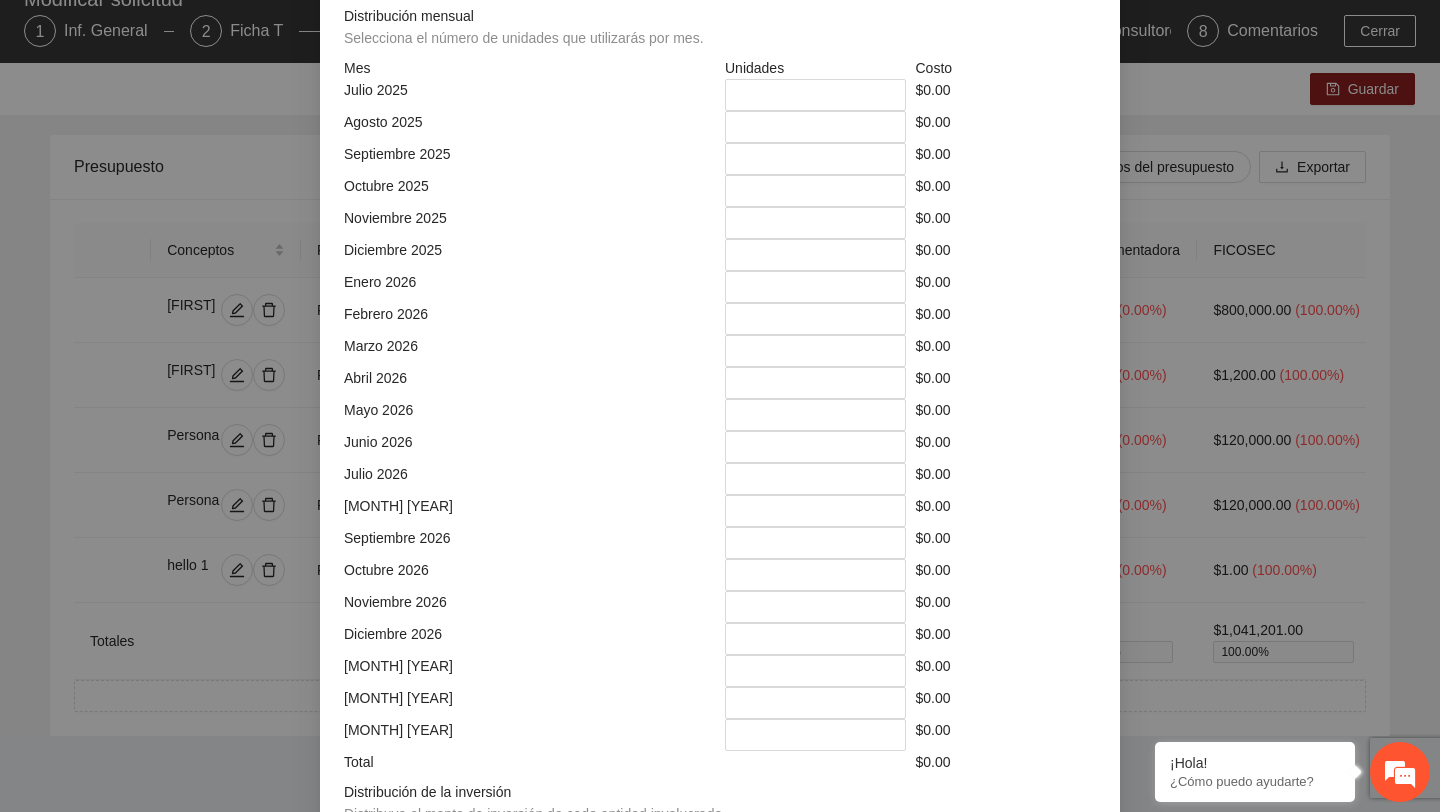 scroll, scrollTop: 295, scrollLeft: 0, axis: vertical 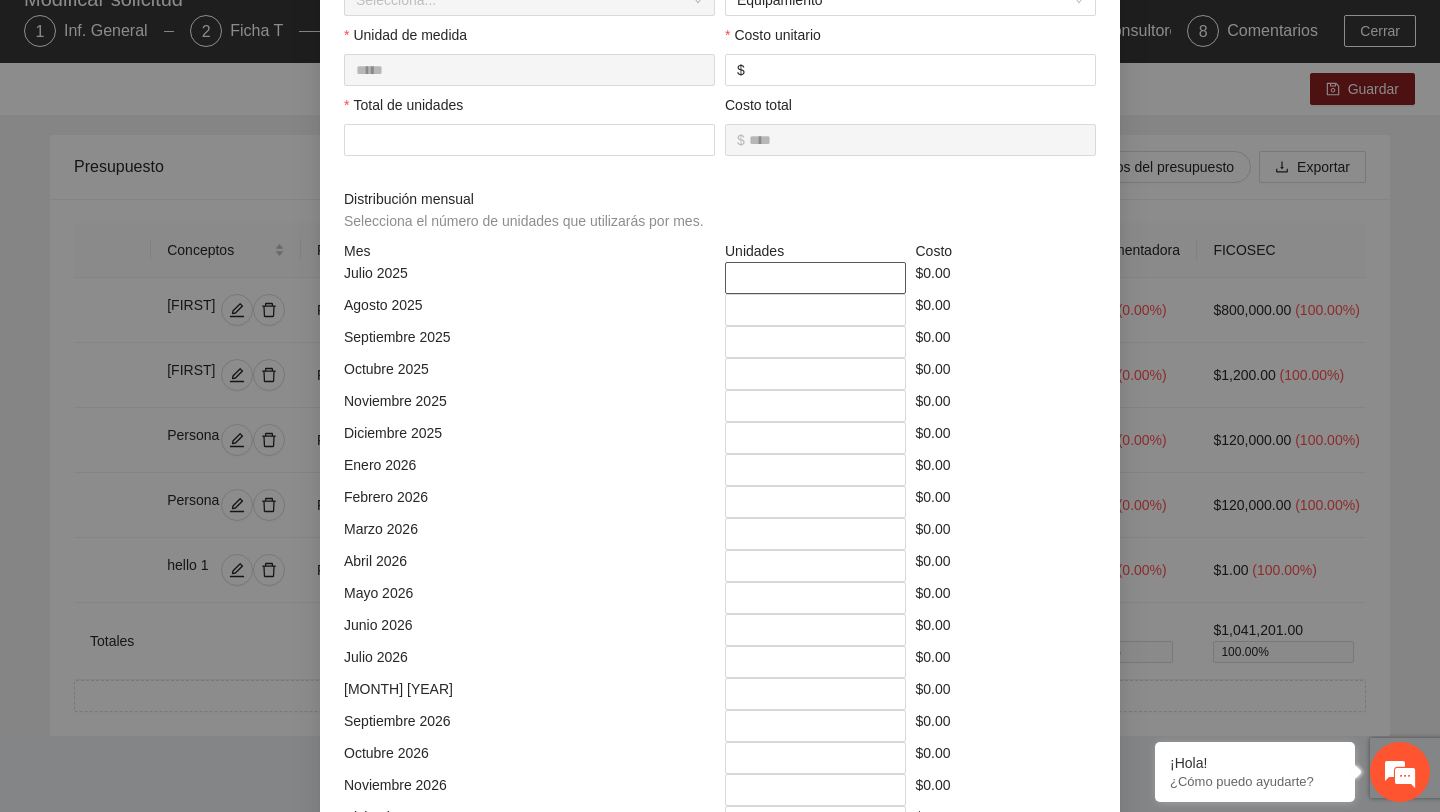 click on "*" at bounding box center [815, 278] 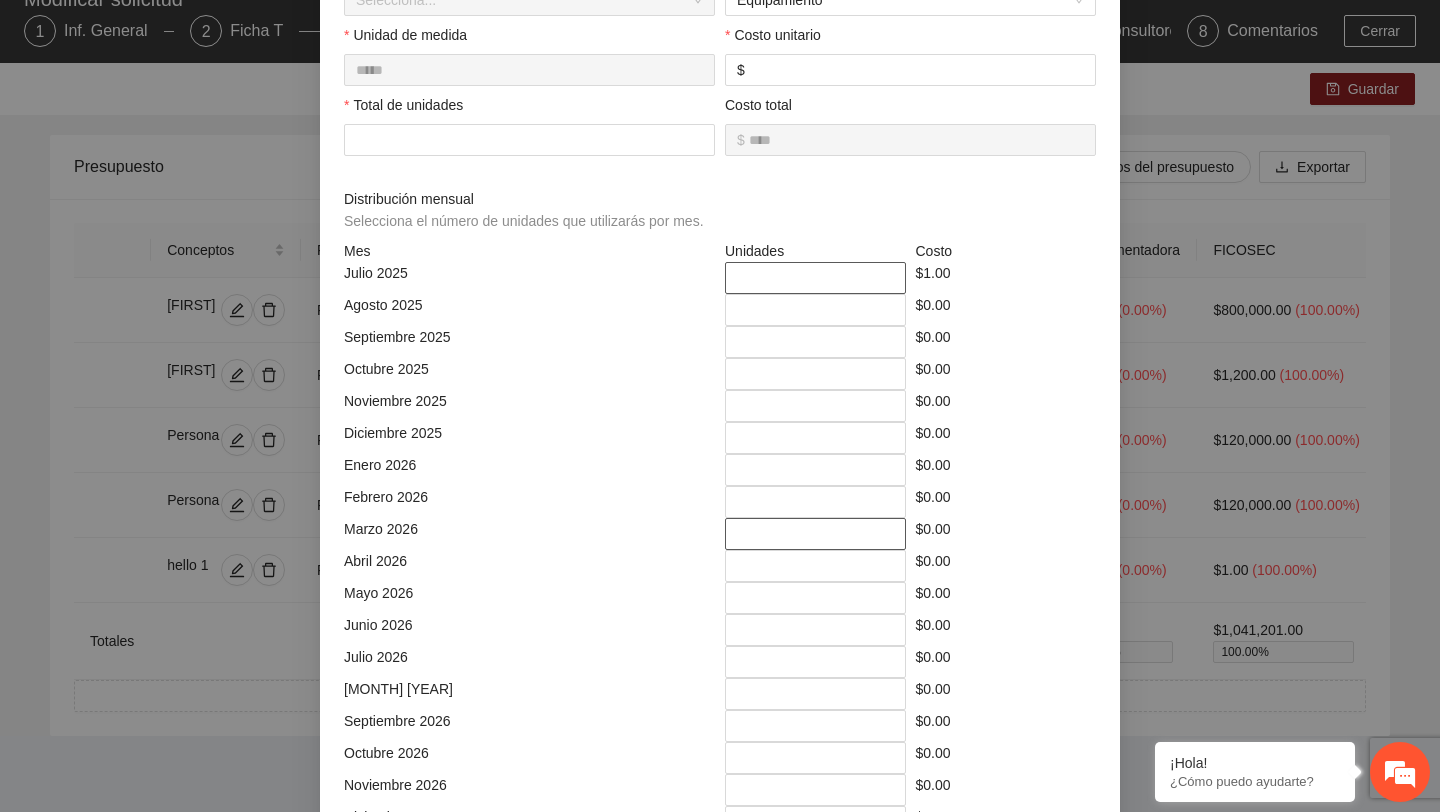 scroll, scrollTop: 790, scrollLeft: 0, axis: vertical 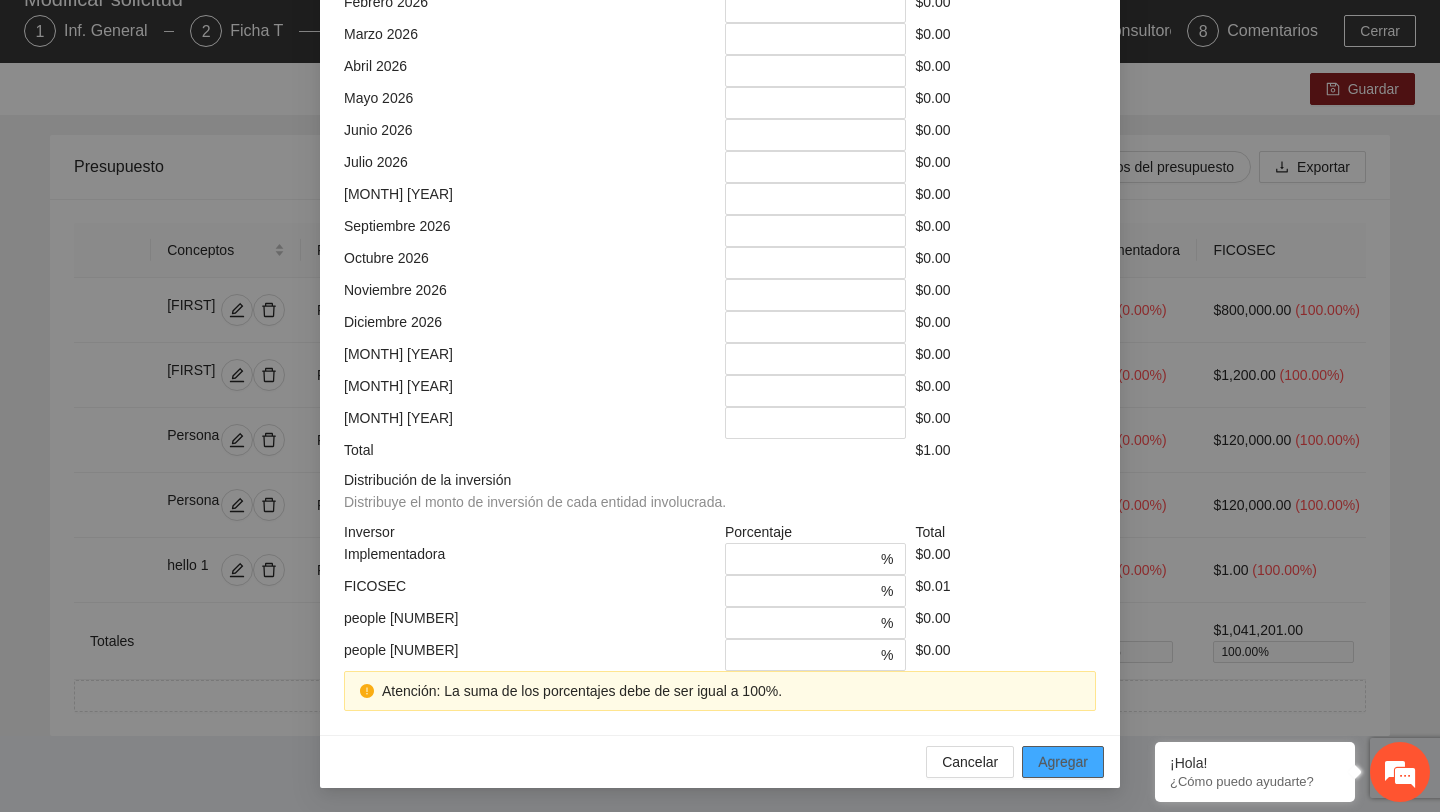 type on "*" 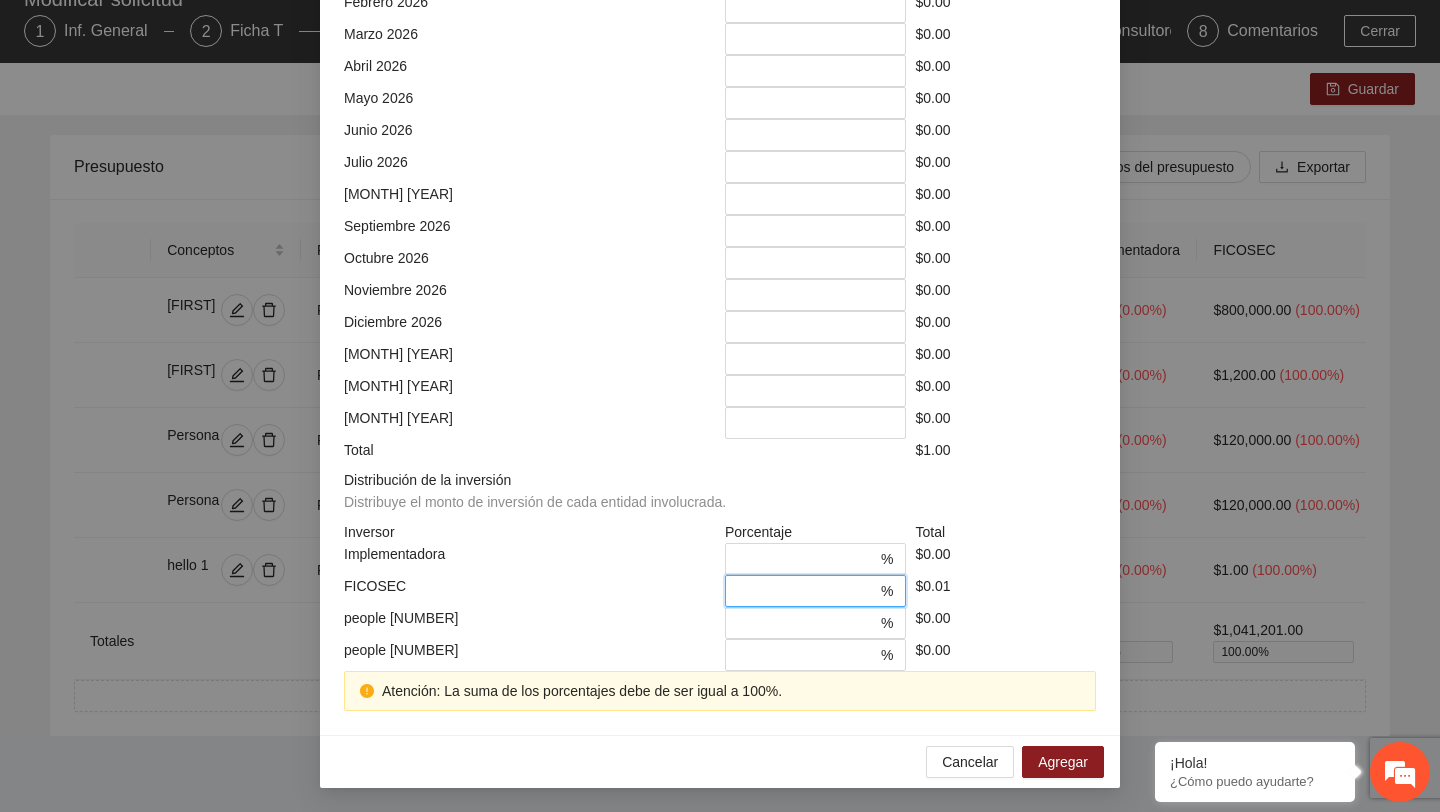 click on "*" at bounding box center [807, 591] 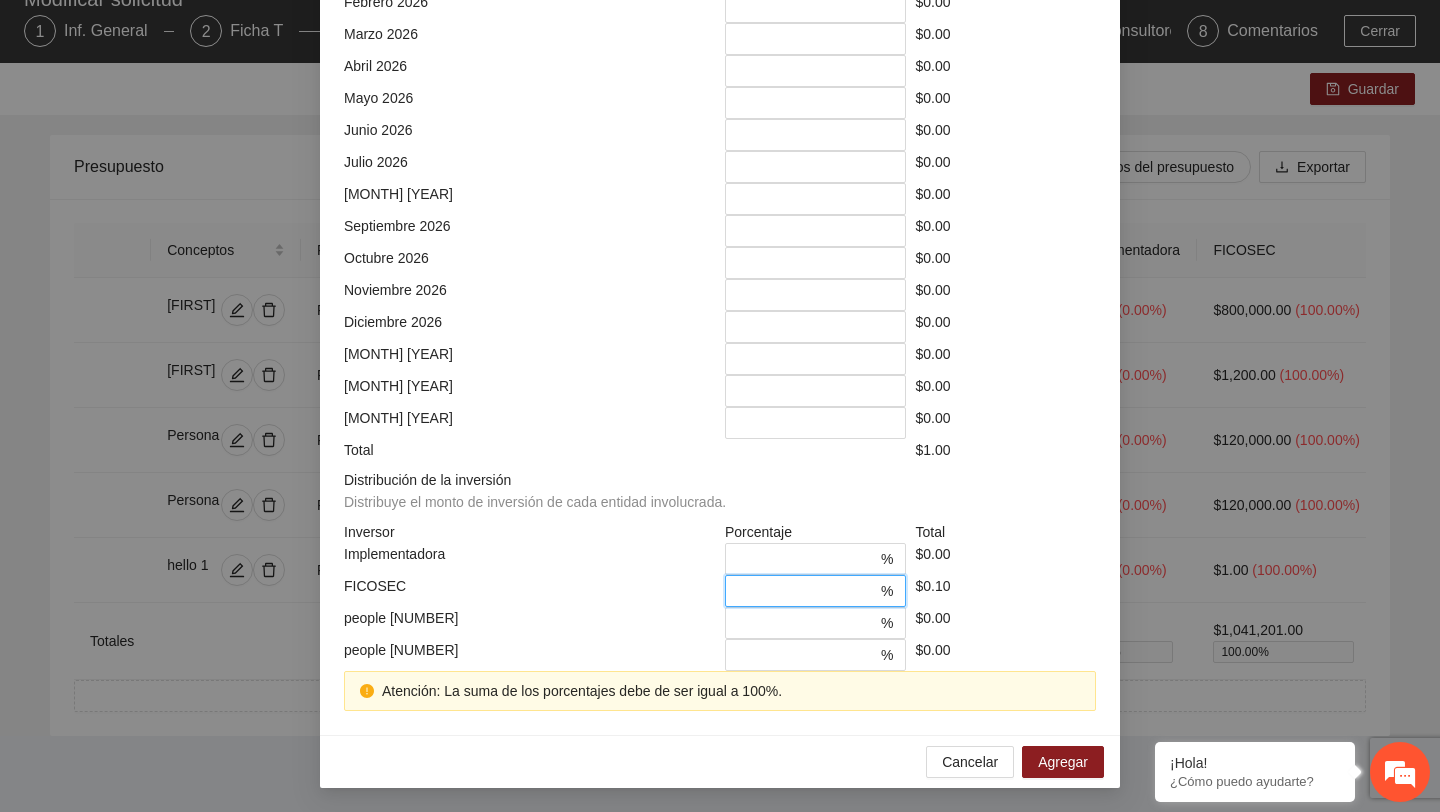 scroll, scrollTop: 750, scrollLeft: 0, axis: vertical 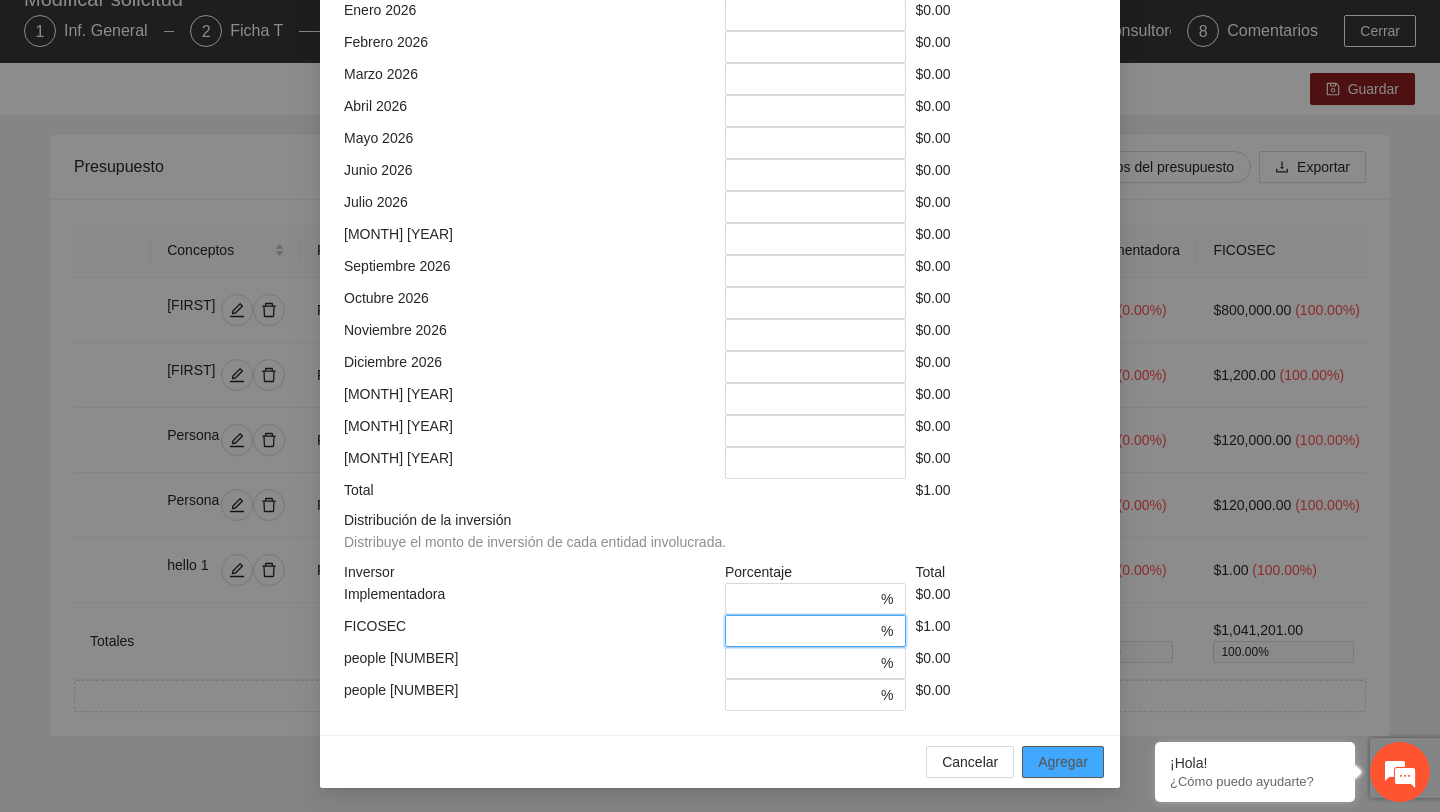 type on "***" 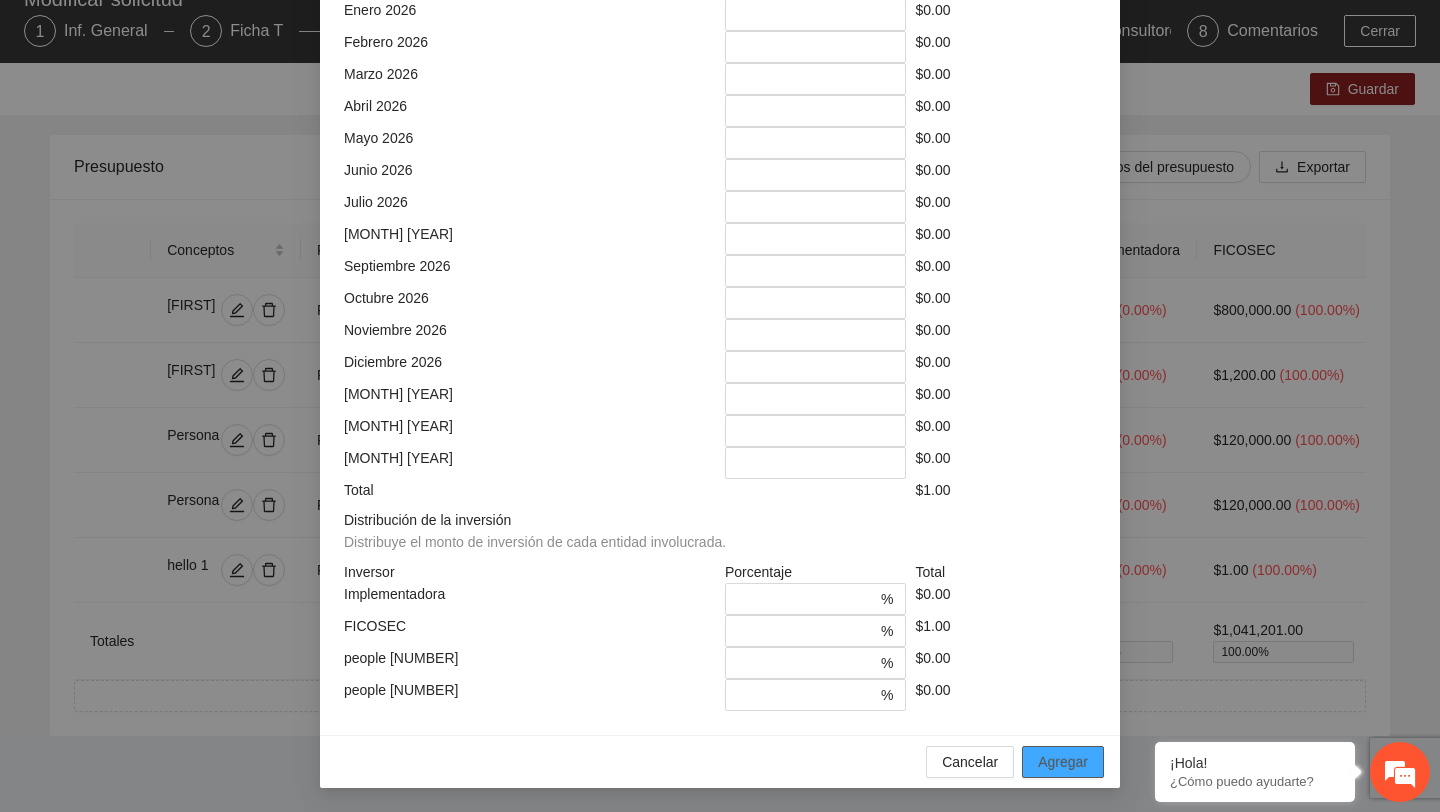 click on "Agregar" at bounding box center [1063, 762] 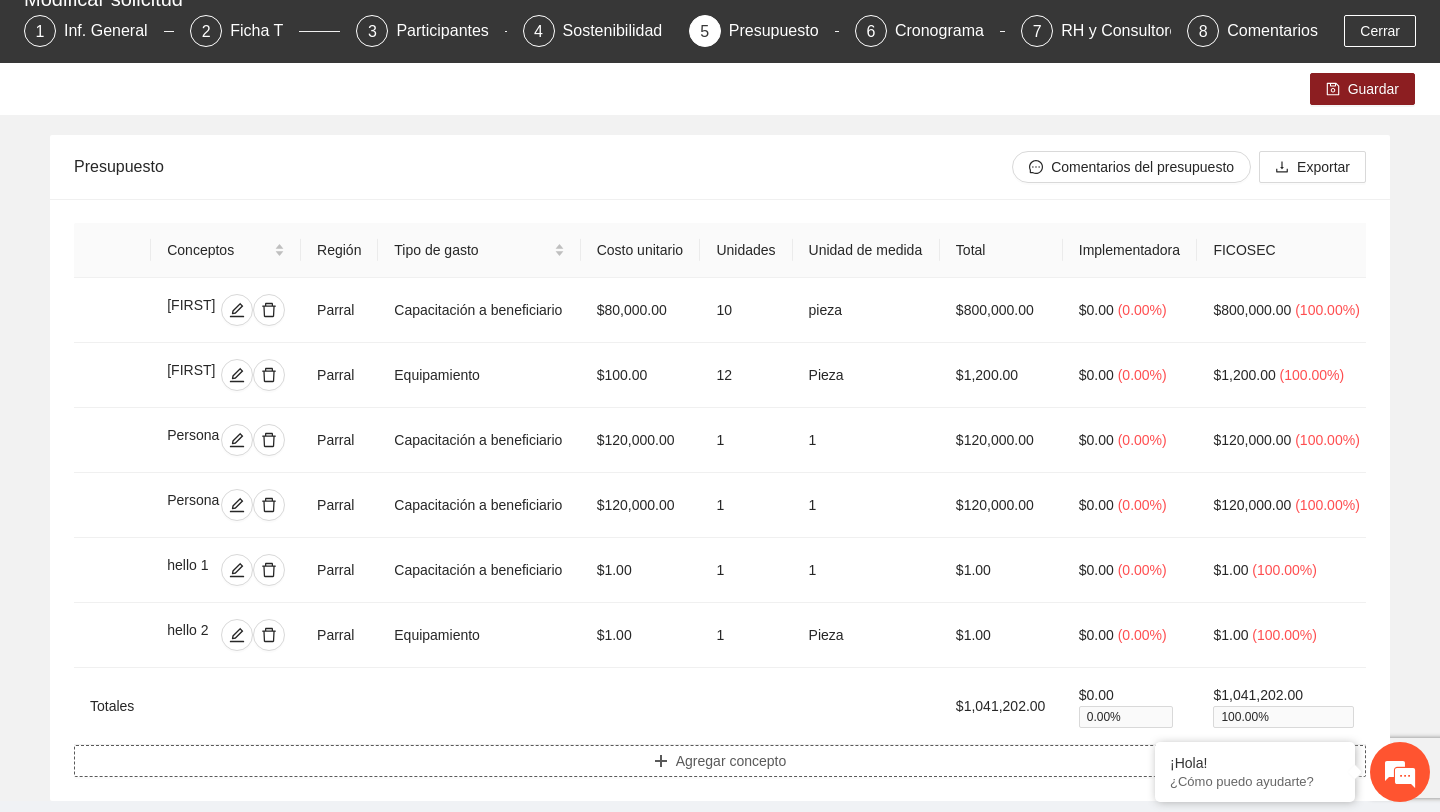click on "Agregar concepto" at bounding box center [731, 761] 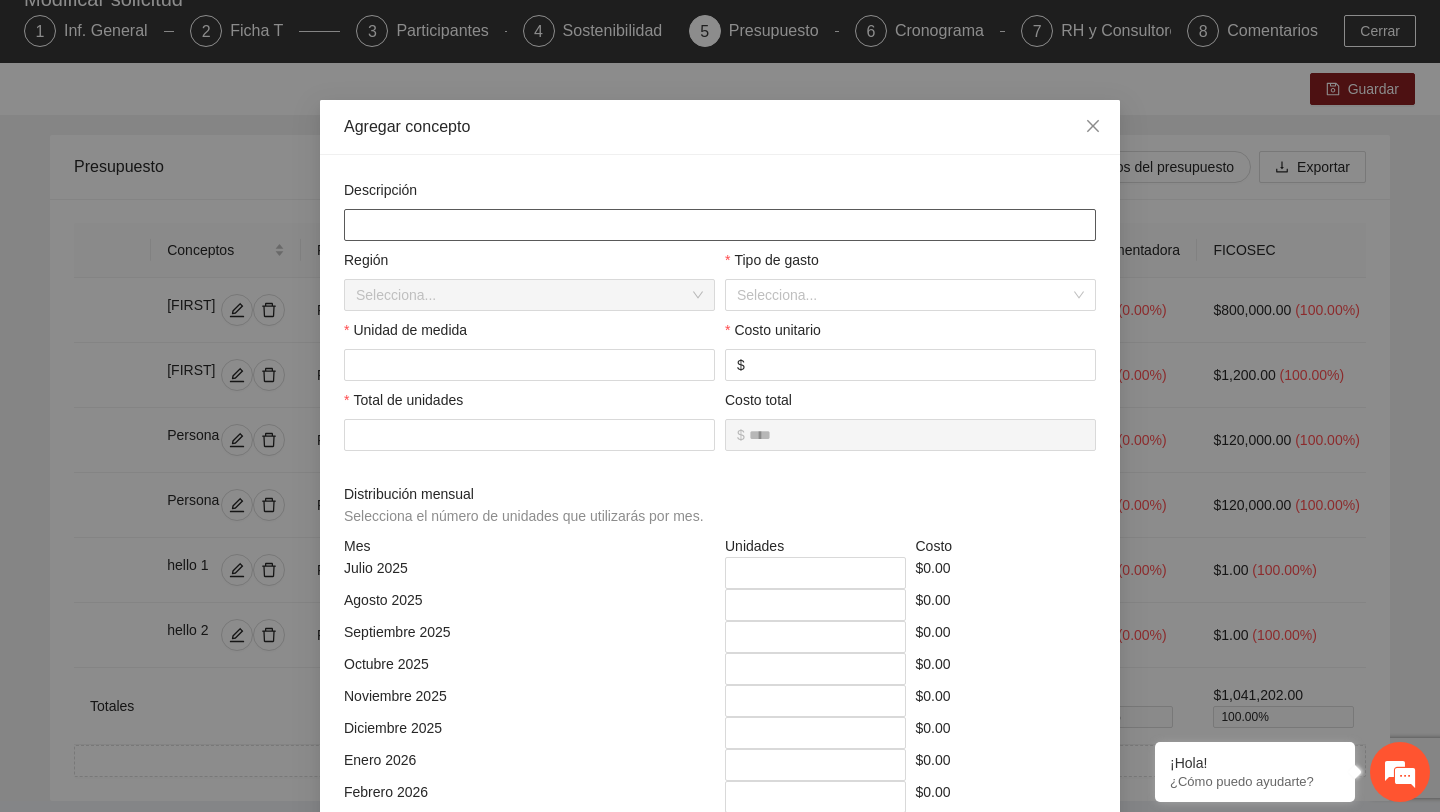 click at bounding box center [720, 225] 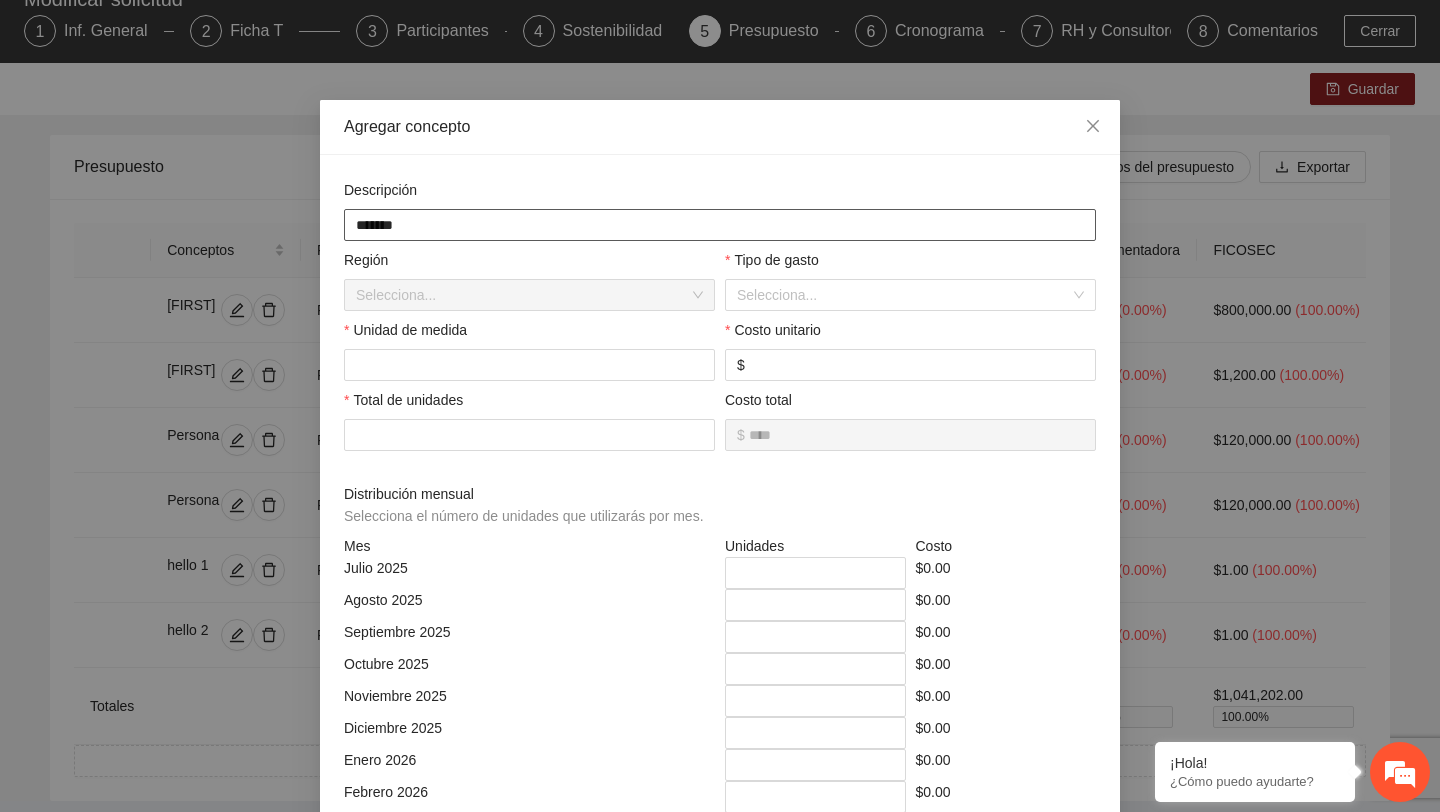 type on "*******" 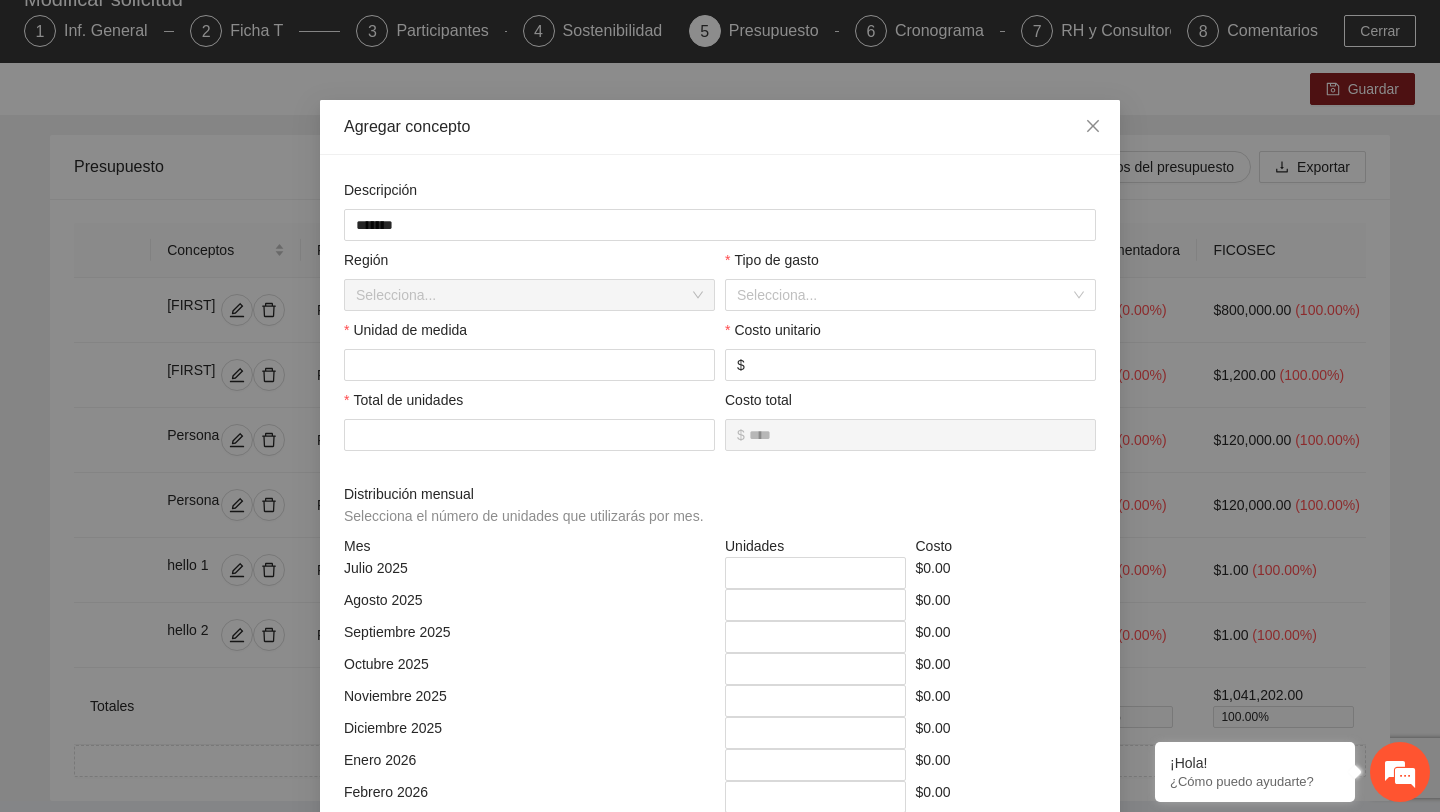 click on "Tipo de gasto" at bounding box center (910, 264) 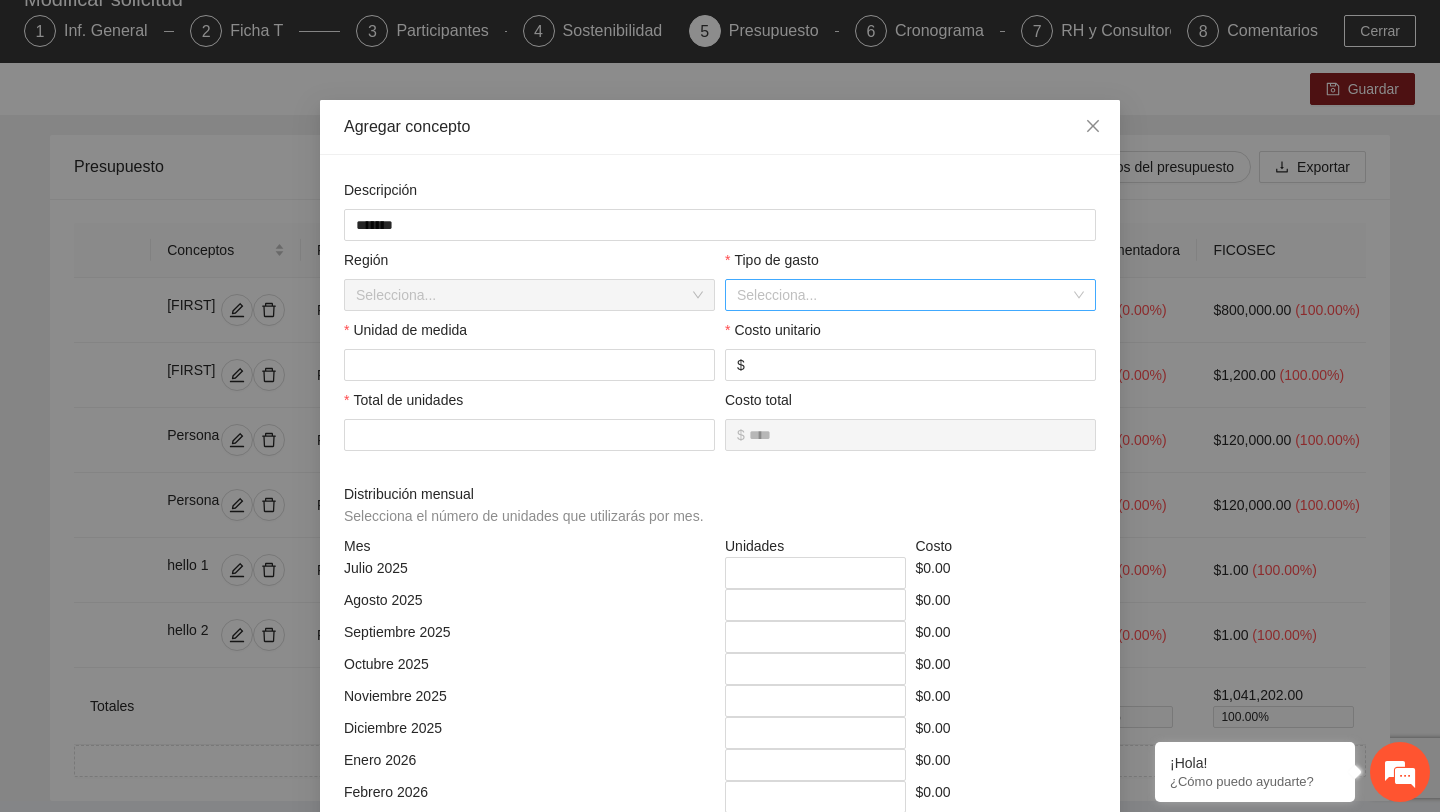 click at bounding box center [903, 295] 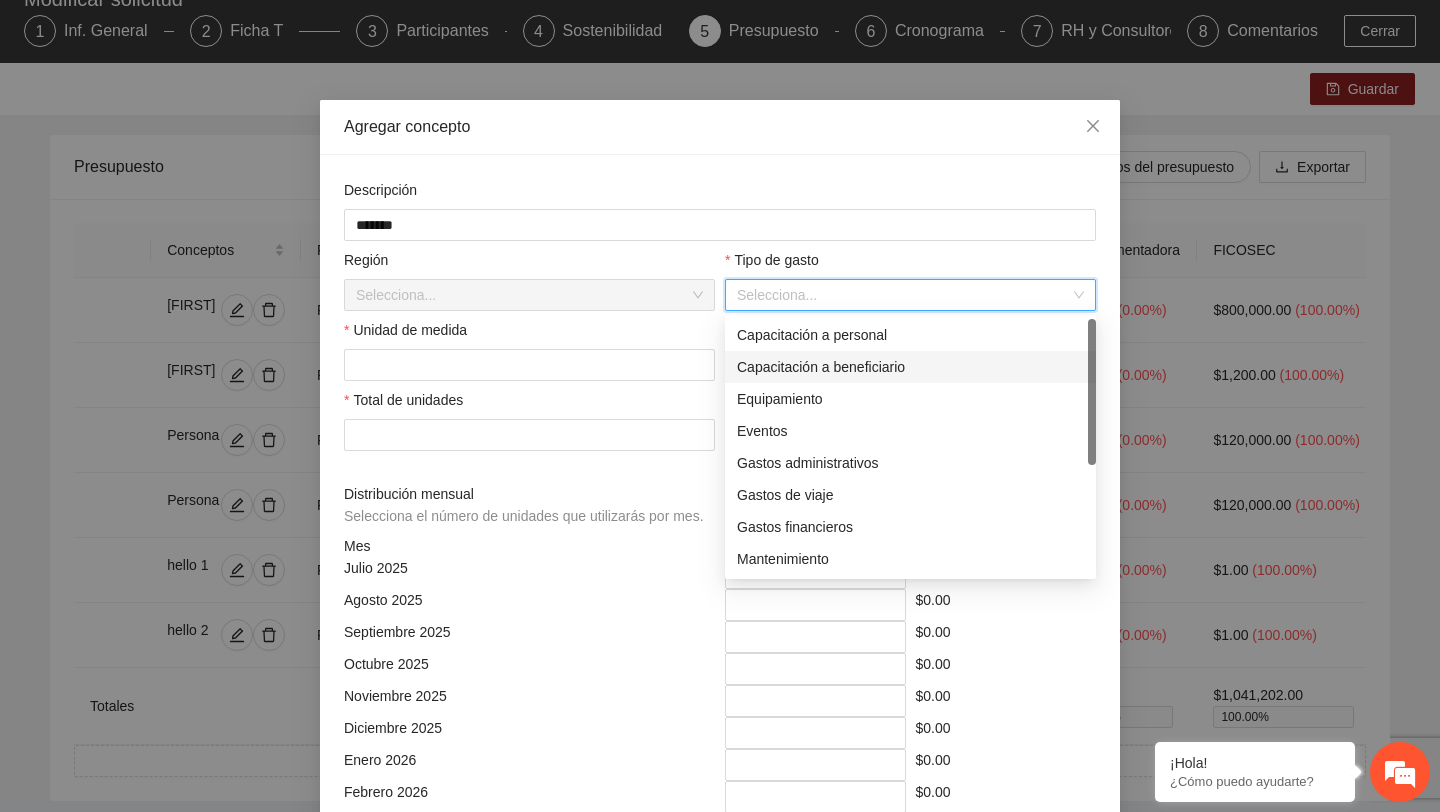 click on "Capacitación a beneficiario" at bounding box center (910, 367) 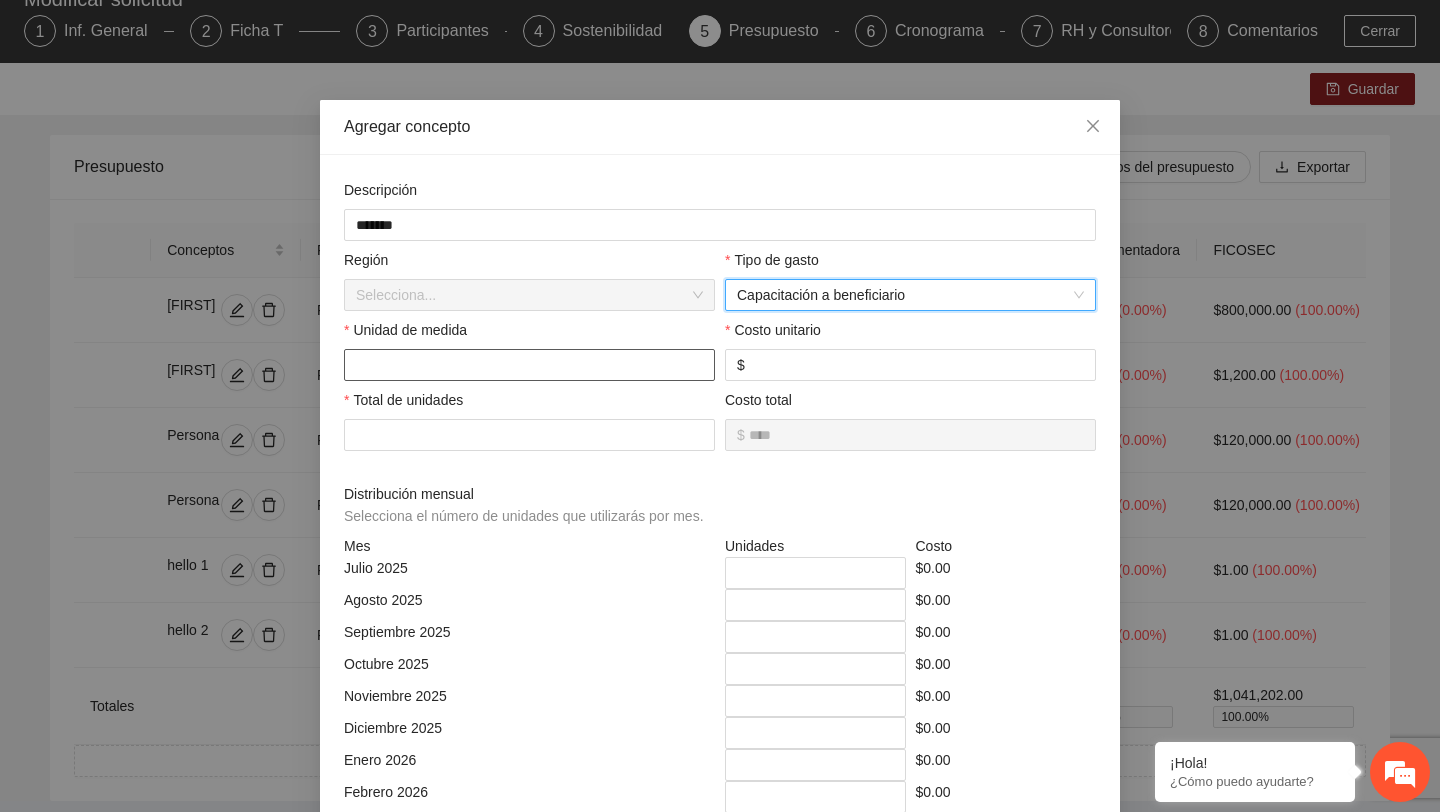 click at bounding box center [529, 365] 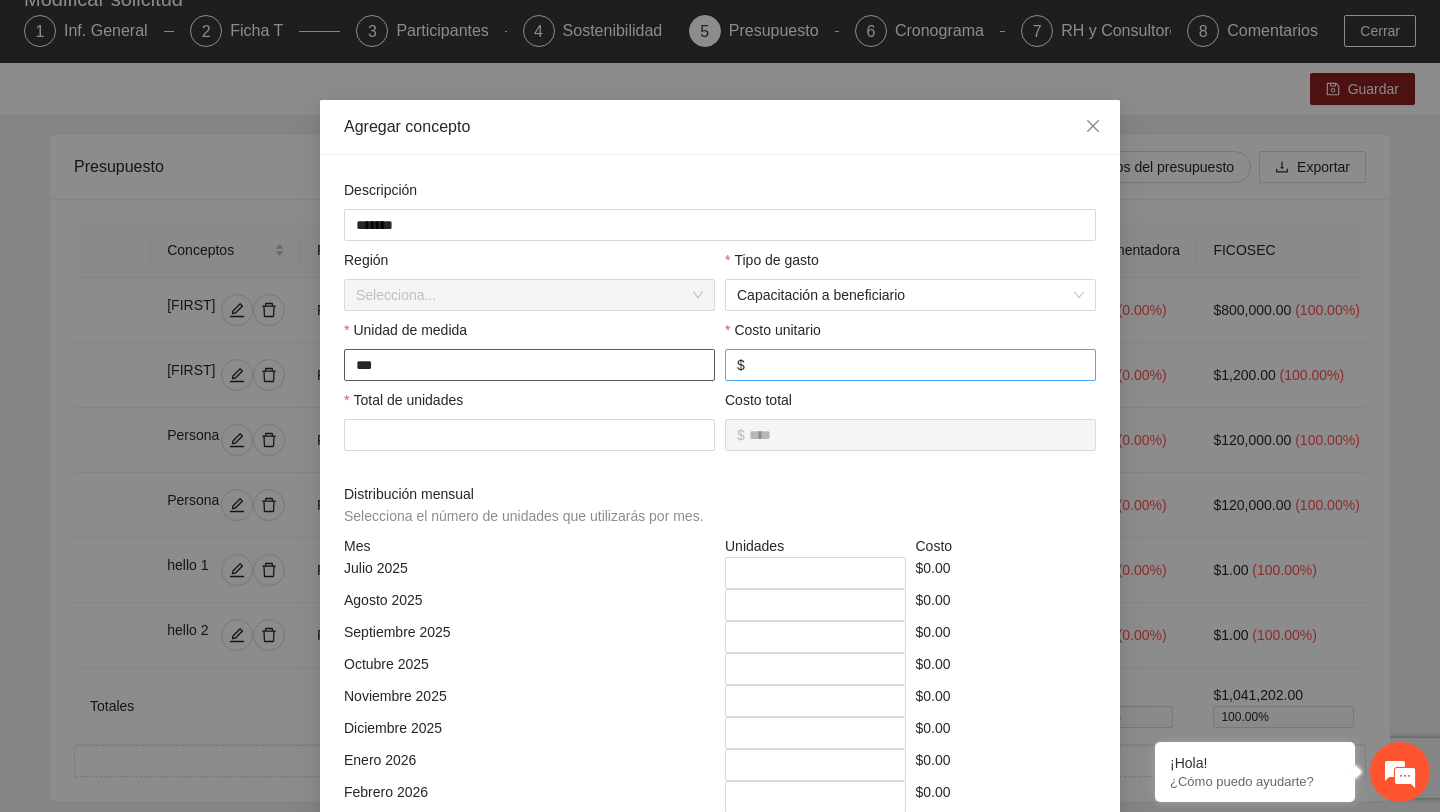 type on "***" 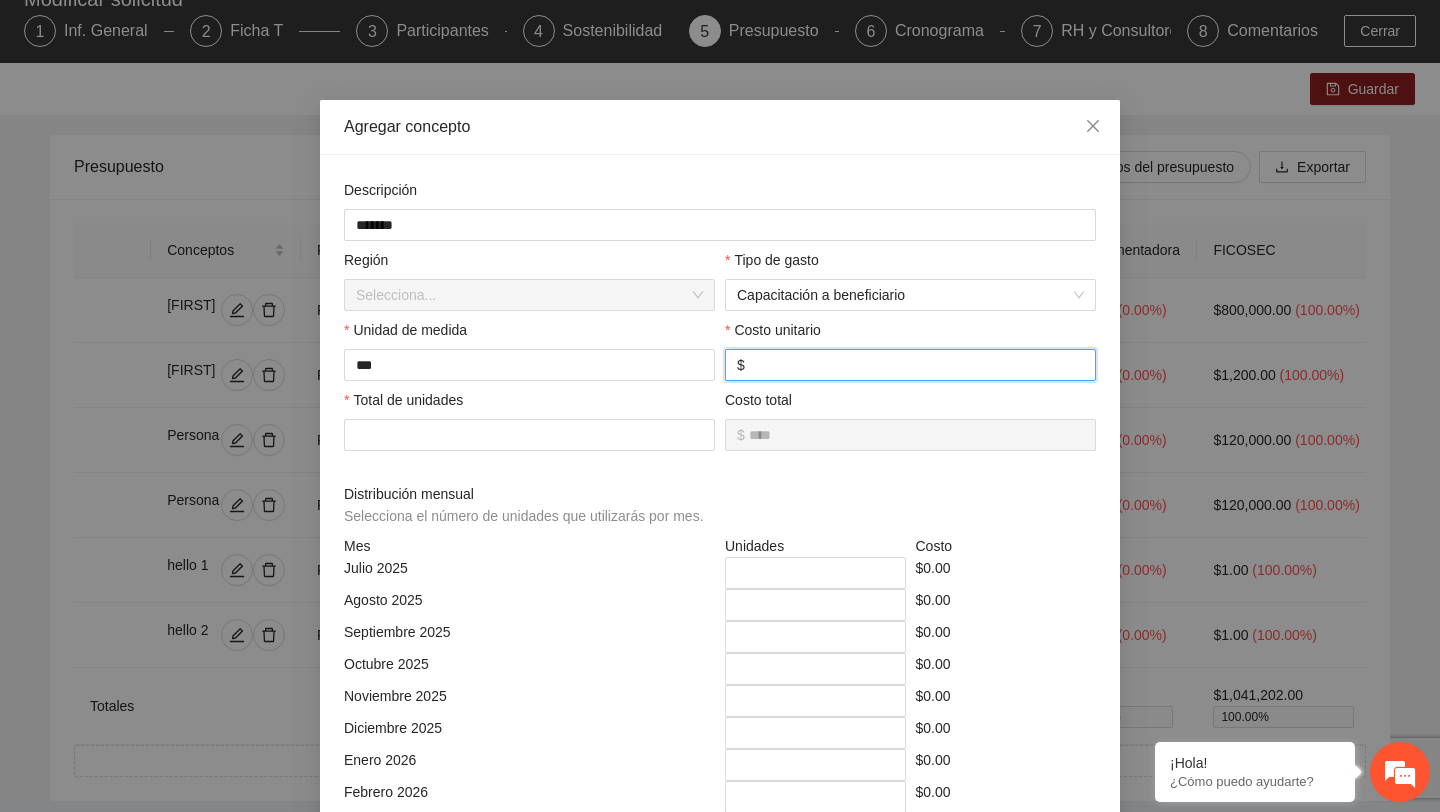 click at bounding box center (916, 365) 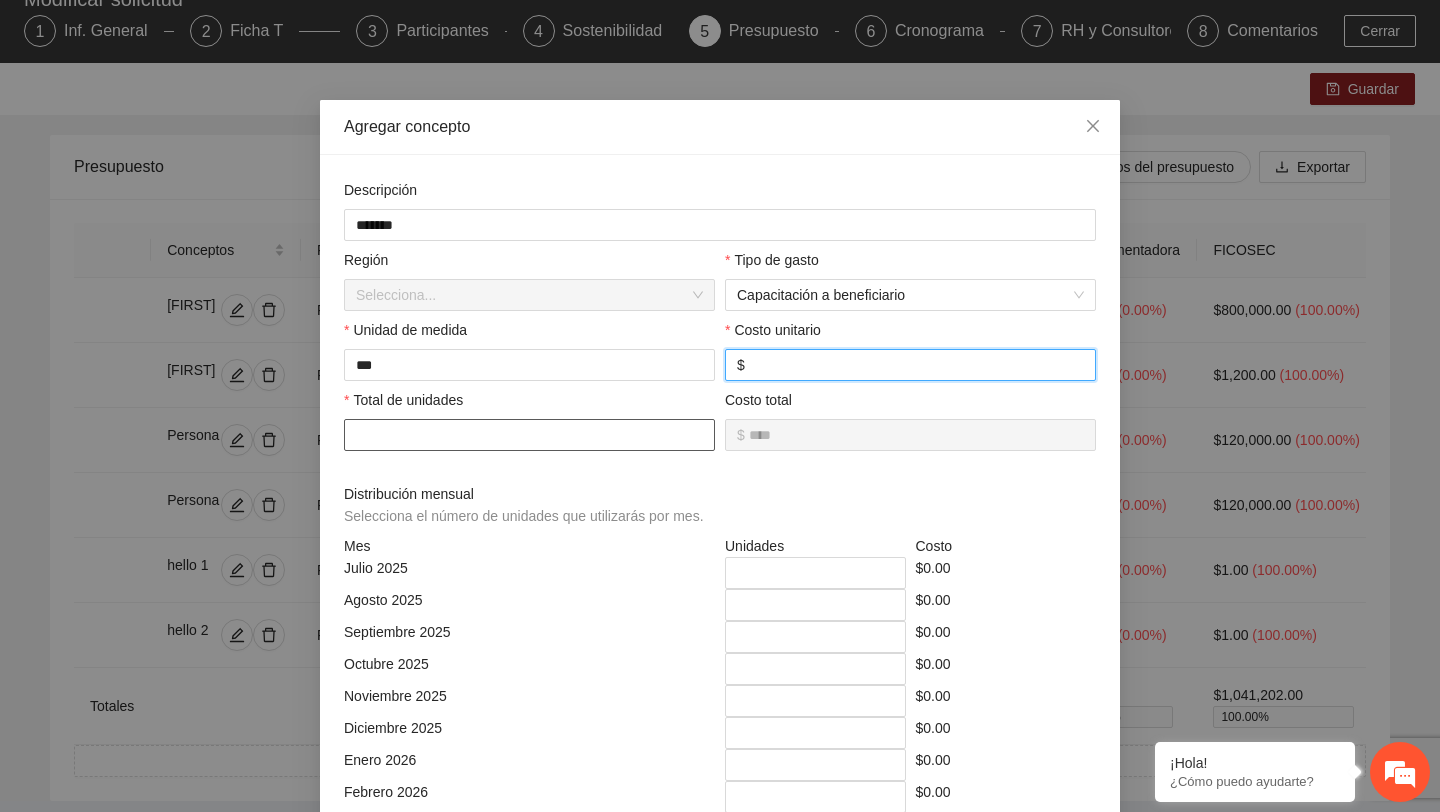 type on "***" 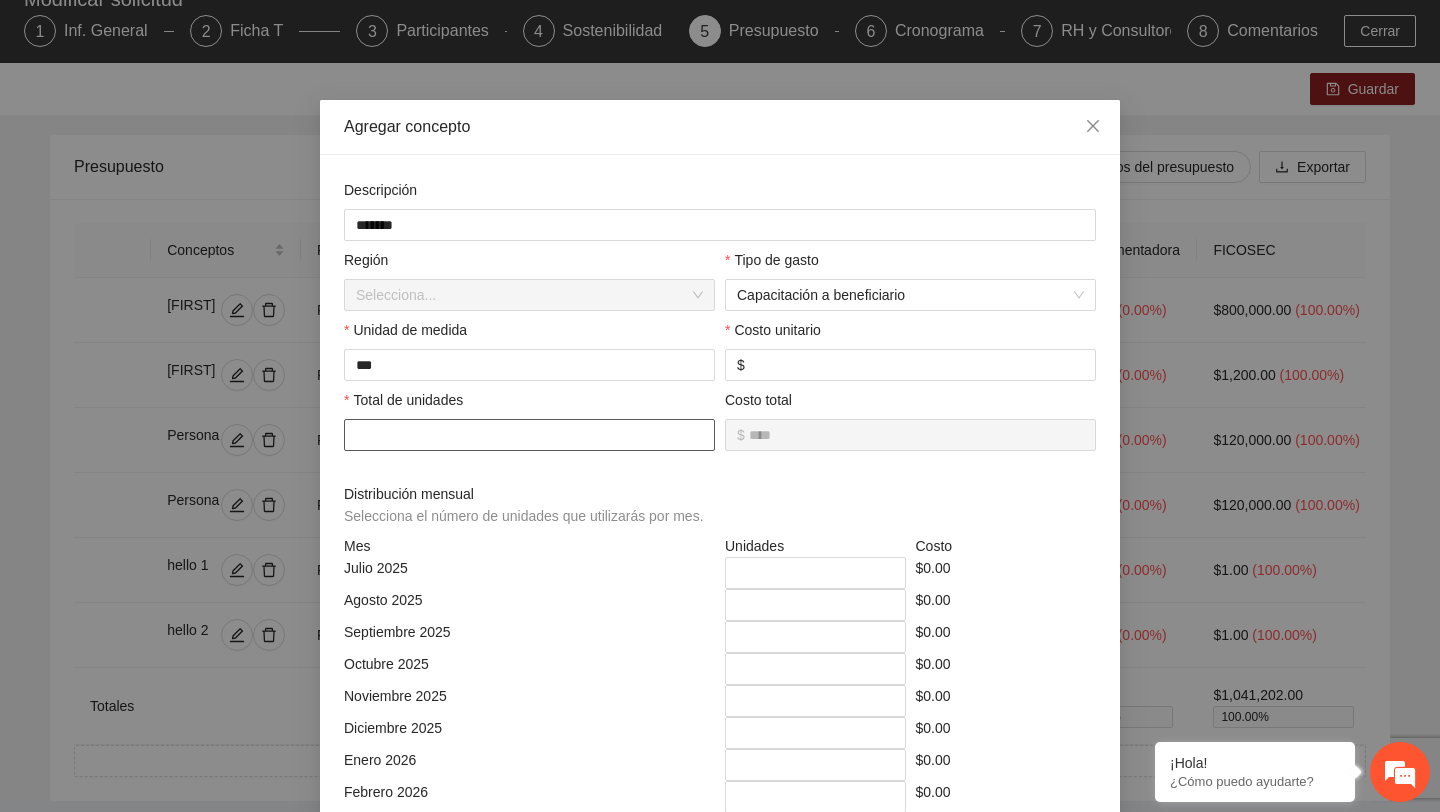 click at bounding box center (529, 435) 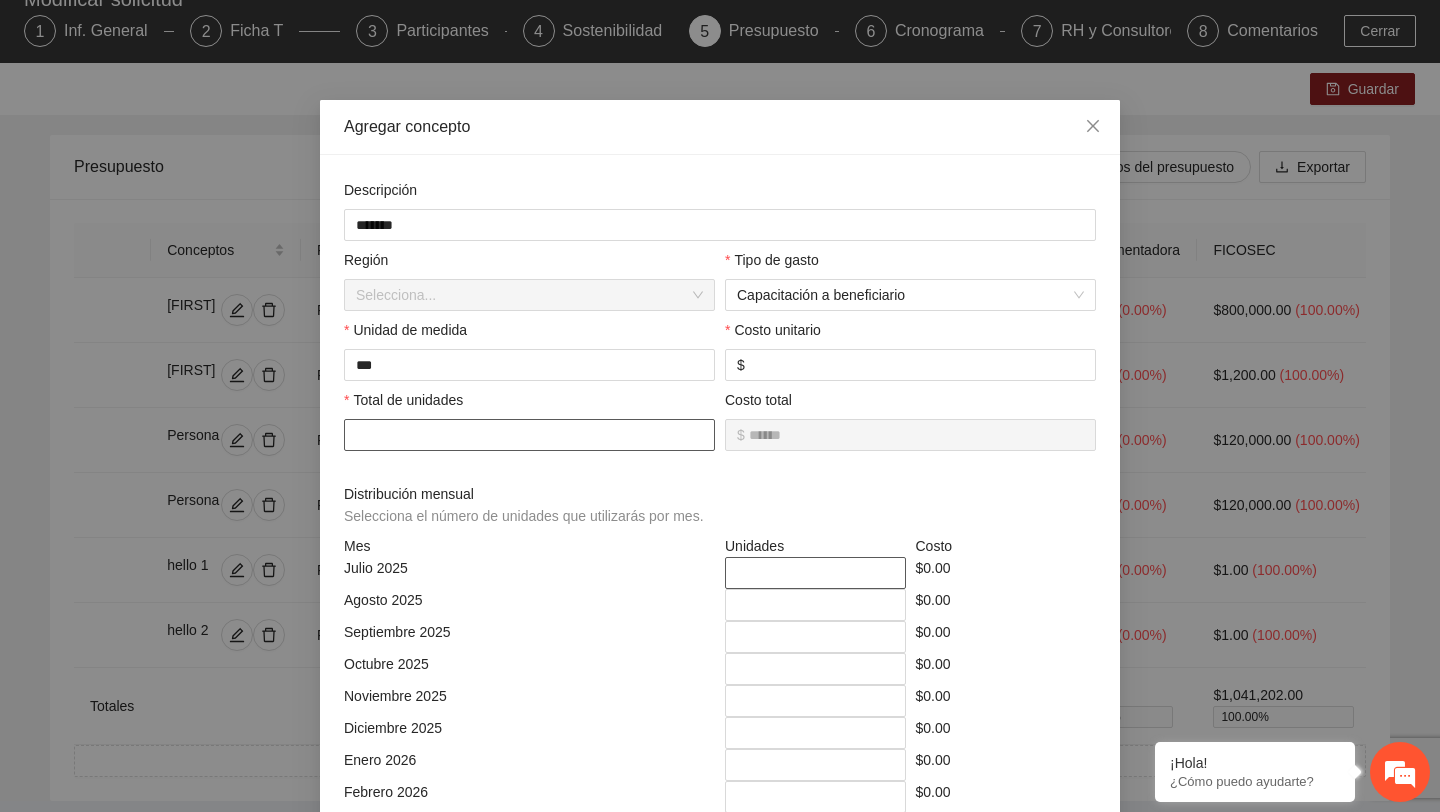 type on "*" 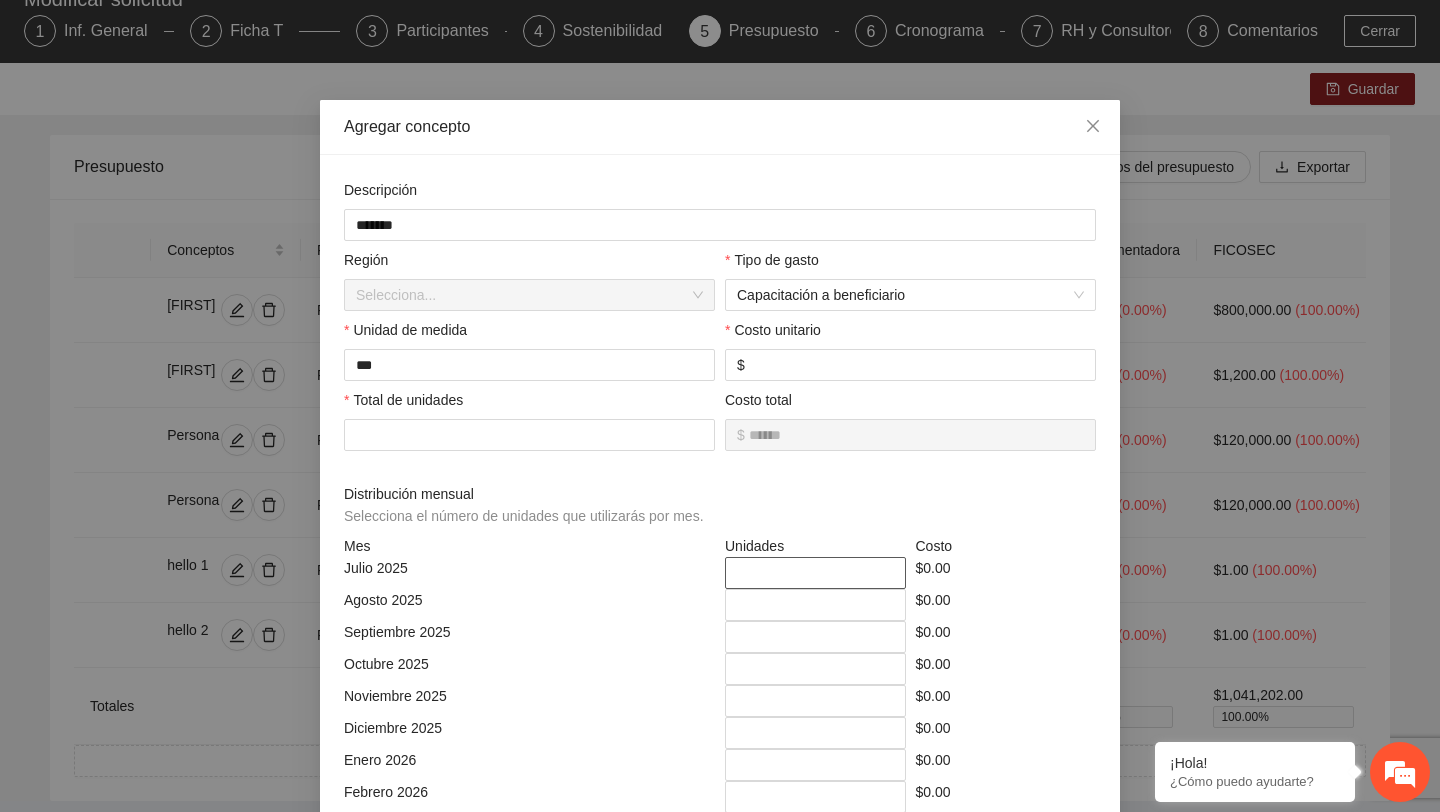 click on "*" at bounding box center [815, 573] 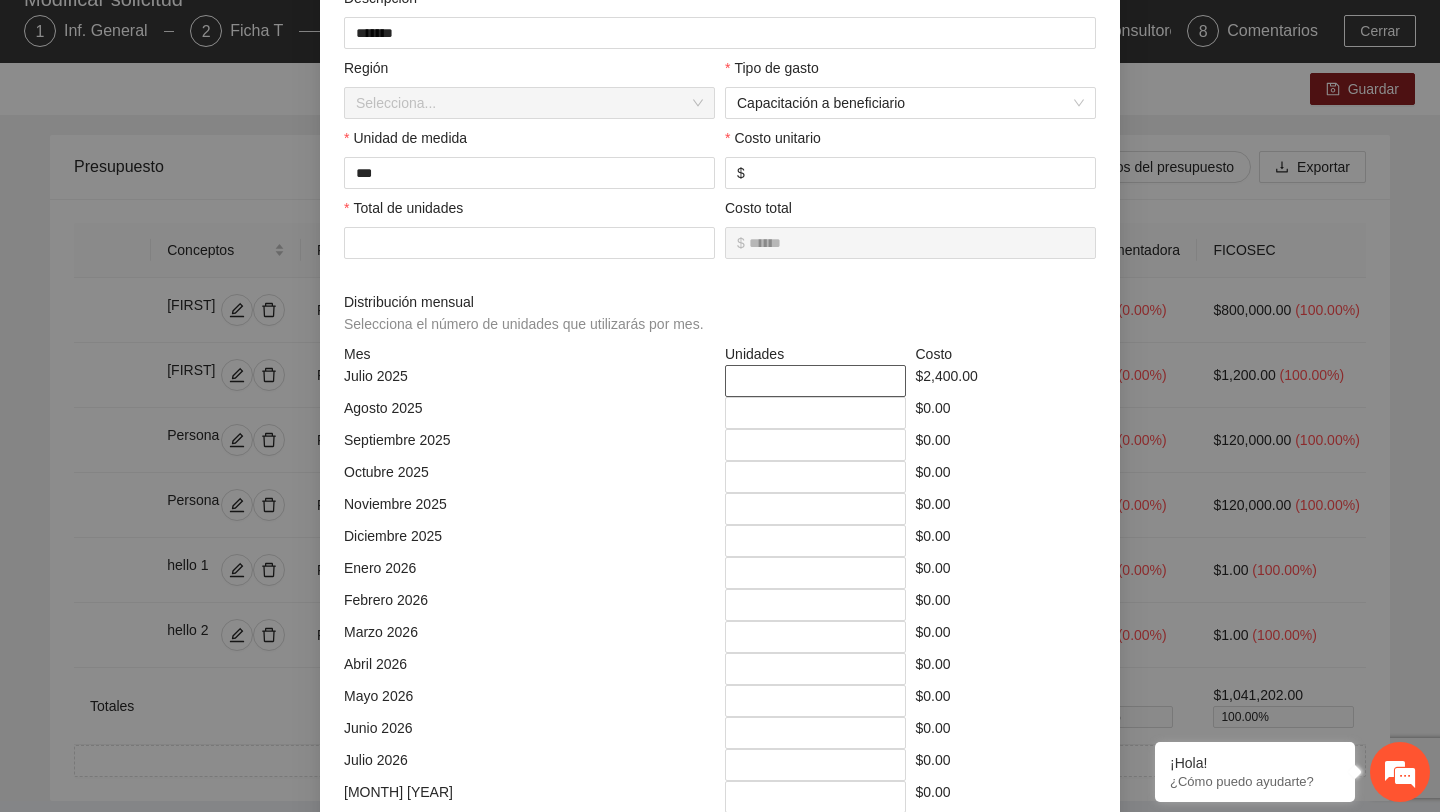 scroll, scrollTop: 163, scrollLeft: 0, axis: vertical 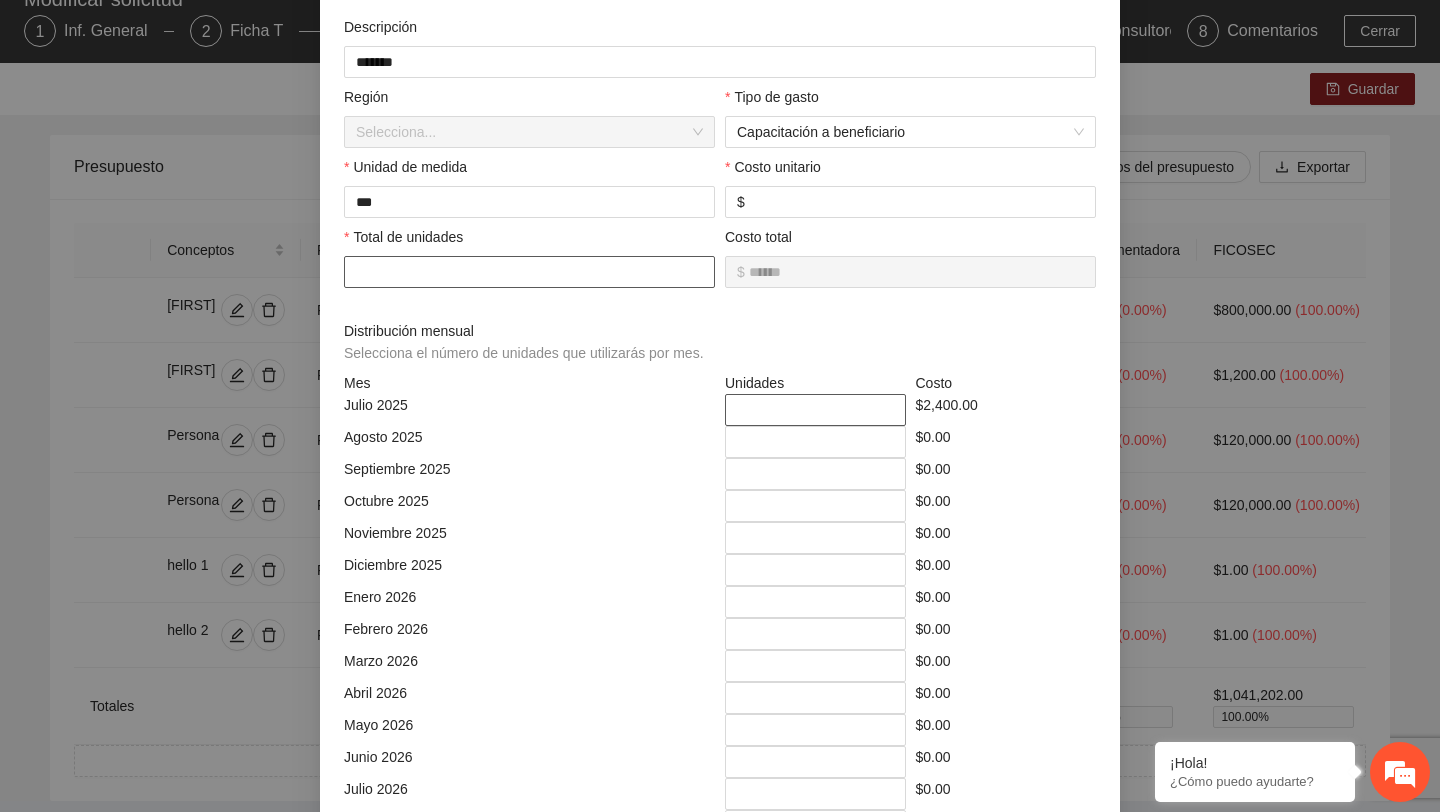type on "**" 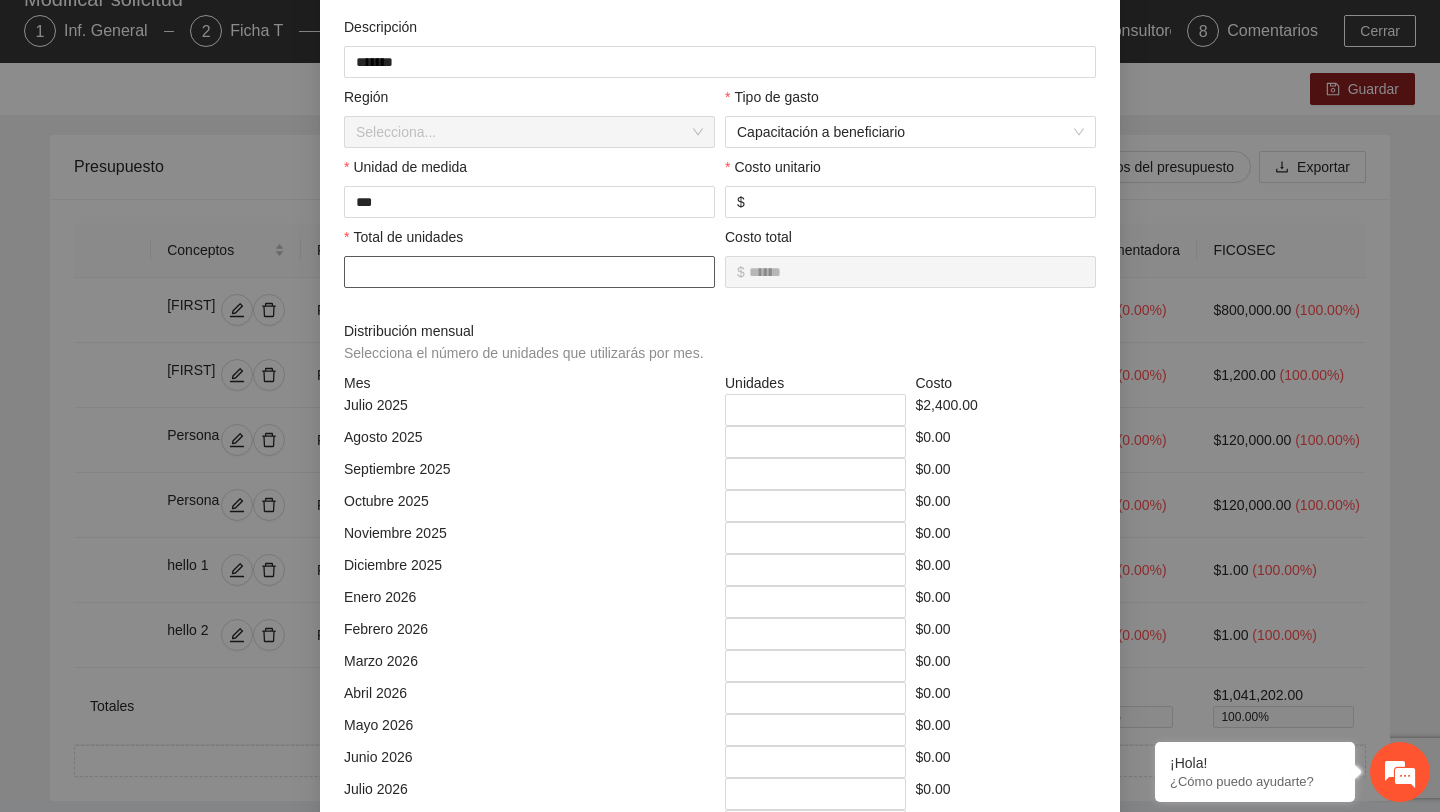 click on "*" at bounding box center [529, 272] 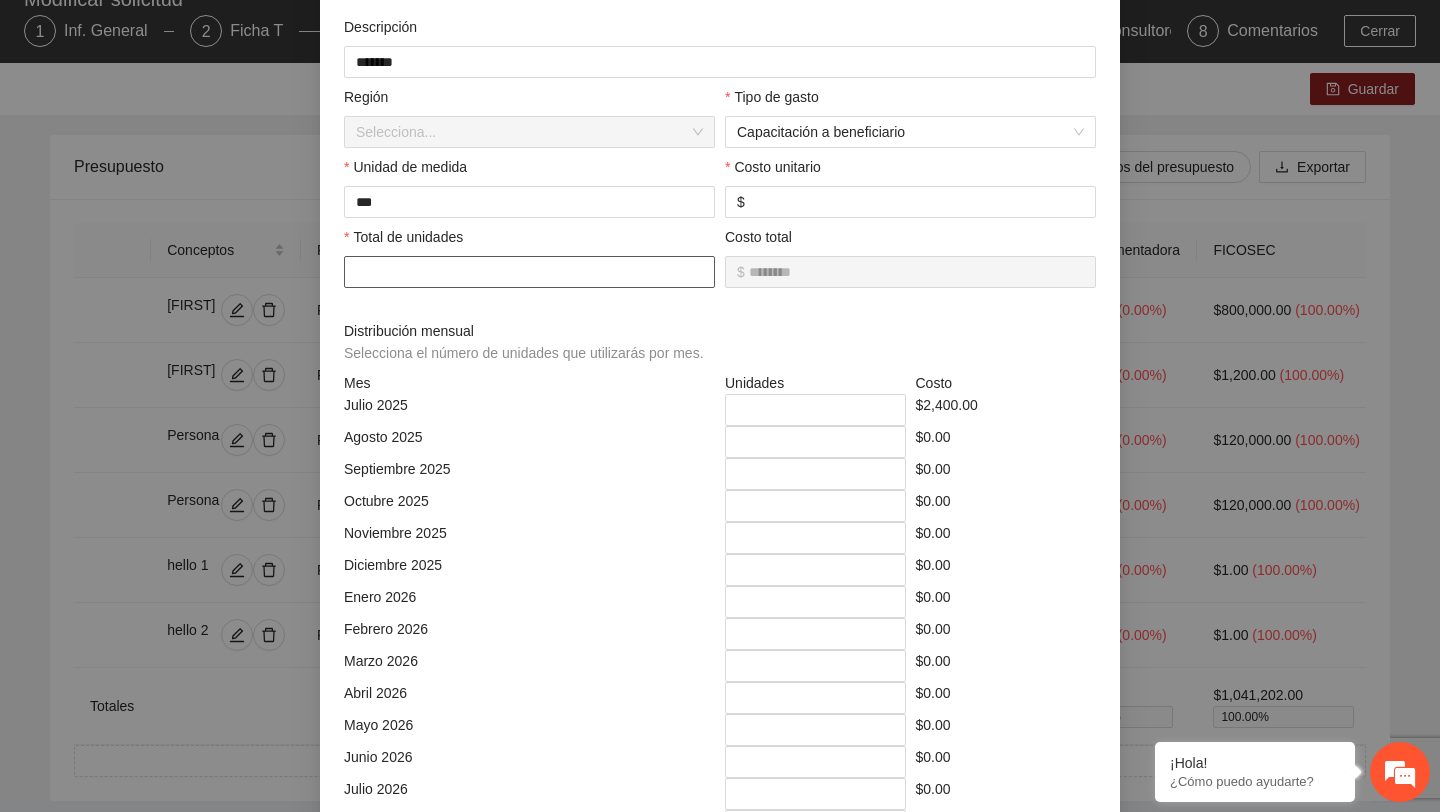 type on "*********" 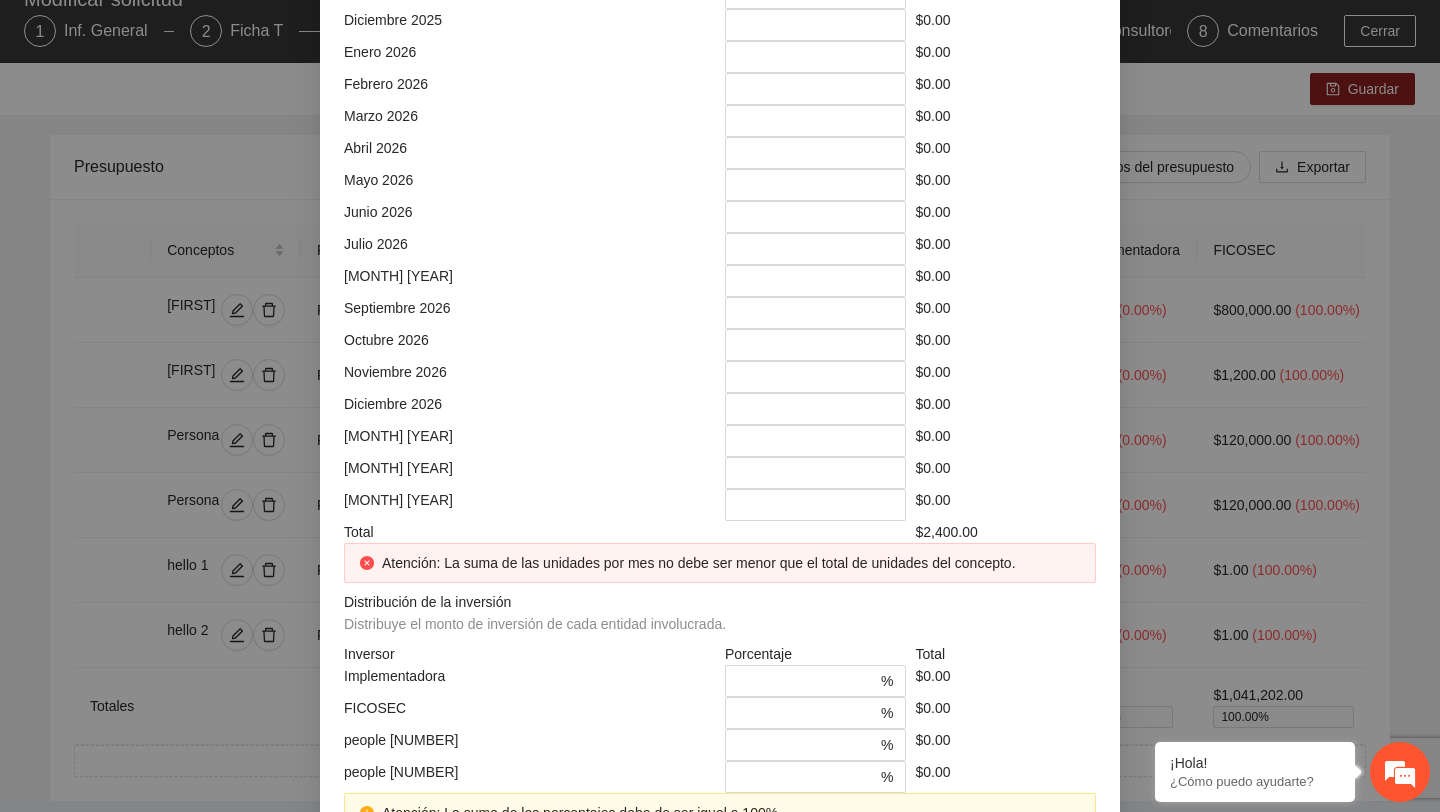 scroll, scrollTop: 830, scrollLeft: 0, axis: vertical 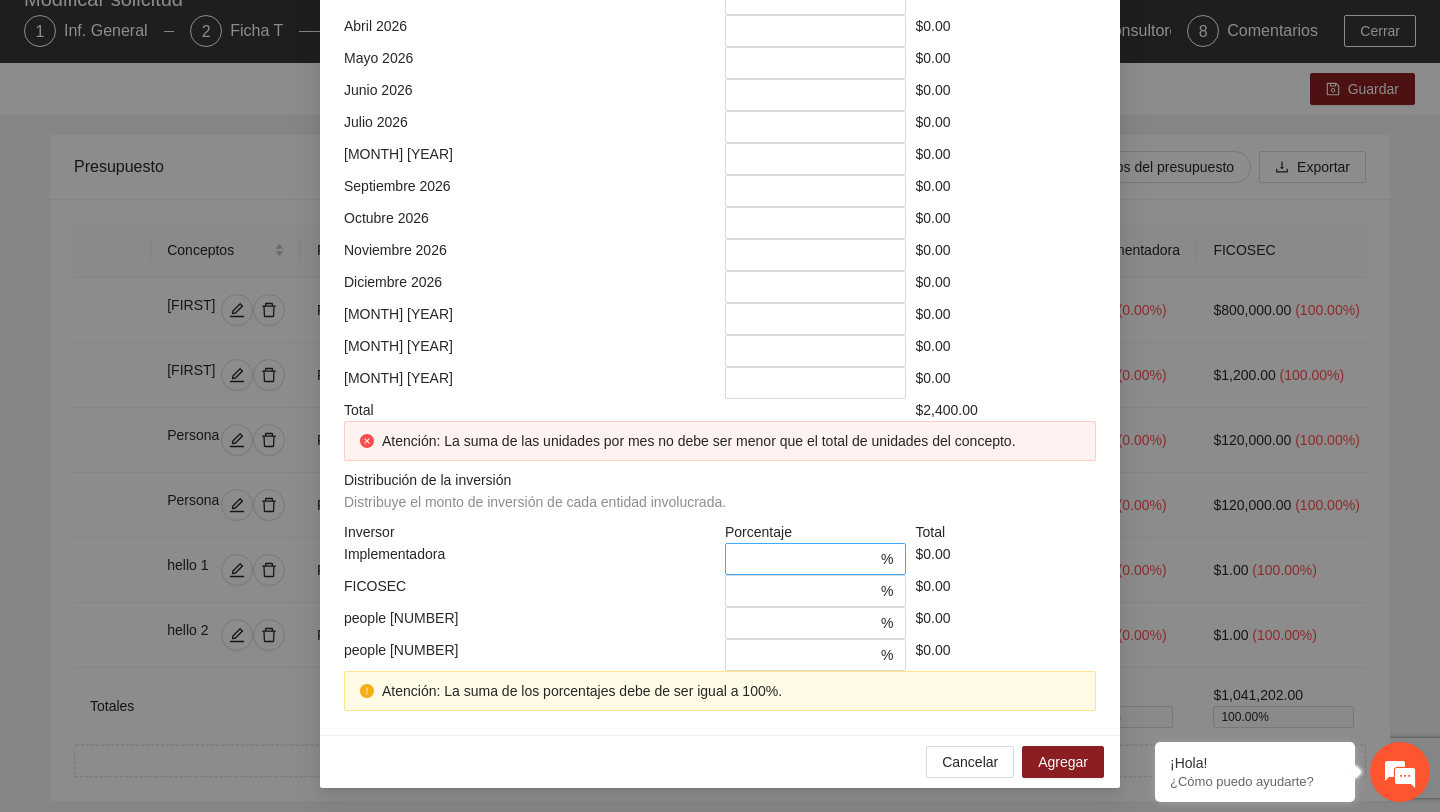 type on "***" 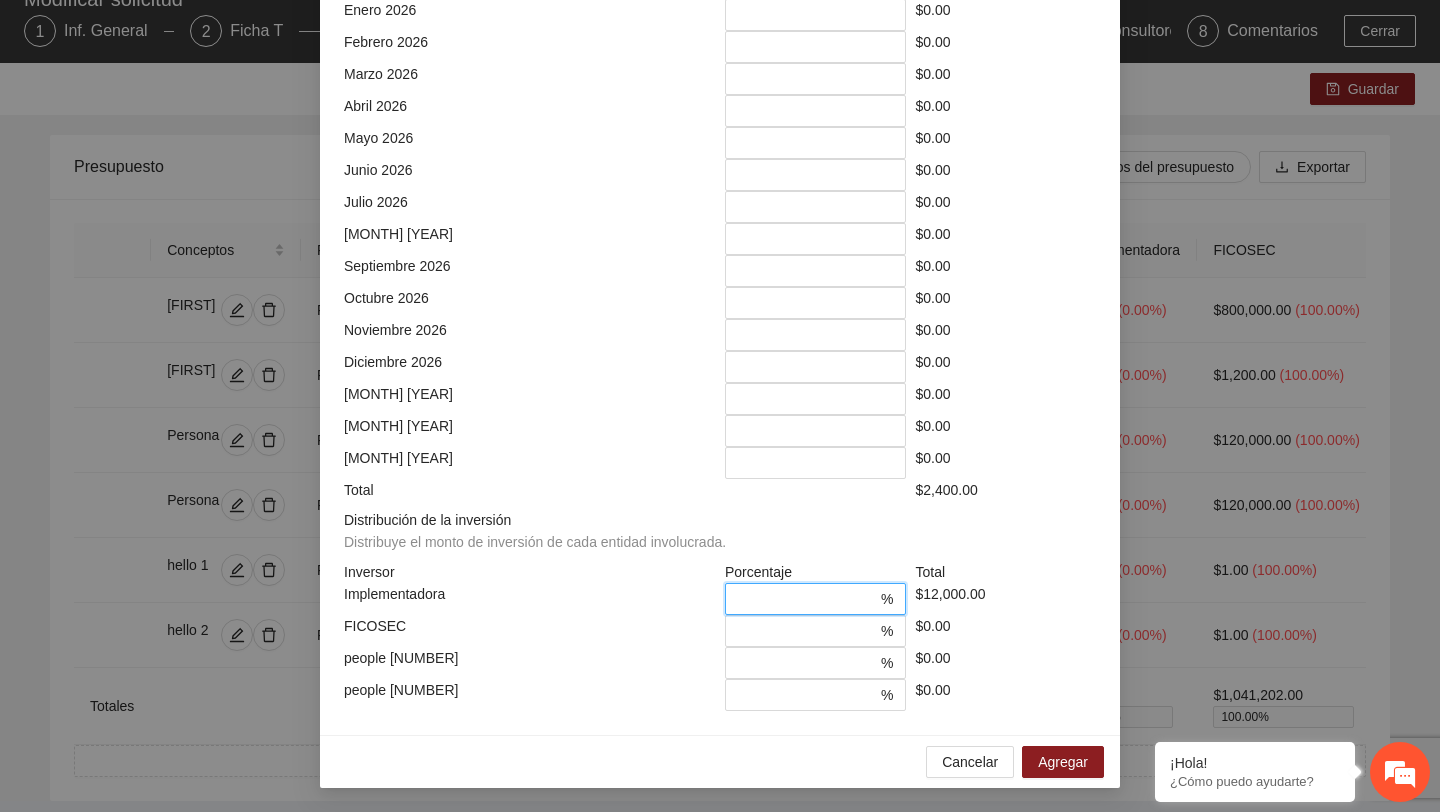 scroll, scrollTop: 750, scrollLeft: 0, axis: vertical 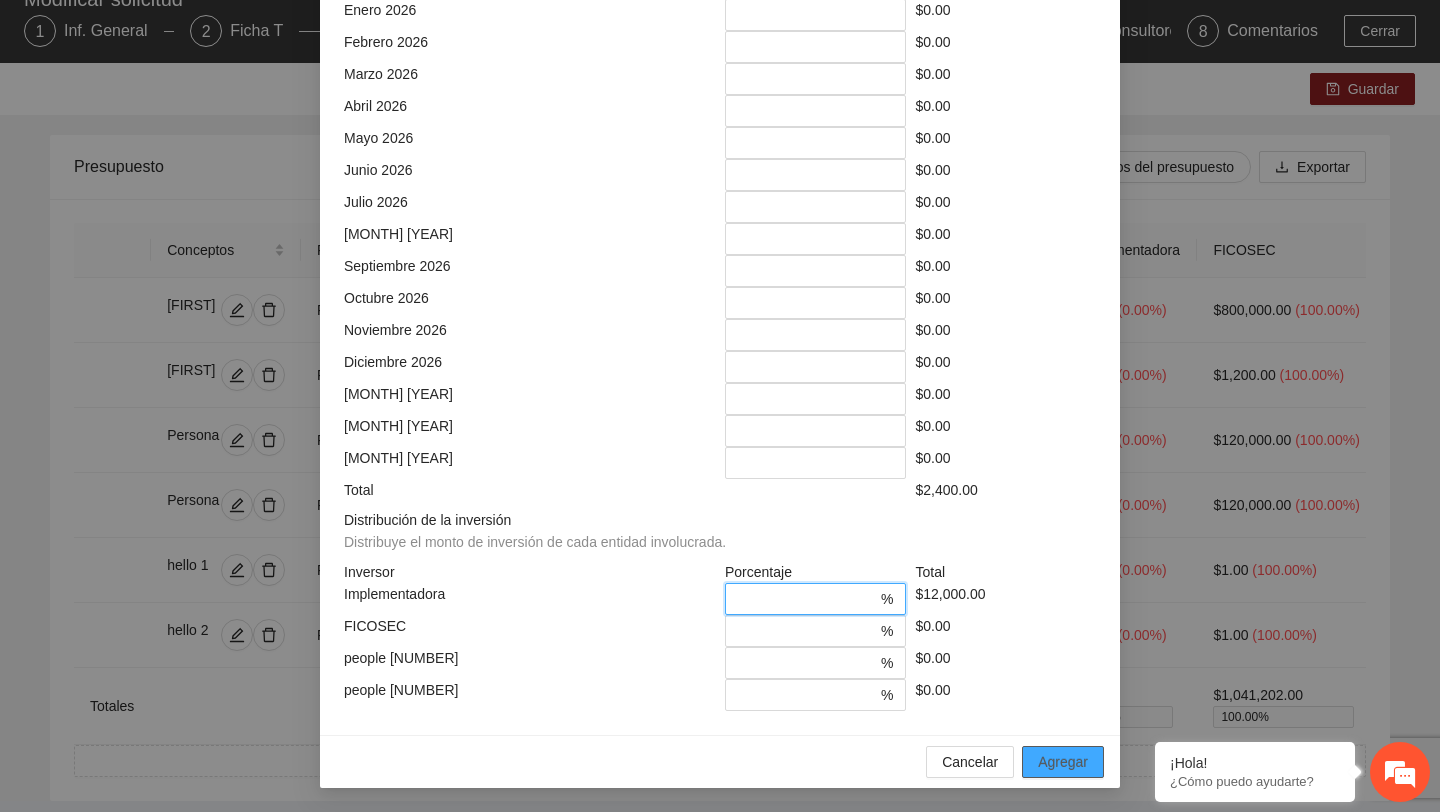 type on "***" 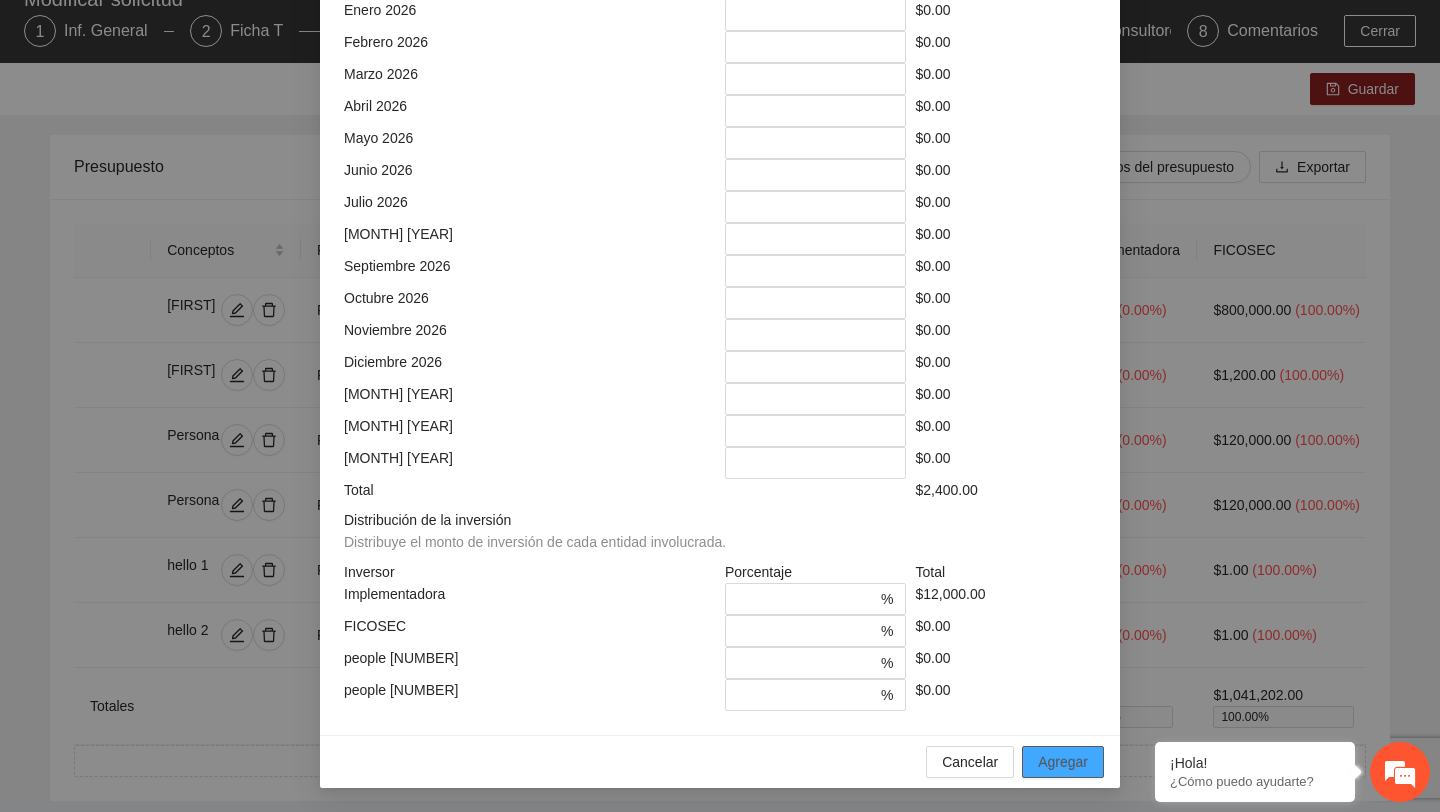 click on "Agregar" at bounding box center (1063, 762) 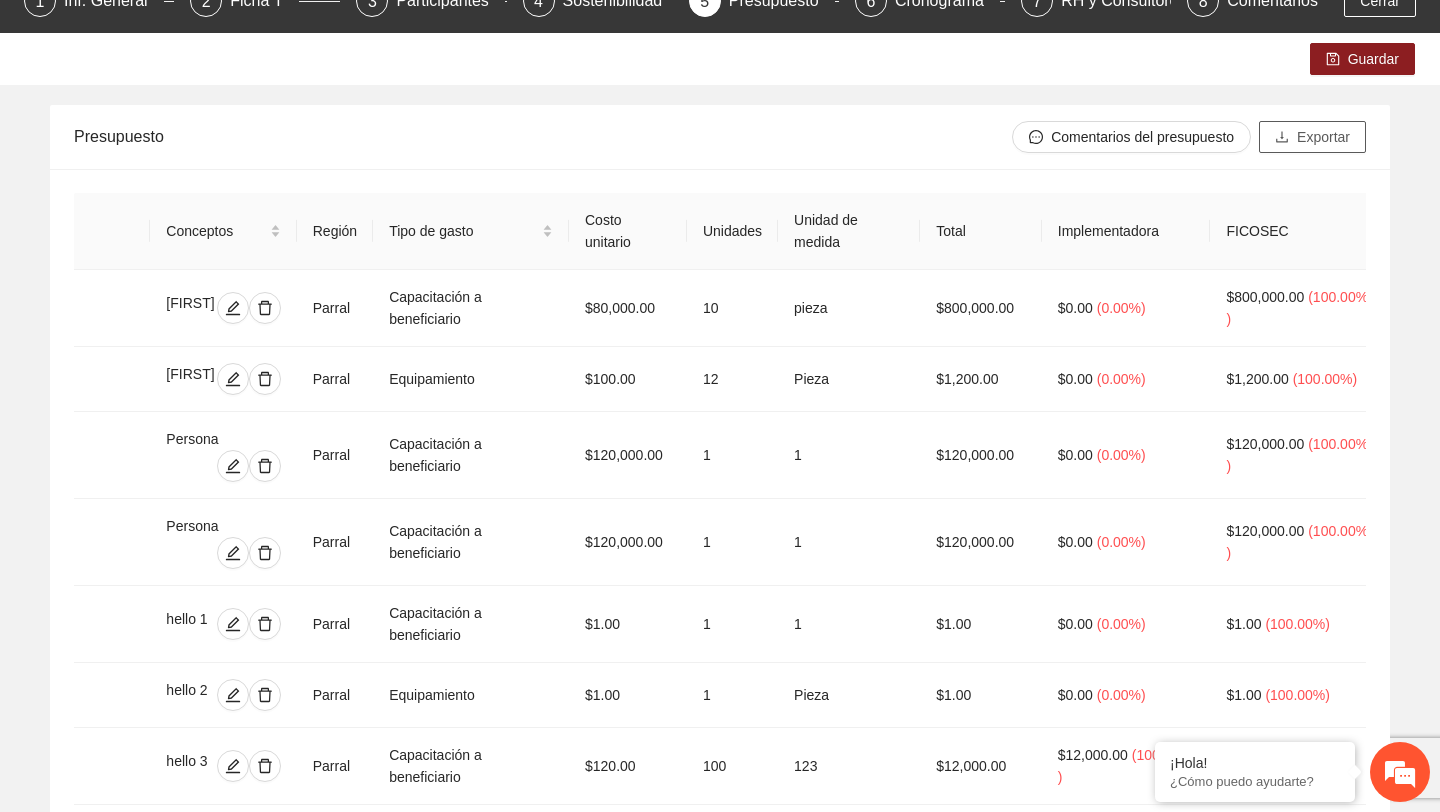 scroll, scrollTop: 96, scrollLeft: 0, axis: vertical 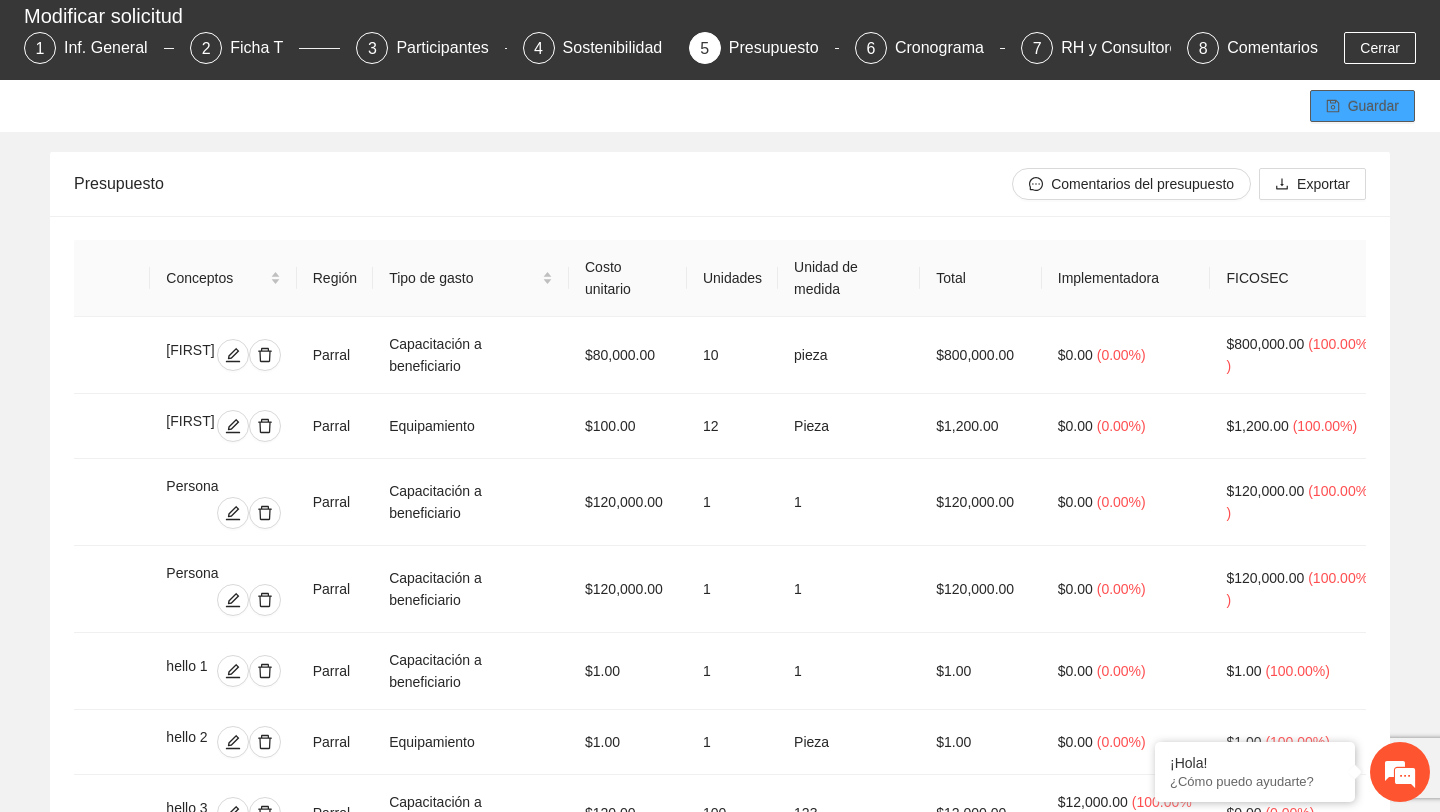 click on "Guardar" at bounding box center [1373, 106] 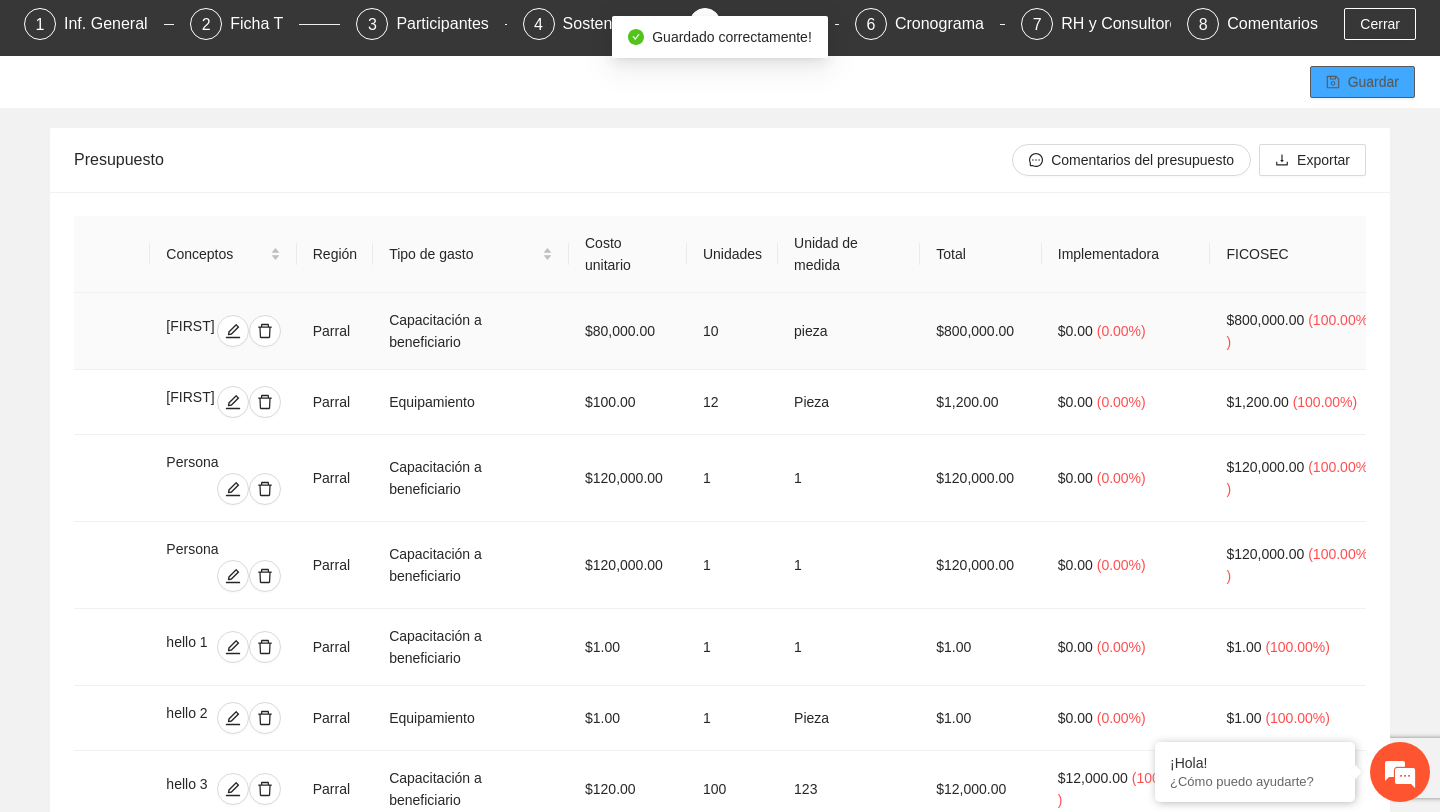 scroll, scrollTop: 7, scrollLeft: 0, axis: vertical 